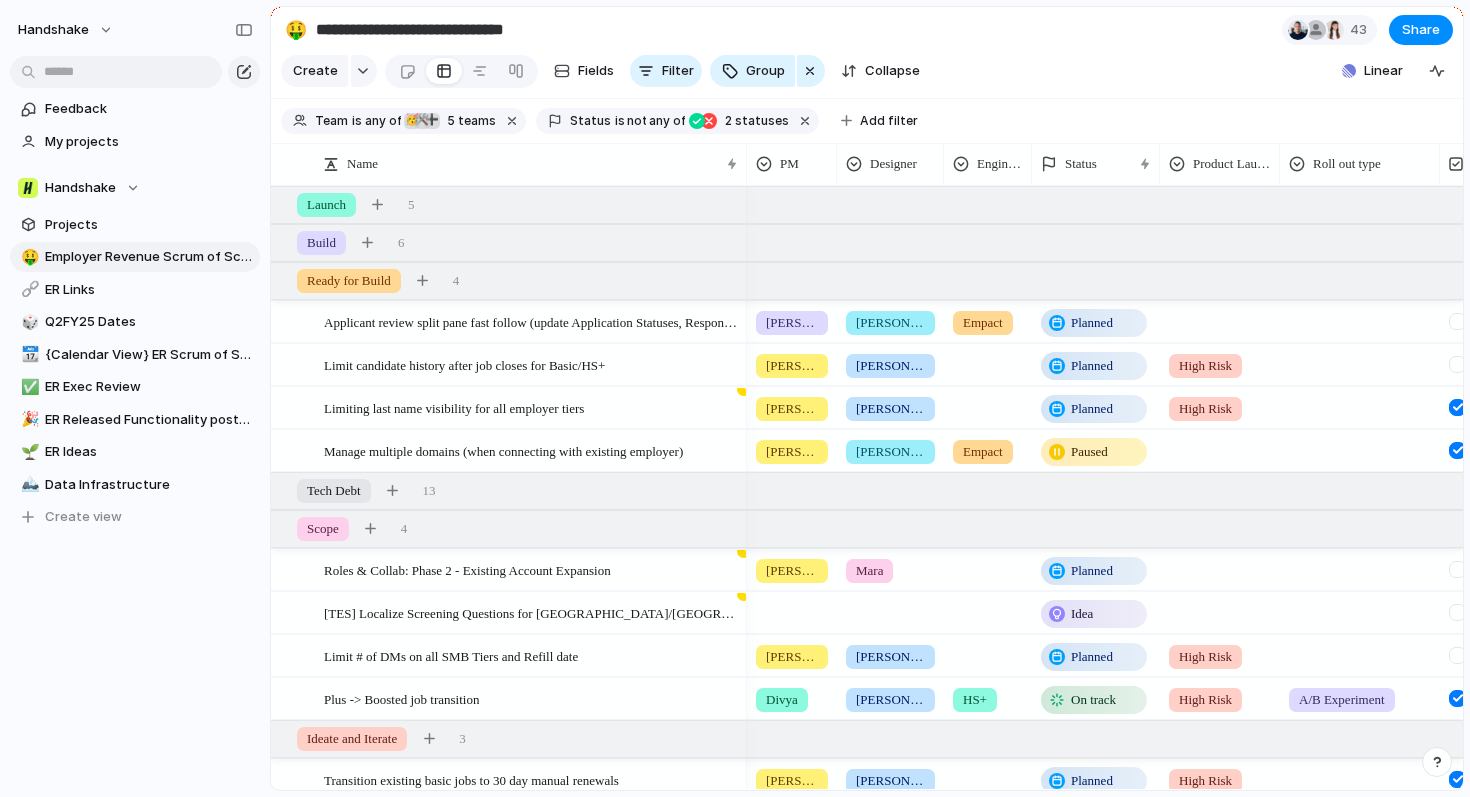 scroll, scrollTop: 0, scrollLeft: 0, axis: both 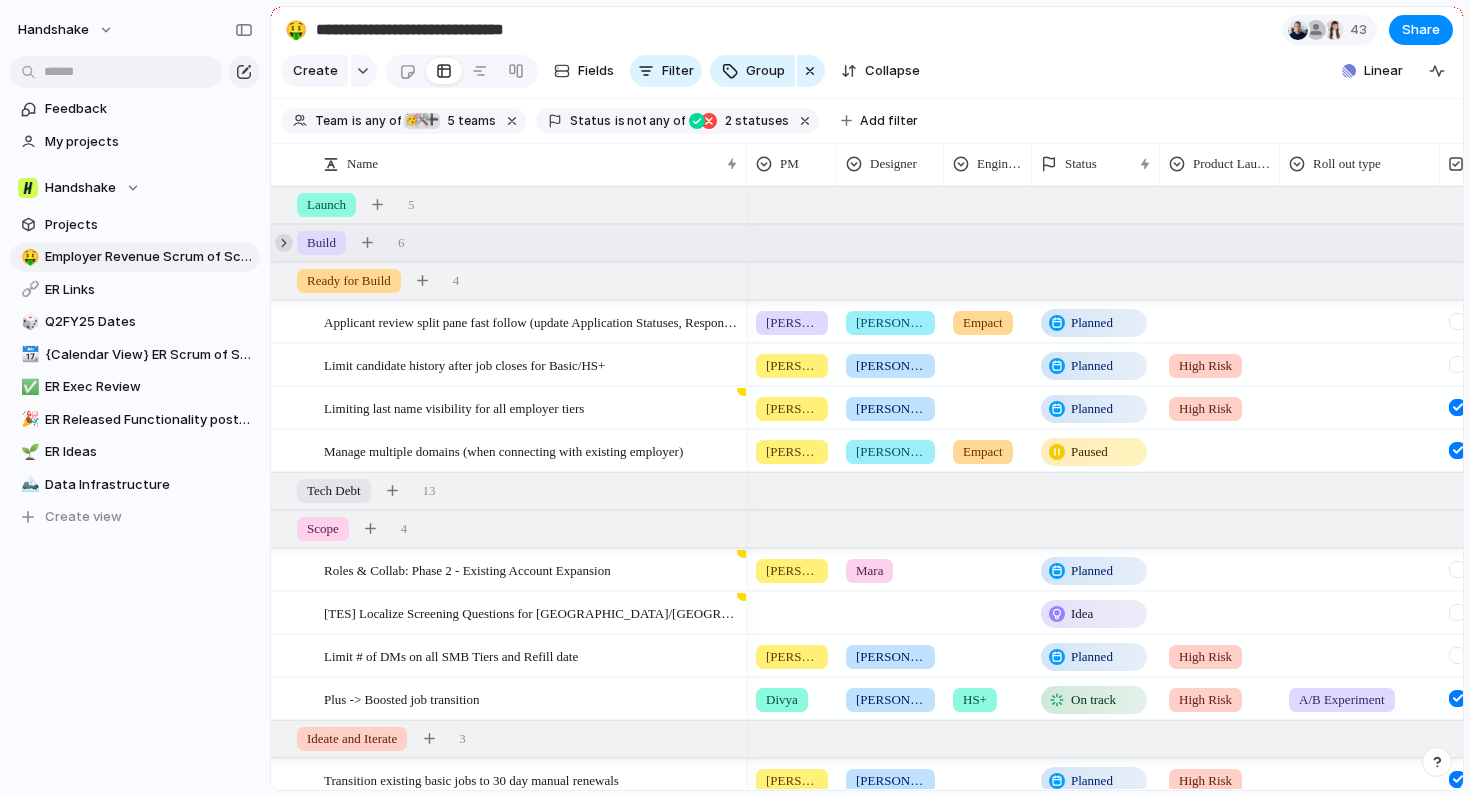 click at bounding box center (284, 243) 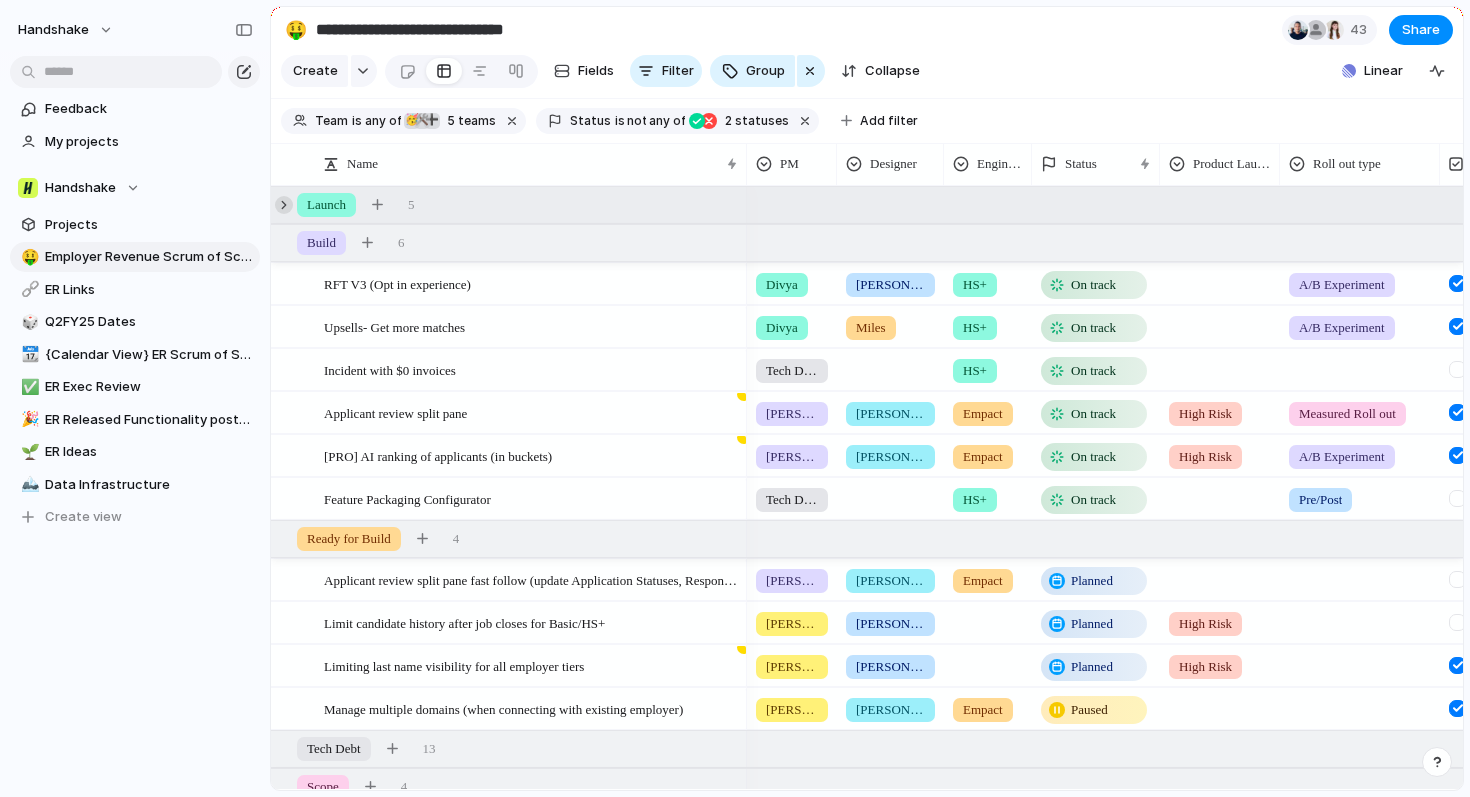 click at bounding box center (284, 205) 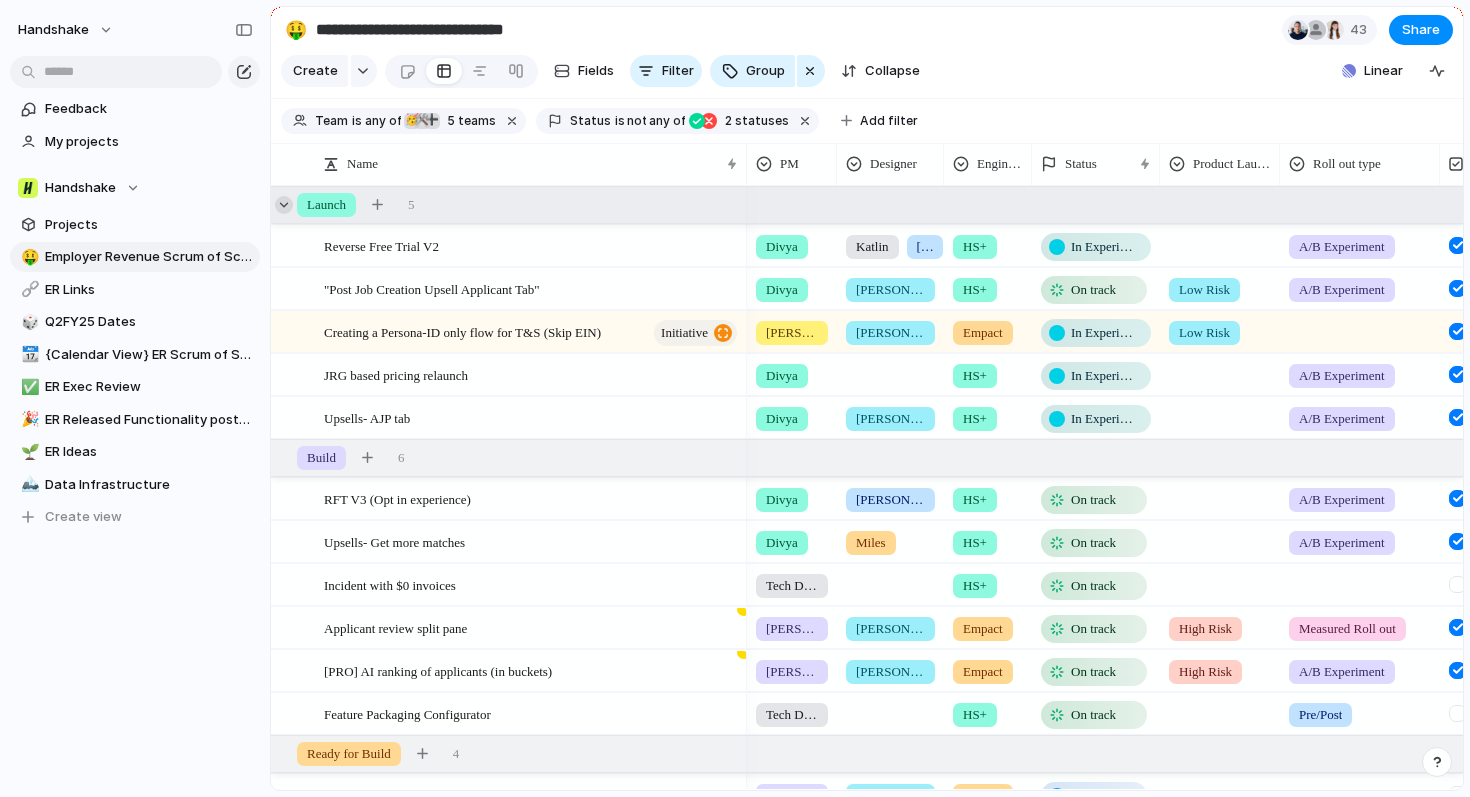click at bounding box center [284, 205] 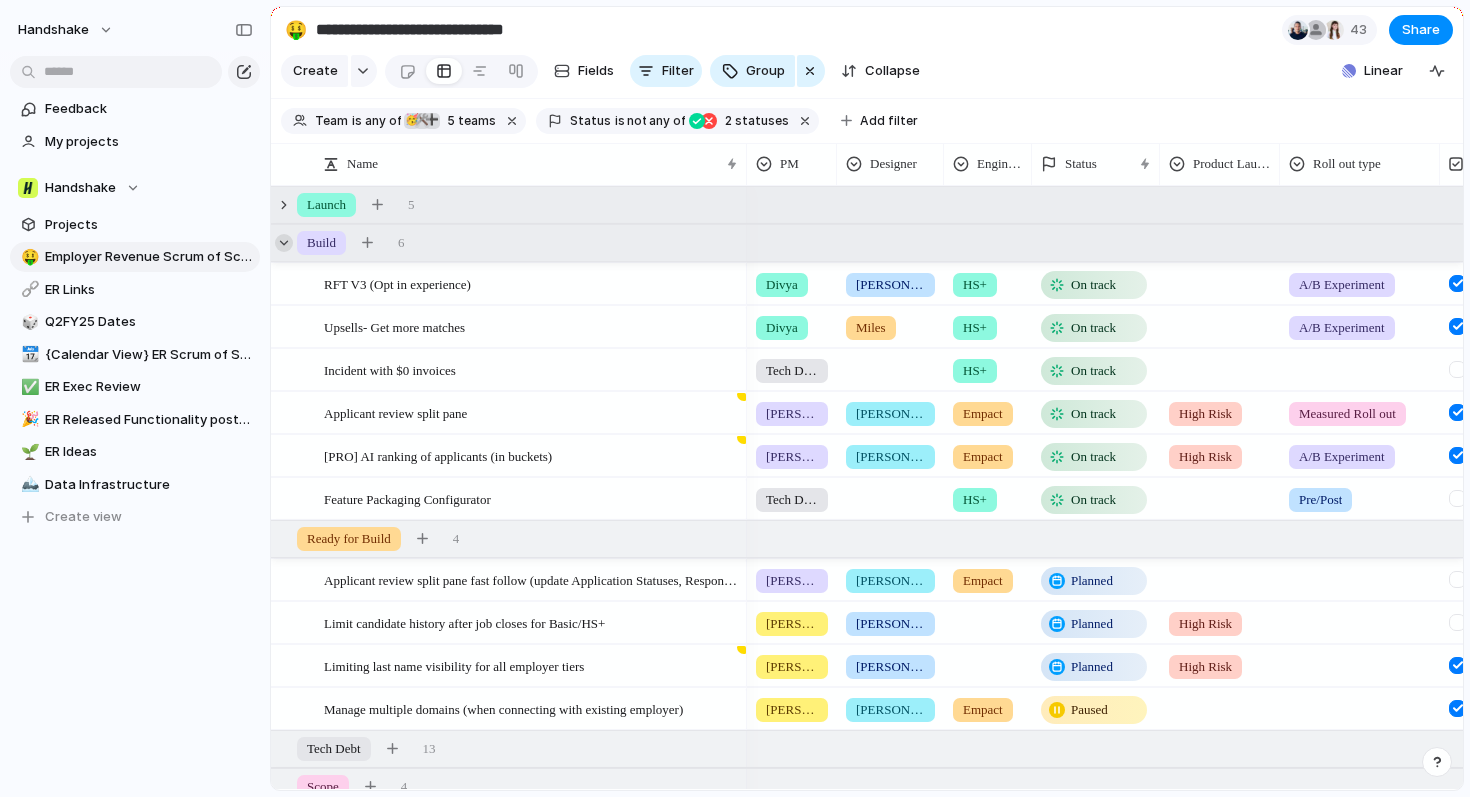 click at bounding box center [284, 243] 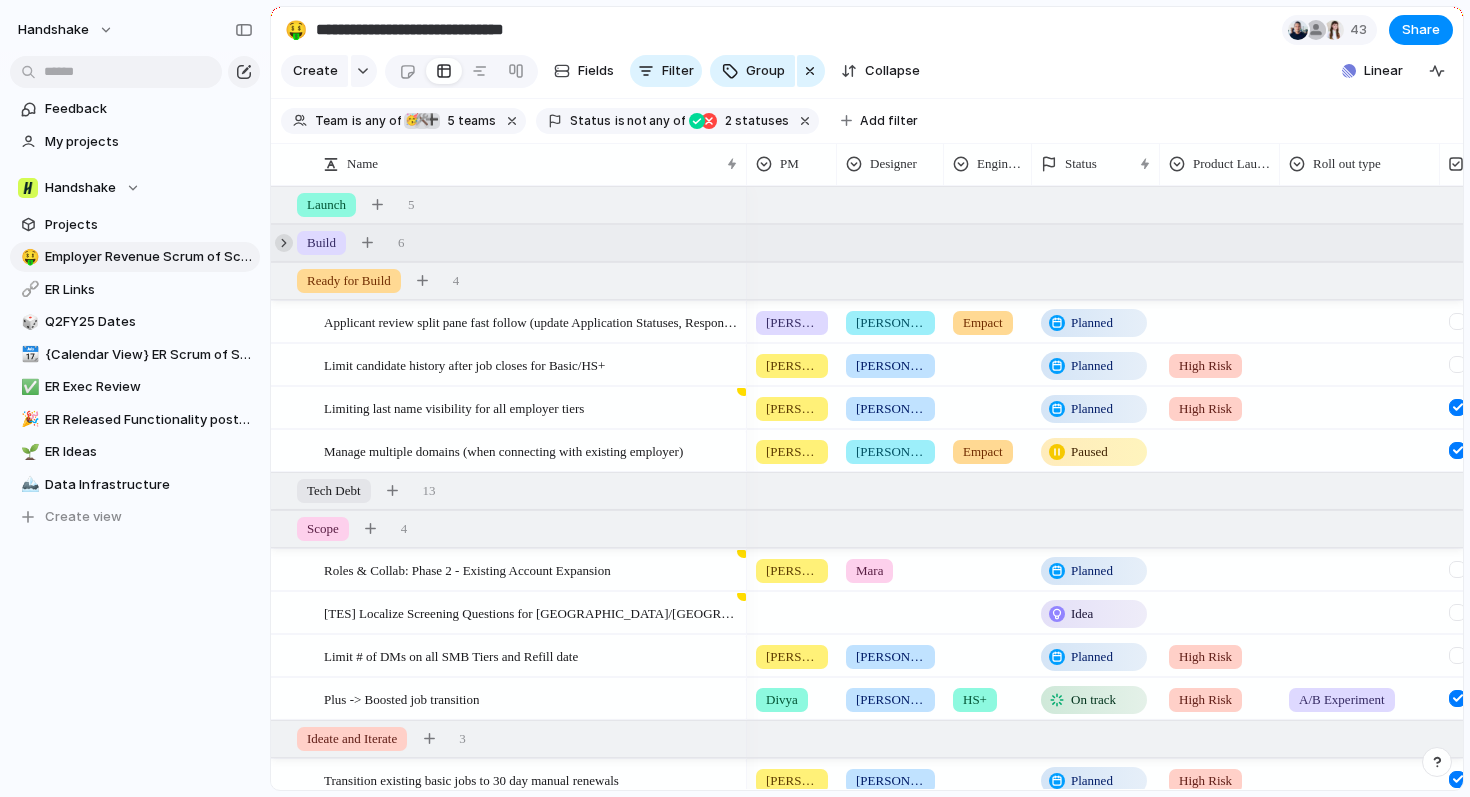 click at bounding box center [284, 243] 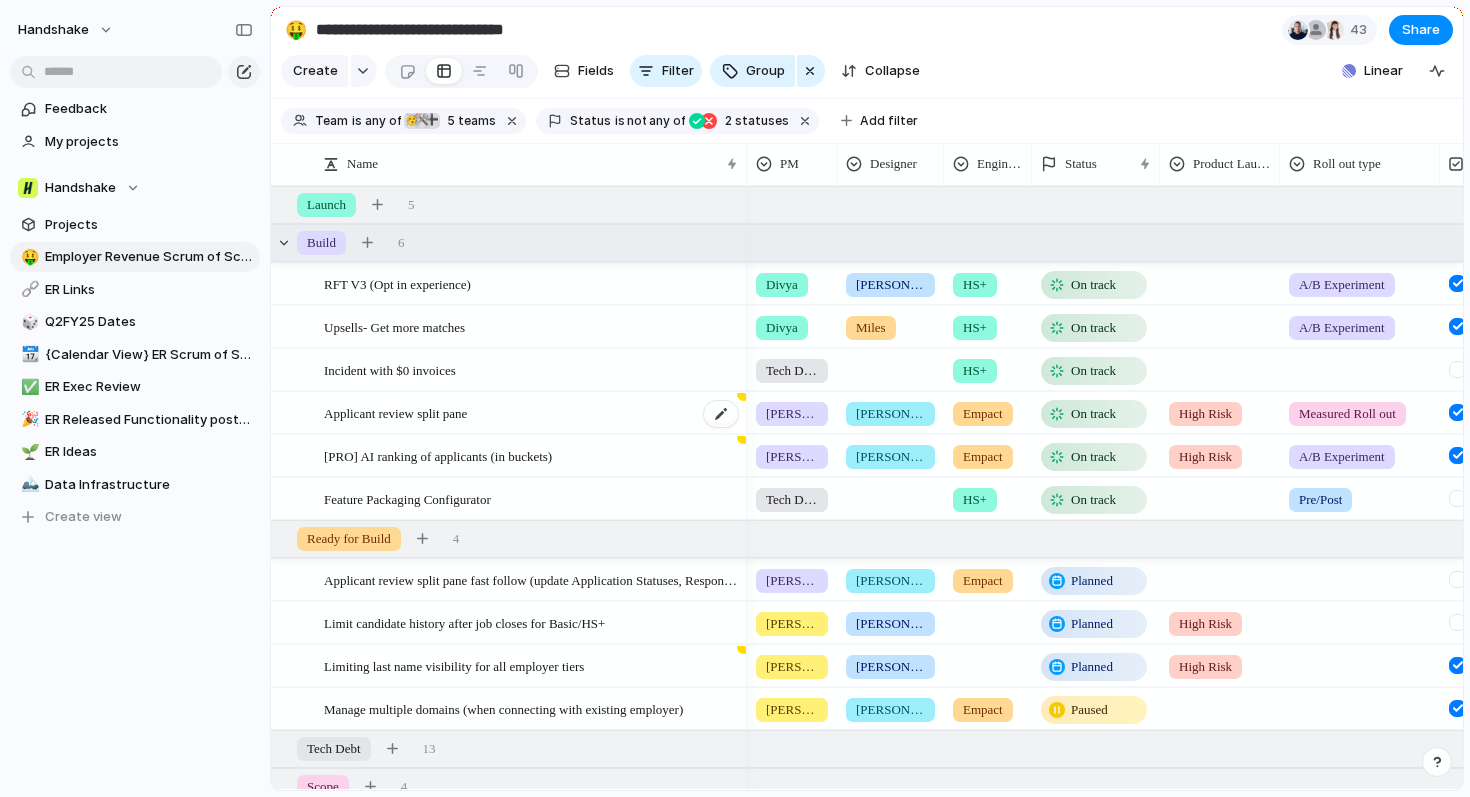 scroll, scrollTop: 0, scrollLeft: 98, axis: horizontal 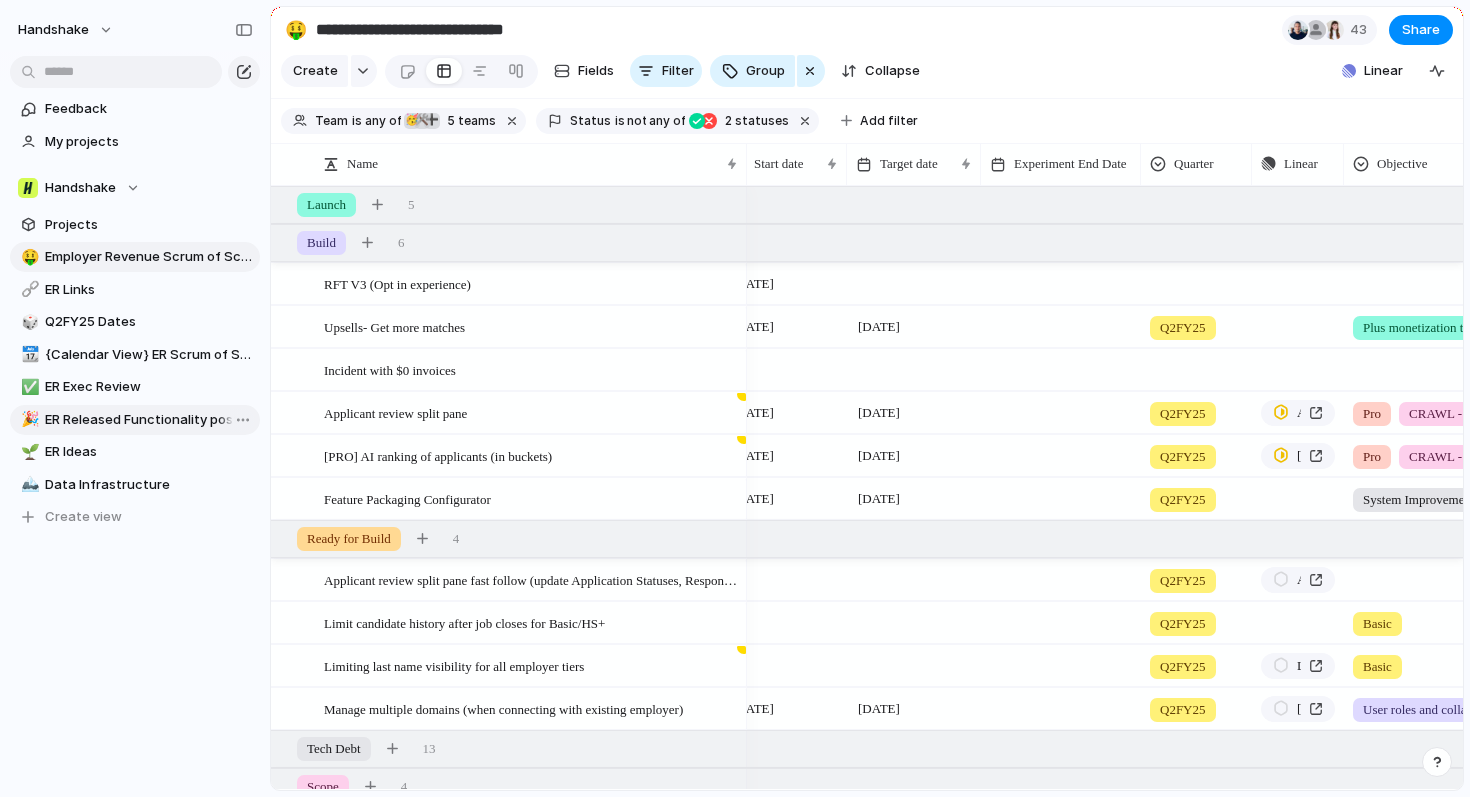 click on "ER Released Functionality post [DATE]" at bounding box center (149, 420) 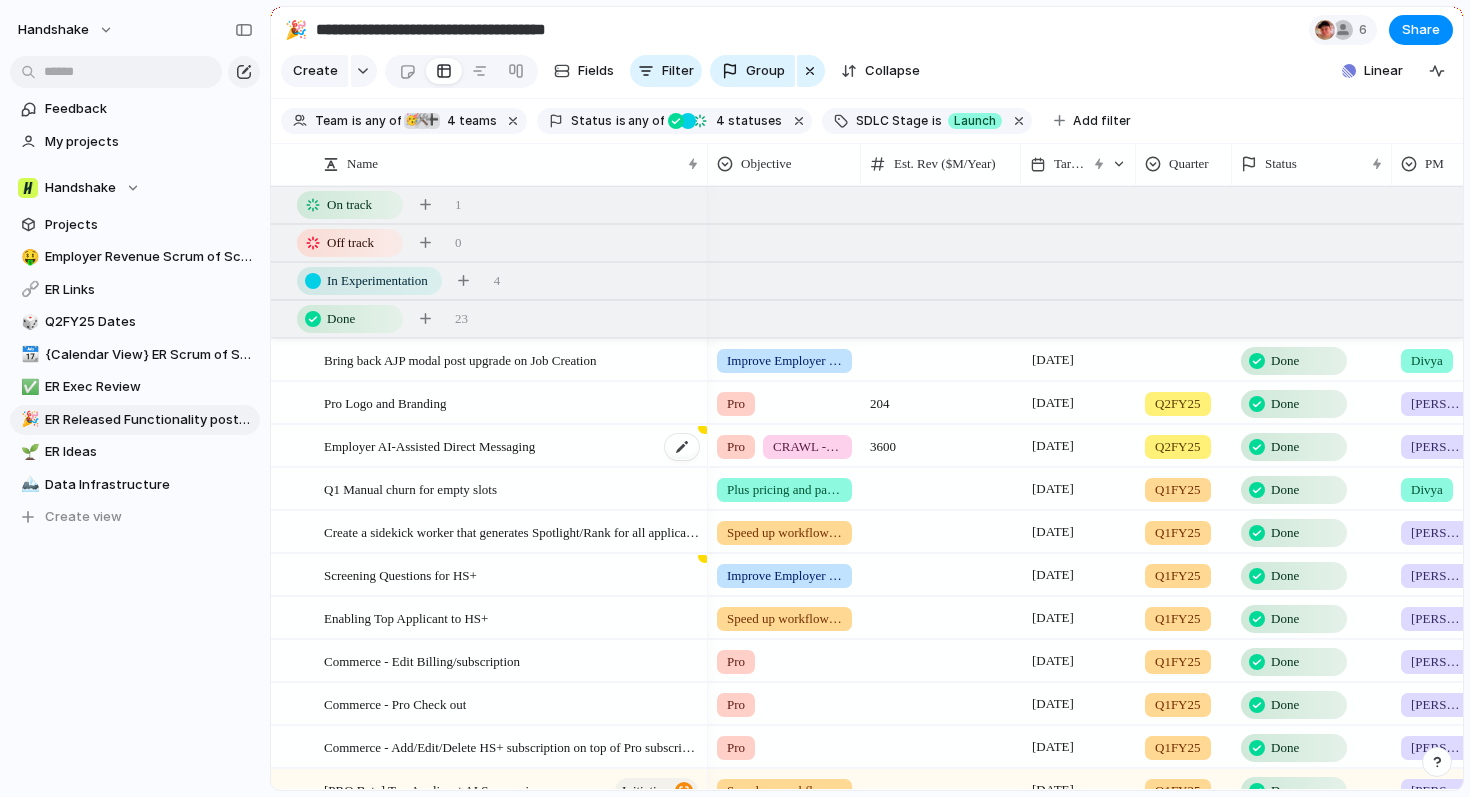 click on "Employer AI-Assisted Direct Messaging" at bounding box center (512, 446) 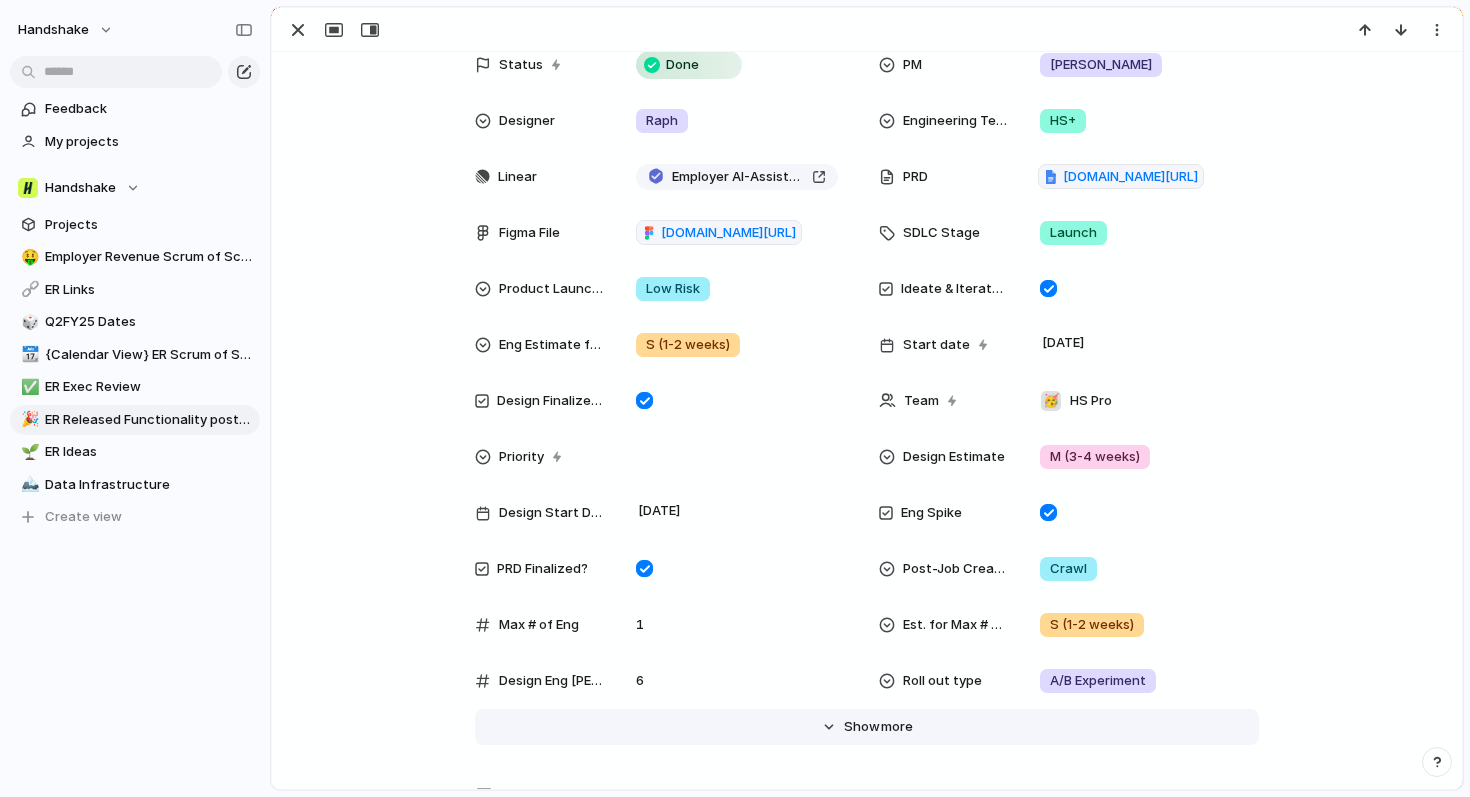 click on "Show" at bounding box center (862, 727) 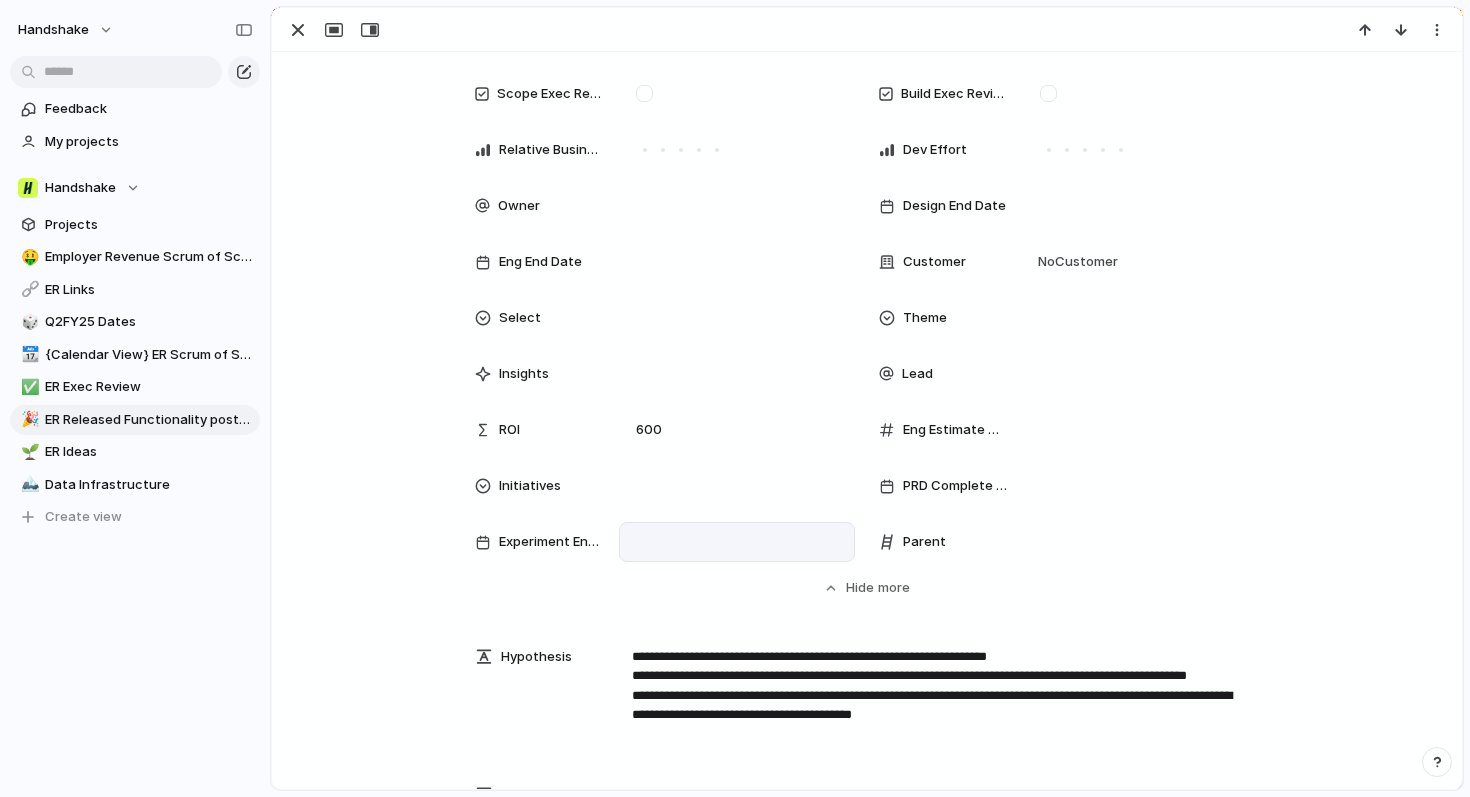 click at bounding box center [737, 542] 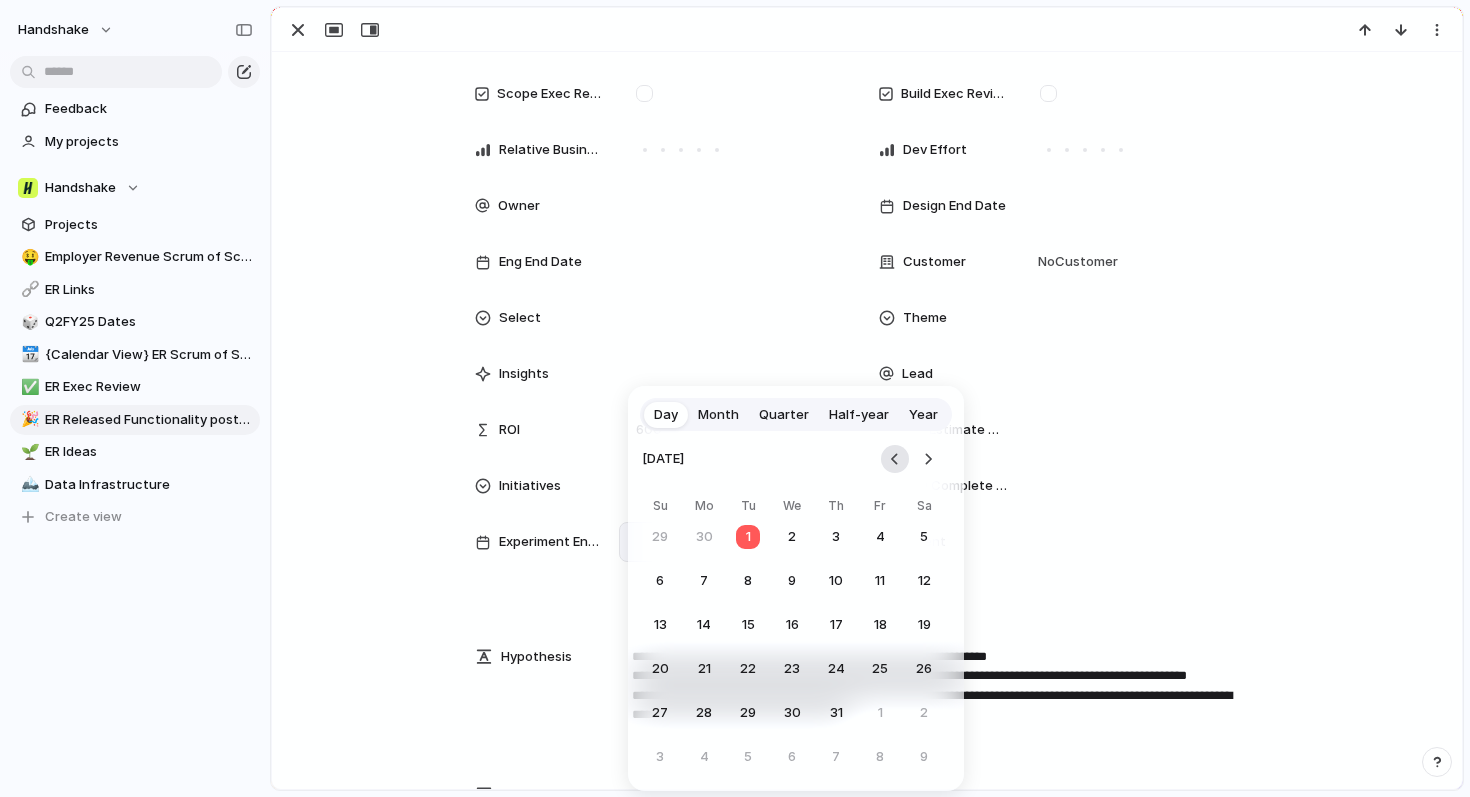 click at bounding box center (895, 459) 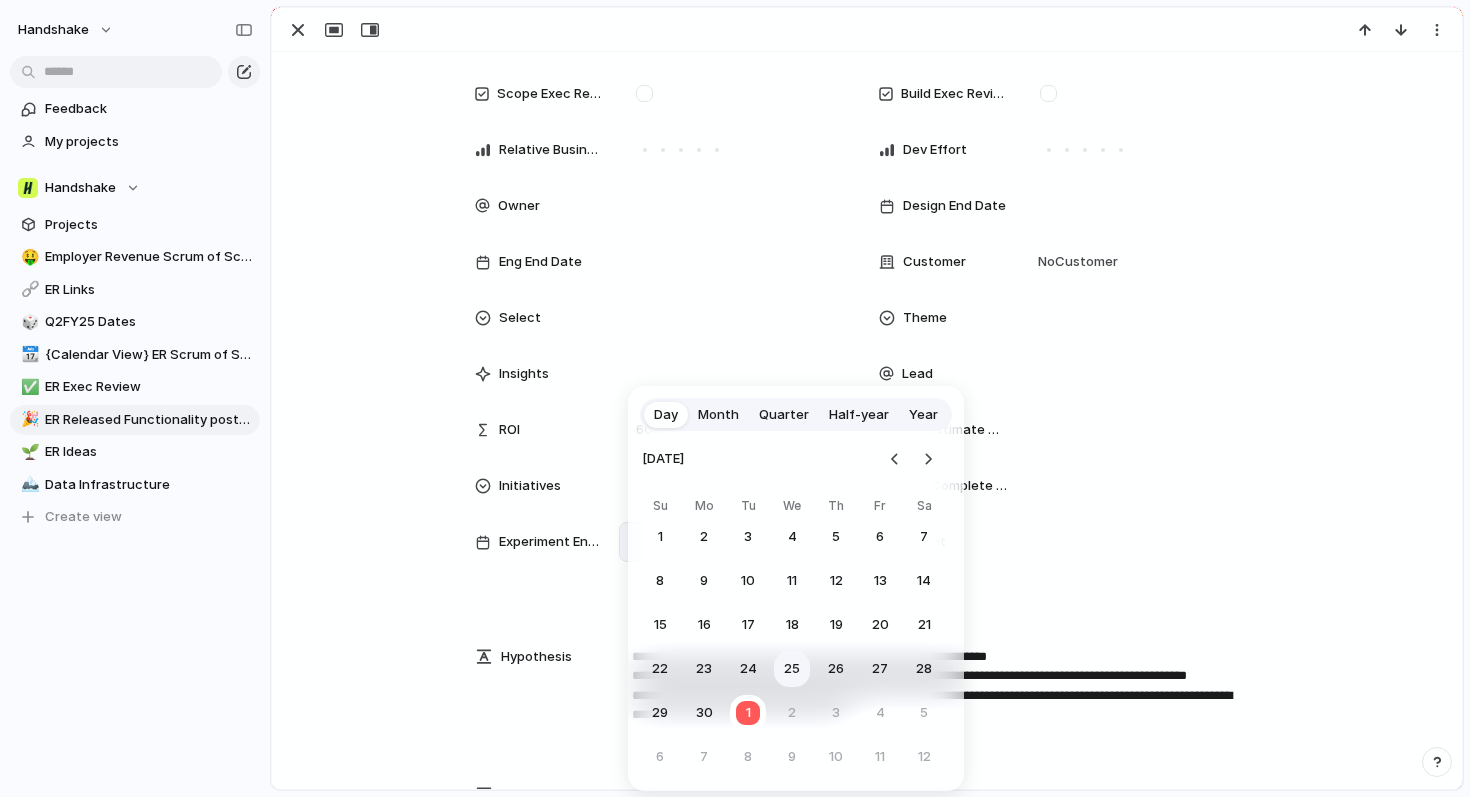 click on "25" at bounding box center [792, 669] 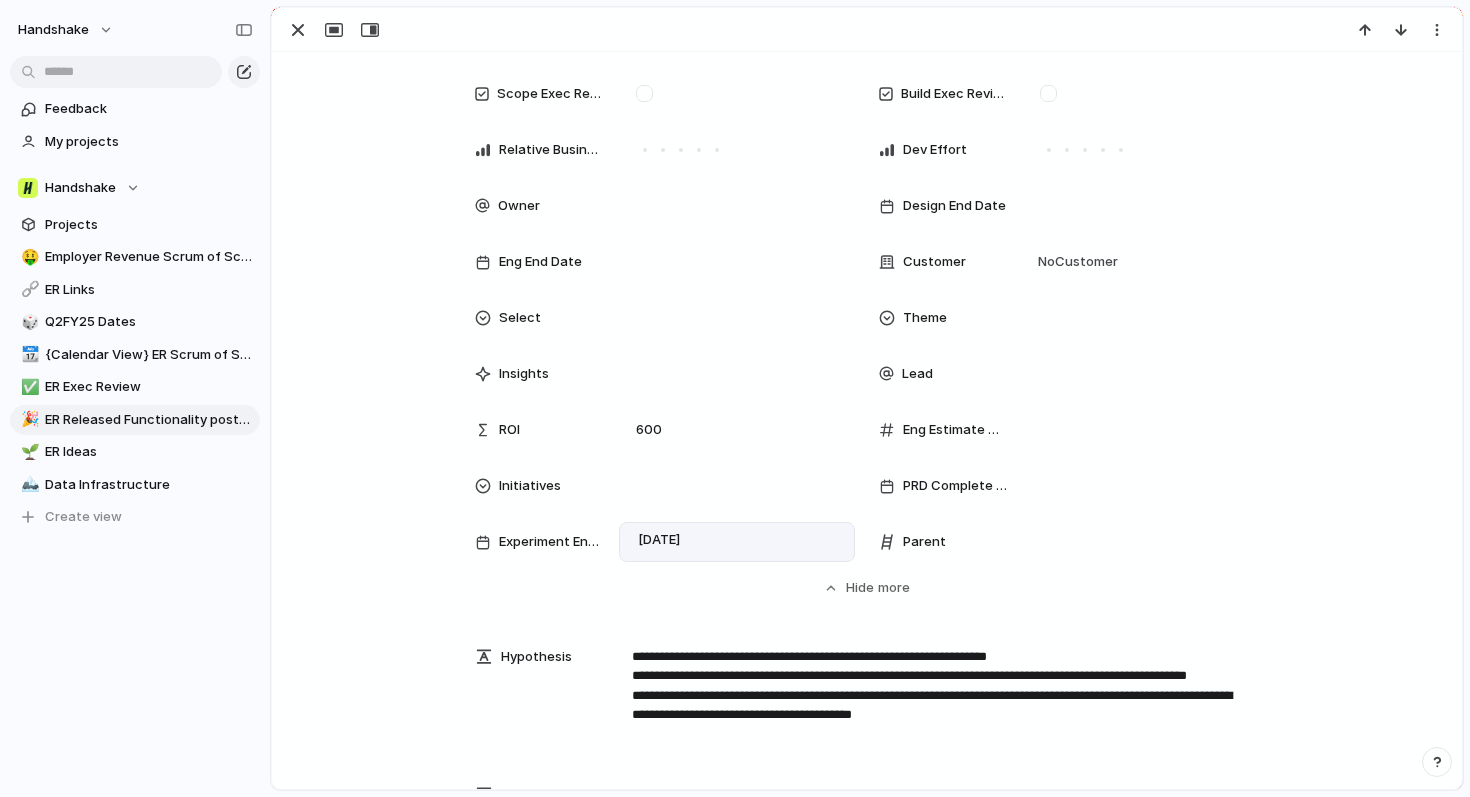 click on "Objective Pro CRAWL - March 2025 Design Sprint   Est. Rev ($M/Year) 3600 Target date 15 May Quarter Q2FY25 Status Done PM Alisha Designer Raph Engineering Team HS+ Linear Employer AI-Assisted Direct Messaging PRD docs.google.com/document/d/1J_xQI6V4lxgX70vQcFfxP8EMwUINQ8p9eRLi0rFabK0/edit?usp=sharing Figma File figma.com/design/p6fmuoMedppunm0eDvM3Pa/AI-Assisted-Direct-Messaging?node-id=138-2578 SDLC Stage Launch Product Launch Risk Type Low Risk Ideate & Iterate Exec Review Eng Estimate for 1 S (1-2 weeks) Start date 16 April Design Finalized? Team 🥳 HS Pro Priority Design Estimate M (3-4 weeks) Design Start Date 21 March Eng Spike PRD Finalized? Post-Job Creation Design Sprint Crawl   Max # of Eng 1 Est. for Max # Eng S (1-2 weeks)   Design Eng LoE 6 Roll out type A/B Experiment Last changed 1 July Created at 18 February           Created by Alisha Manandhar Identify Exec Review Scope Exec Review Build Exec Review Relative Business Impact Dev Effort           Owner Design End Date Eng End Date Customer" at bounding box center [867, -3] 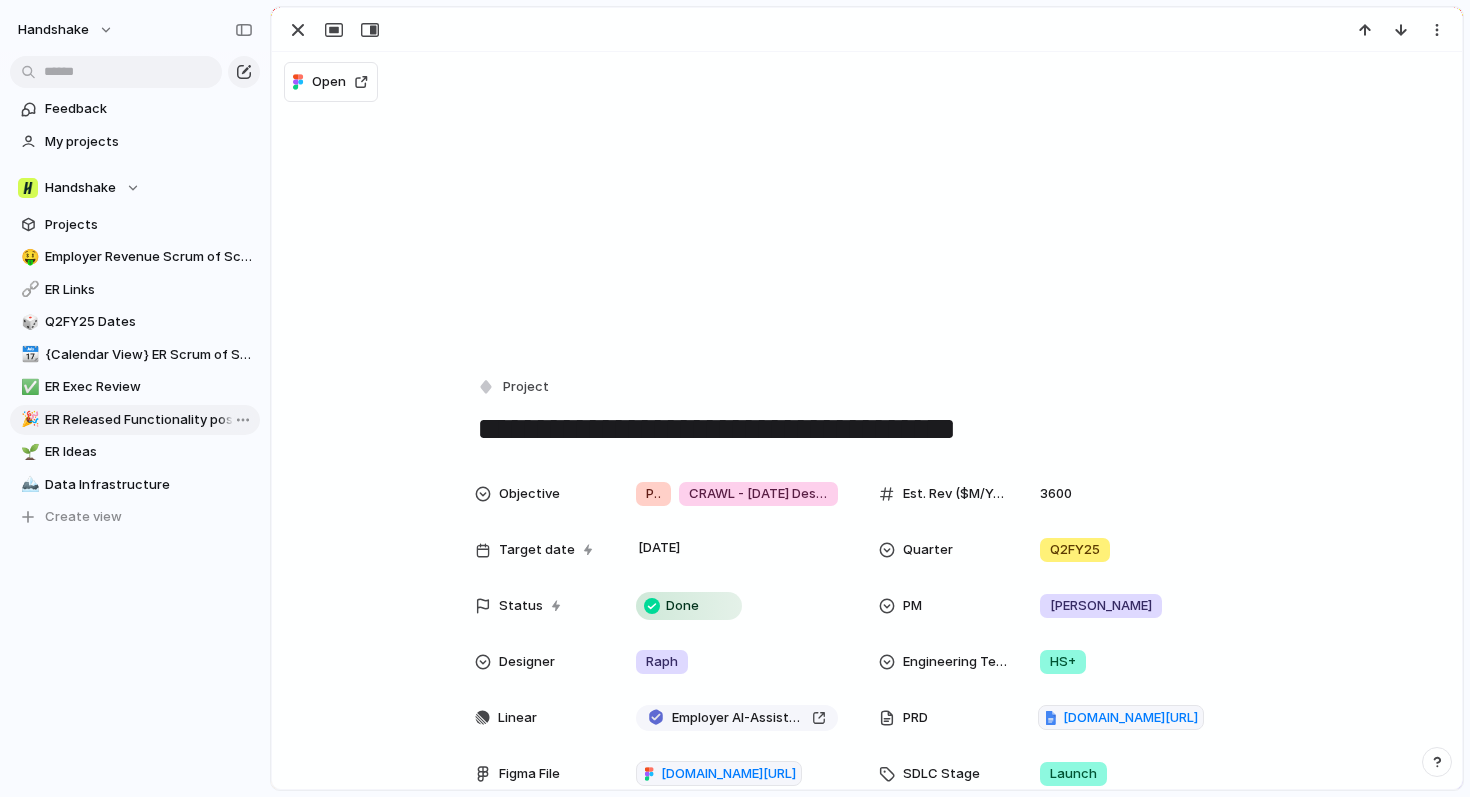 click on "ER Released Functionality post [DATE]" at bounding box center (149, 420) 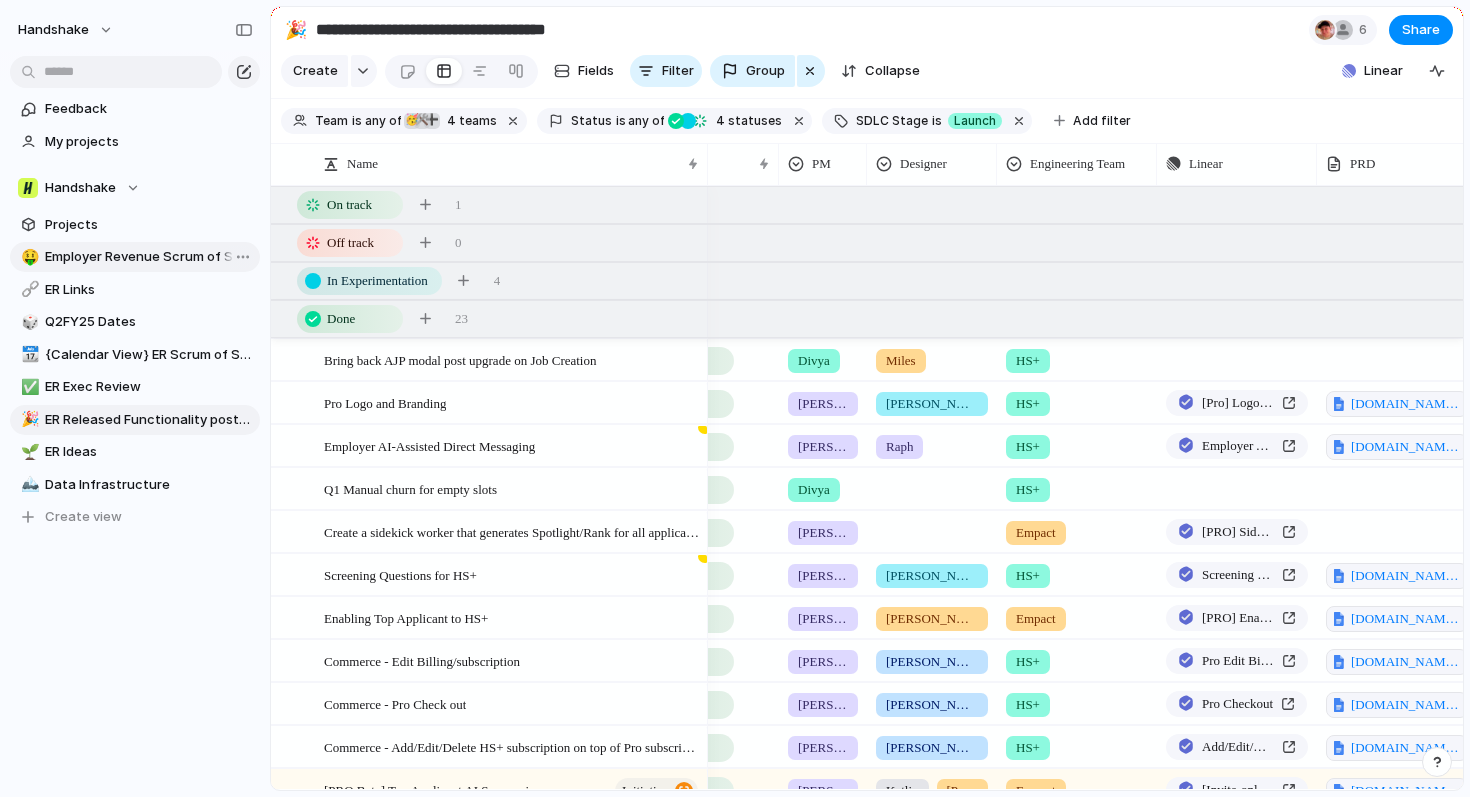 click on "Employer Revenue Scrum of Scrum" at bounding box center (149, 257) 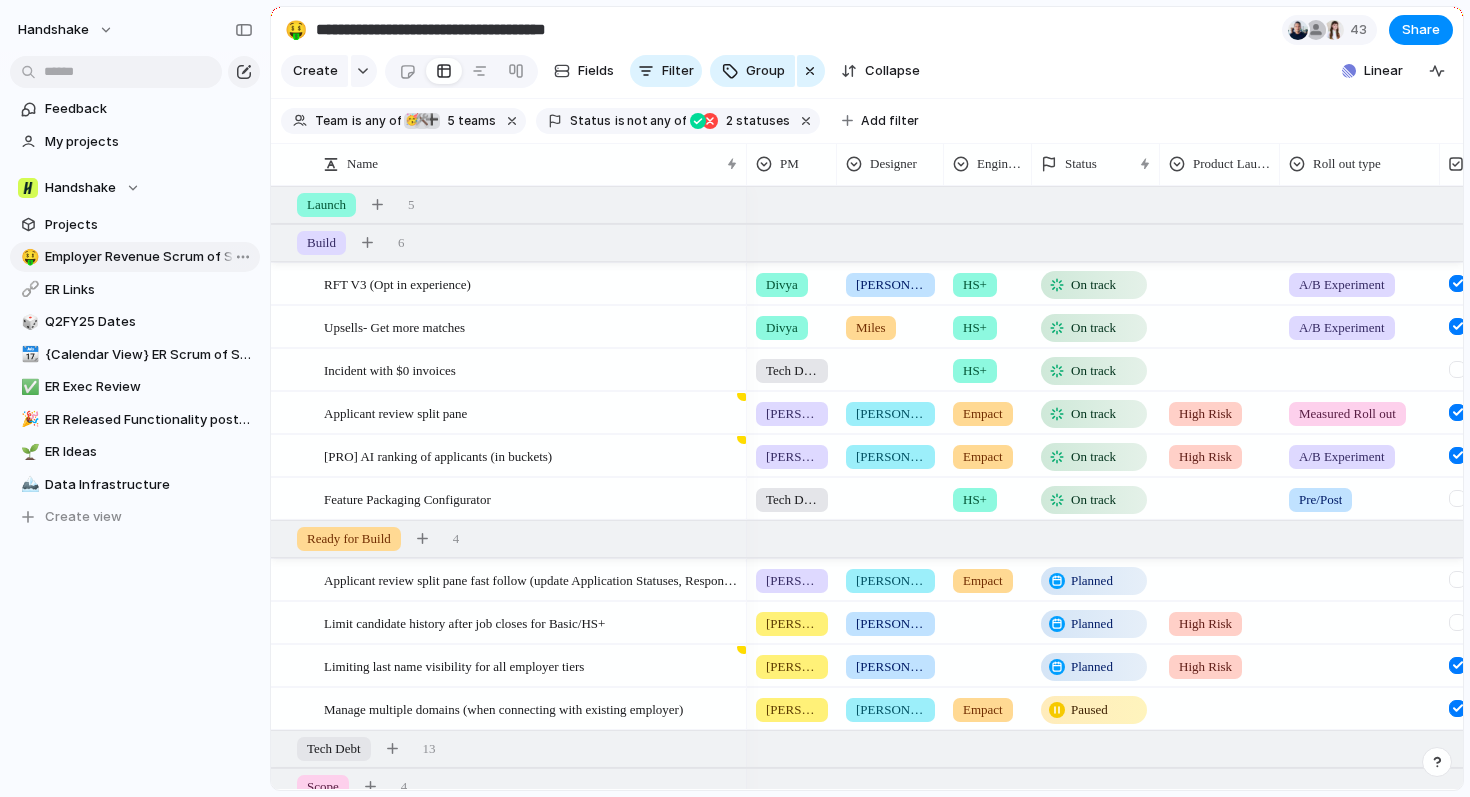 type on "**********" 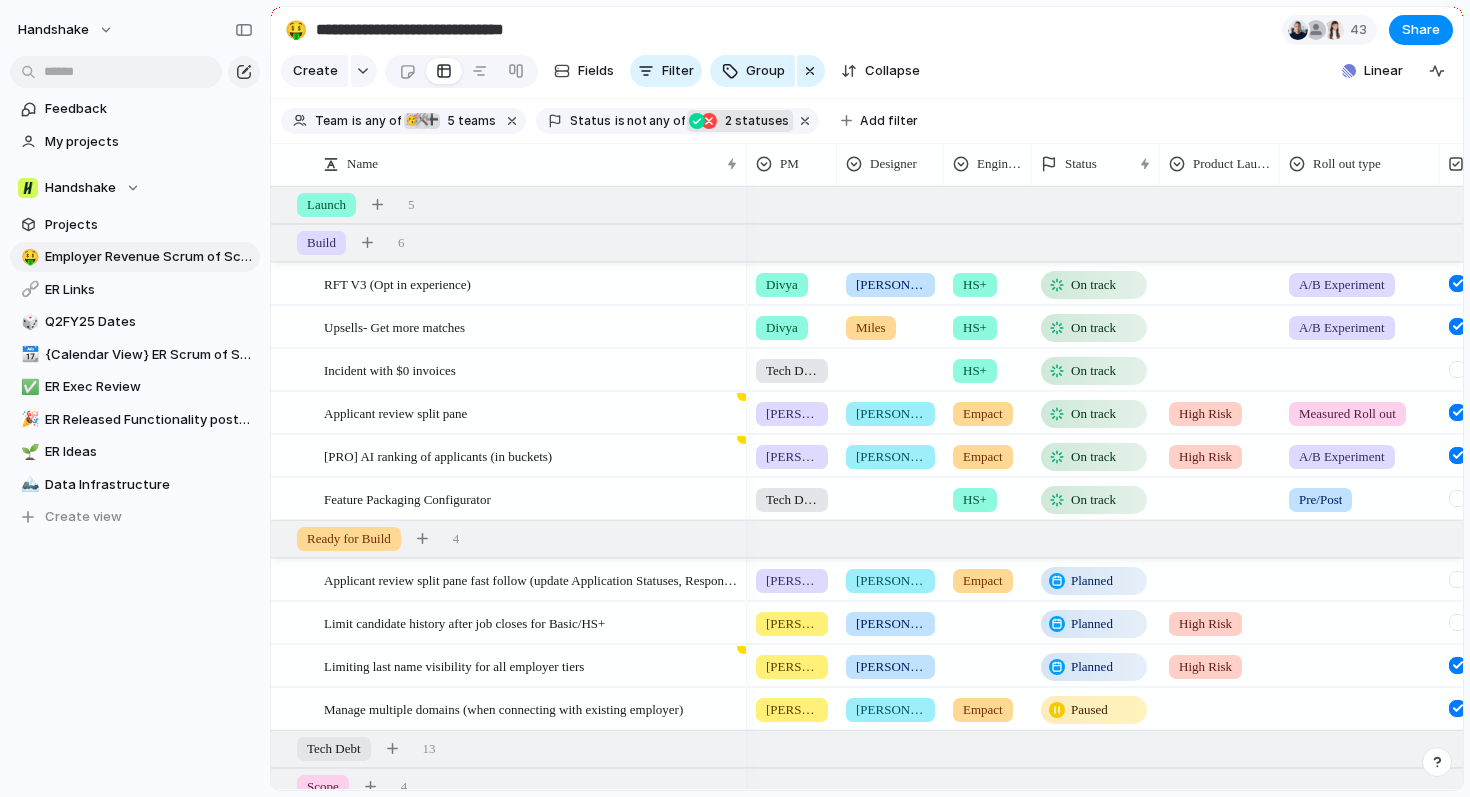 click on "Done Canceled 2   statuses" at bounding box center [738, 121] 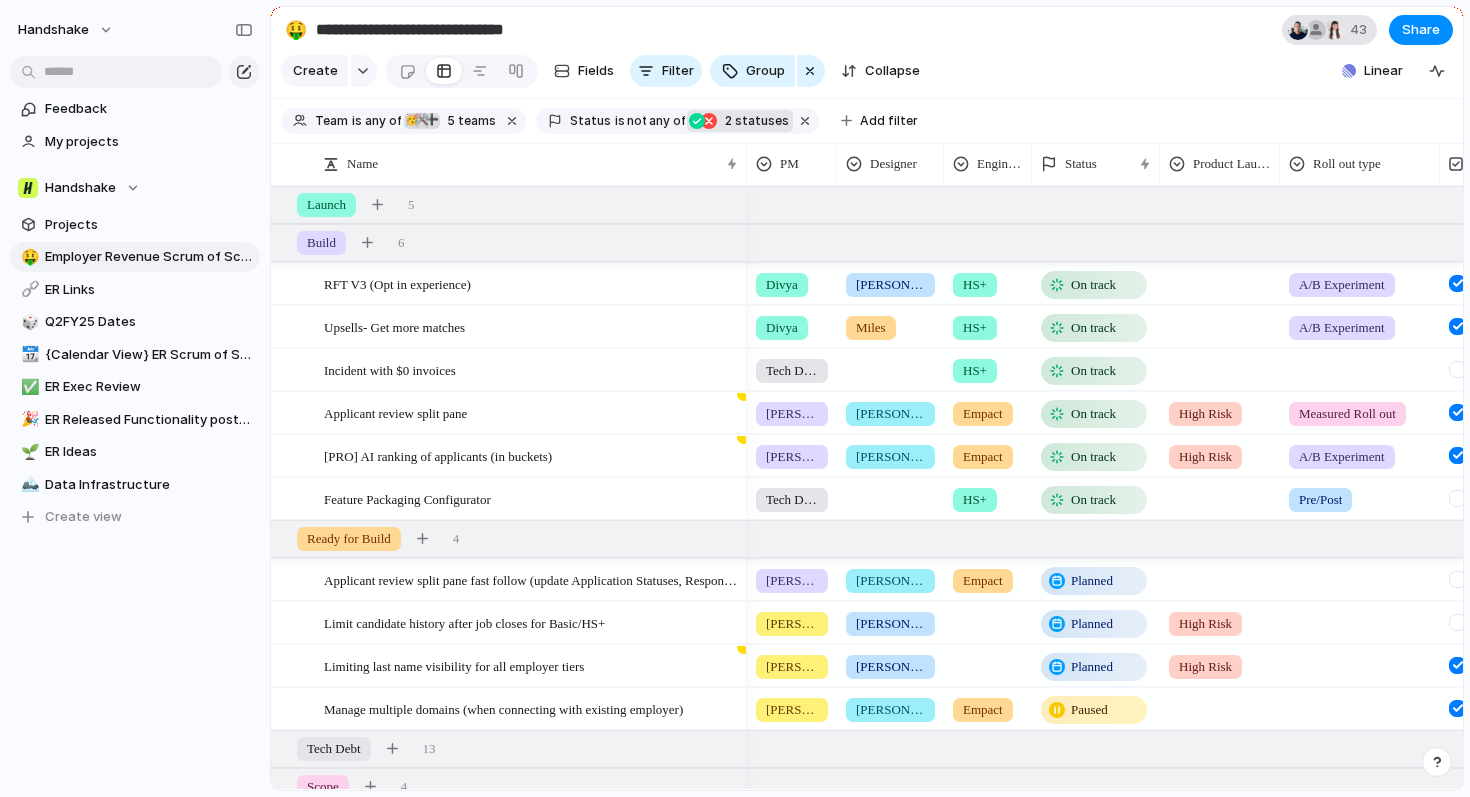 click on "43" at bounding box center (1329, 30) 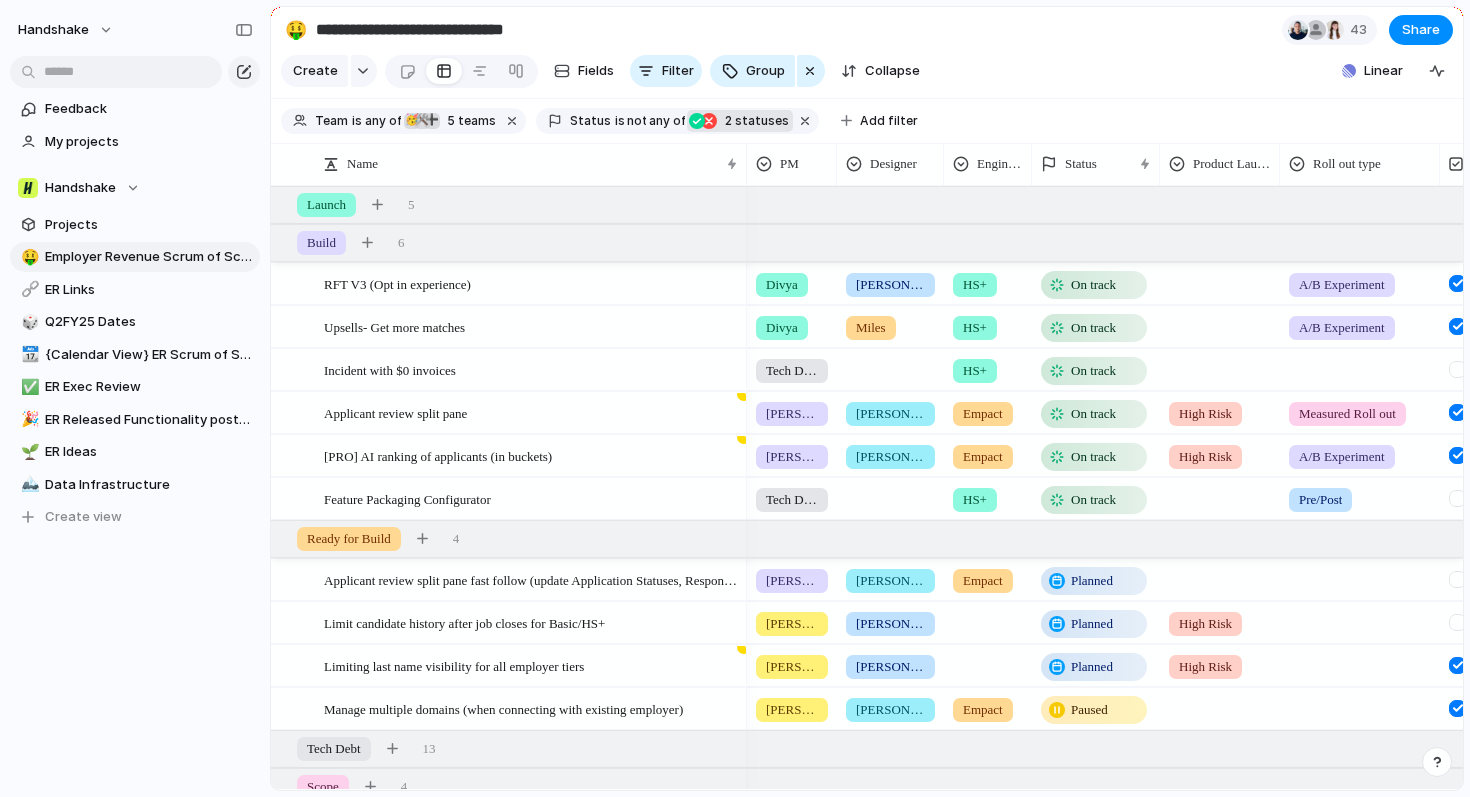 click on "Seen by Lia Napolitano Vikram Rao Jesus Estrada Cole Wallin Vivian Hou Jon Rahoi Manoj Pahuja Kevin Barnett Bhargav Vadher Leif Hanack Marta Fonda Tim Stusiak Matt Greenberg Jake Becker Andrew Gealy Michael Cortez Eric Chen Kevin Brito Mason Bender Carlos Power Young So Michelle Mjoen Isabella Jaye Nick Harmon Alden Roberts Maung Naing Harper Zhu Carmen Broomes Katlin Spears Hans Bjornavold Scott Dvorak May-Li Khoe Kaajal Baheti Jack Chapa Sean Sabihi Ella Wan Index Onboarding Zhenya Minkovich Michael Borglin Divya Krishnan Erica Deahl Sobhini Endlur Keerthana Hanumanthagowda" at bounding box center (735, 398) 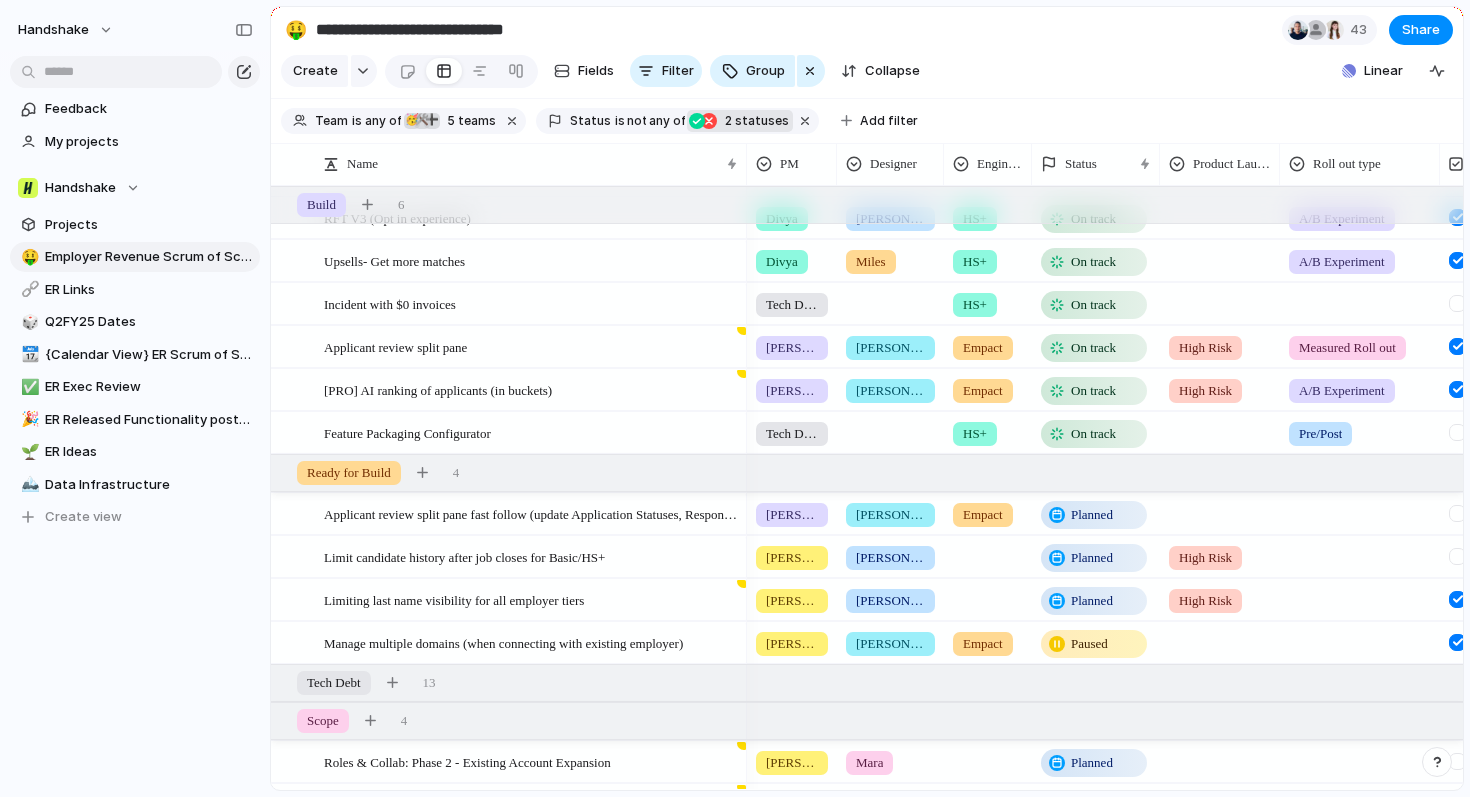 scroll, scrollTop: 90, scrollLeft: 0, axis: vertical 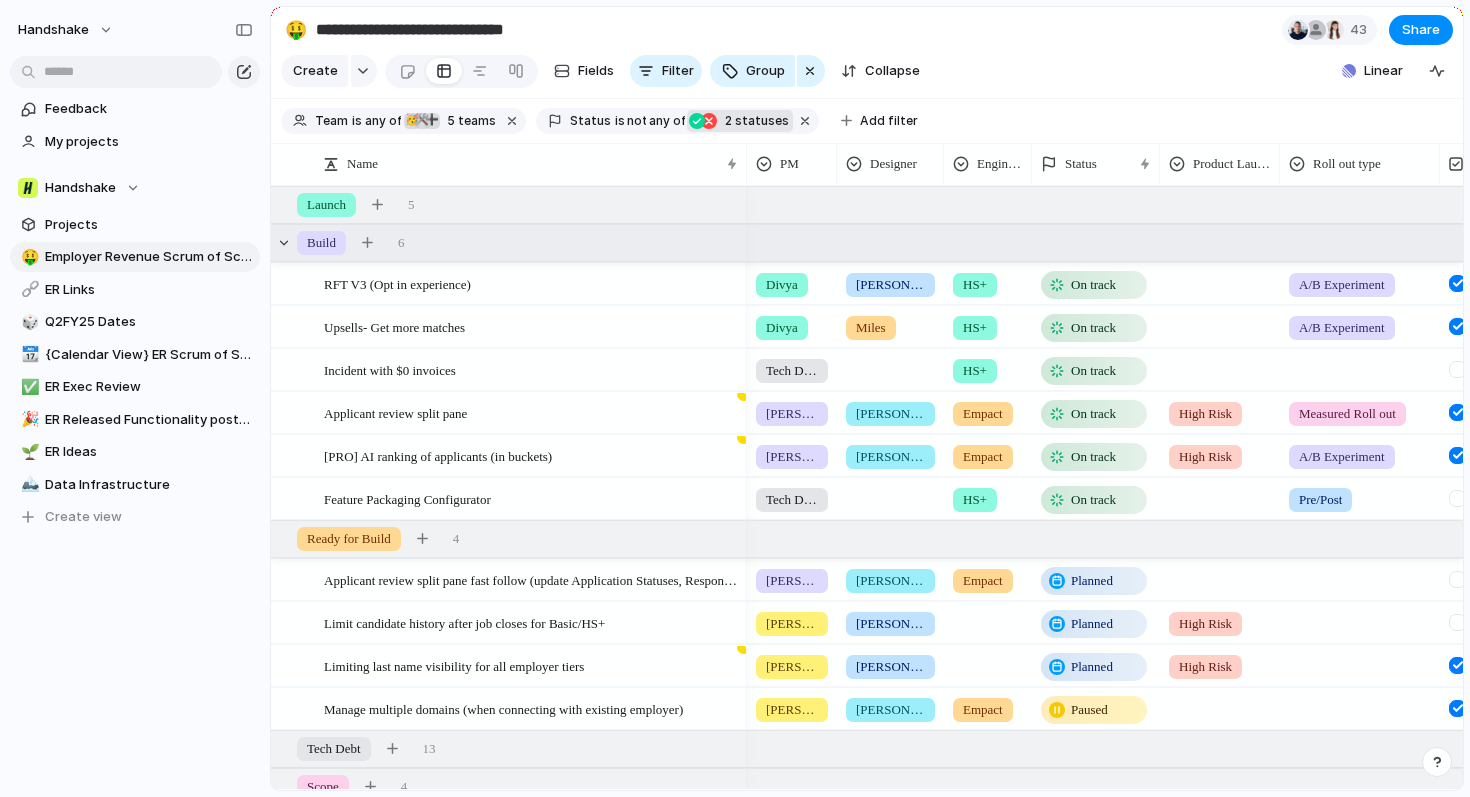 click on "Build 6" at bounding box center (869, 243) 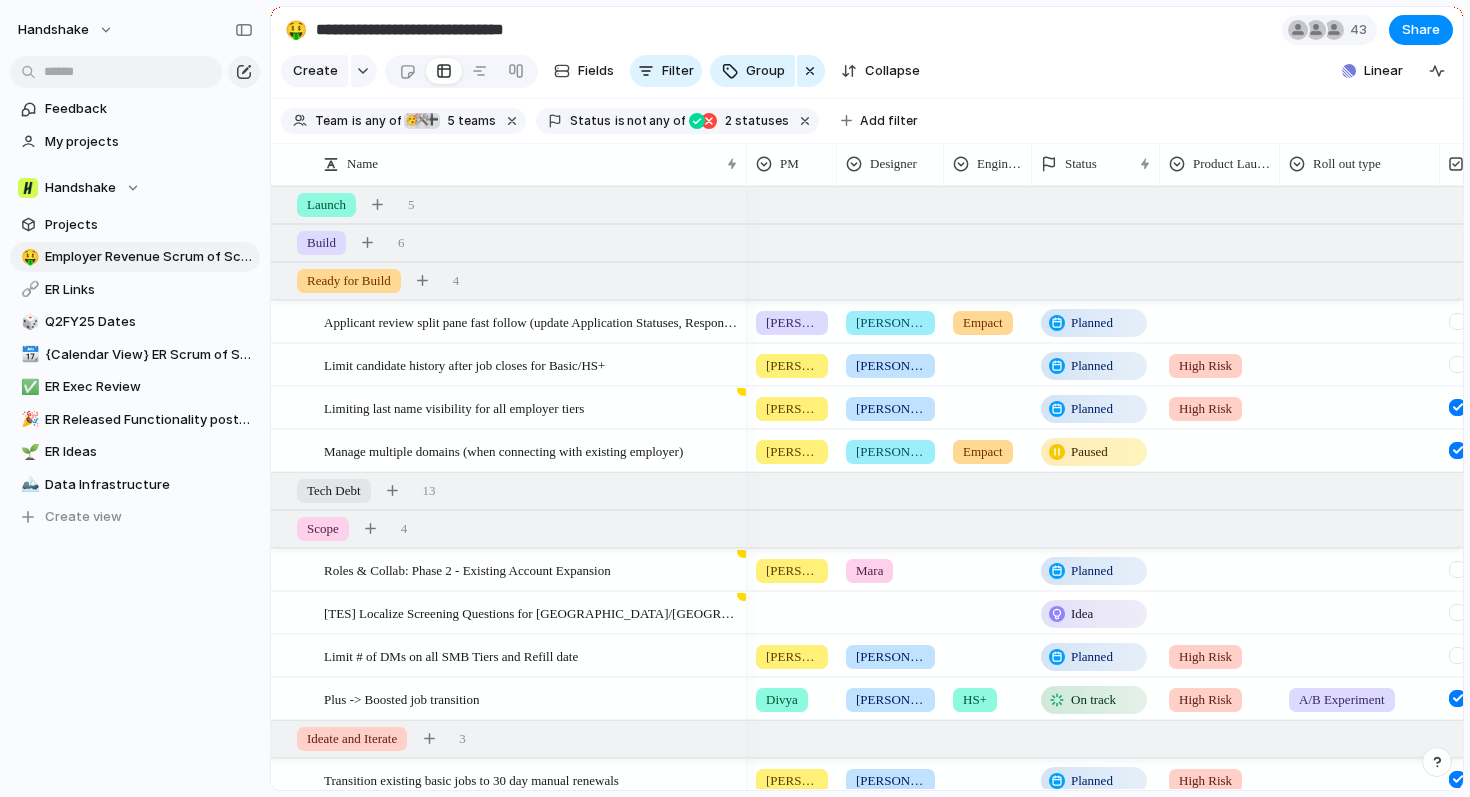 scroll, scrollTop: 0, scrollLeft: 0, axis: both 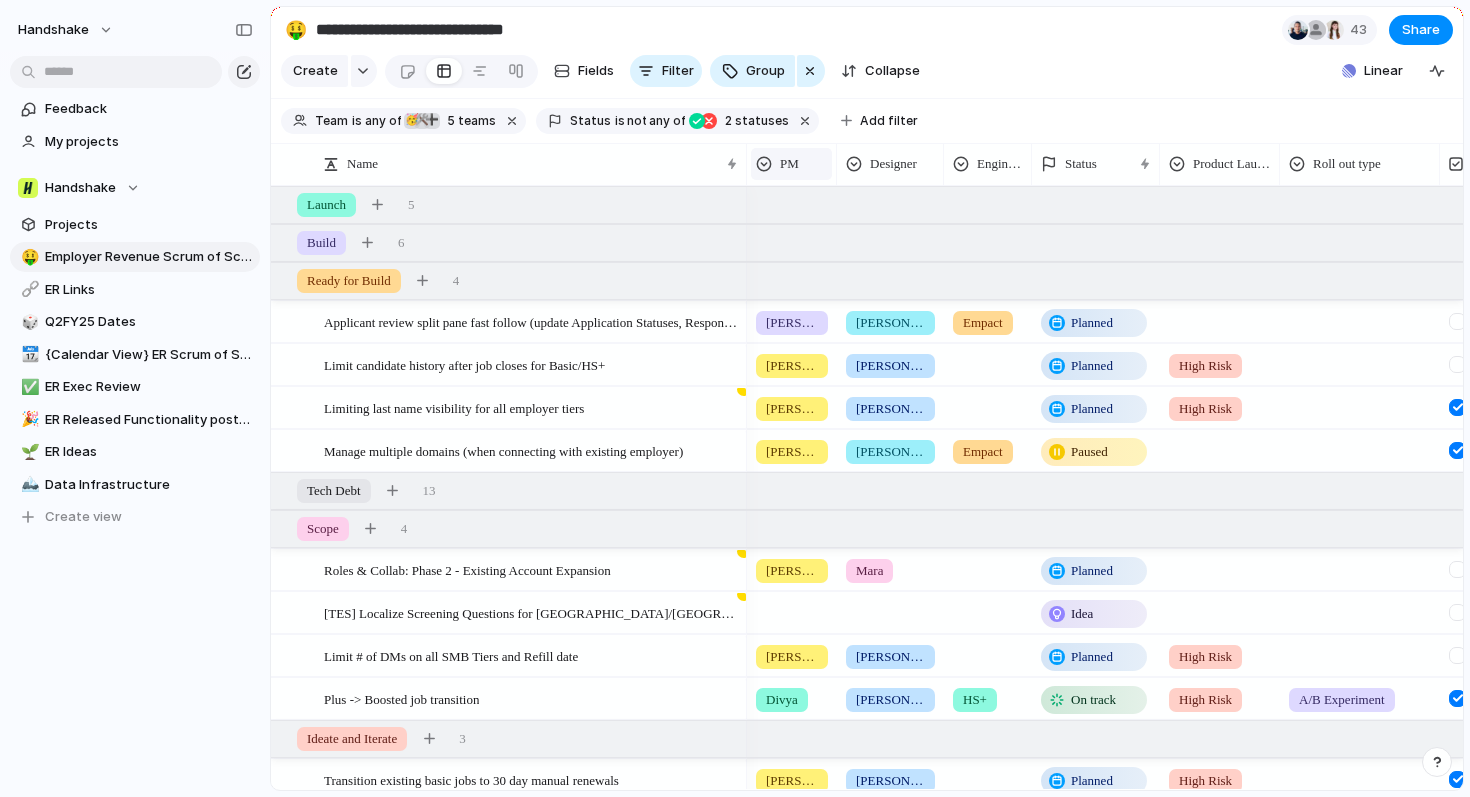 click on "PM" at bounding box center [789, 164] 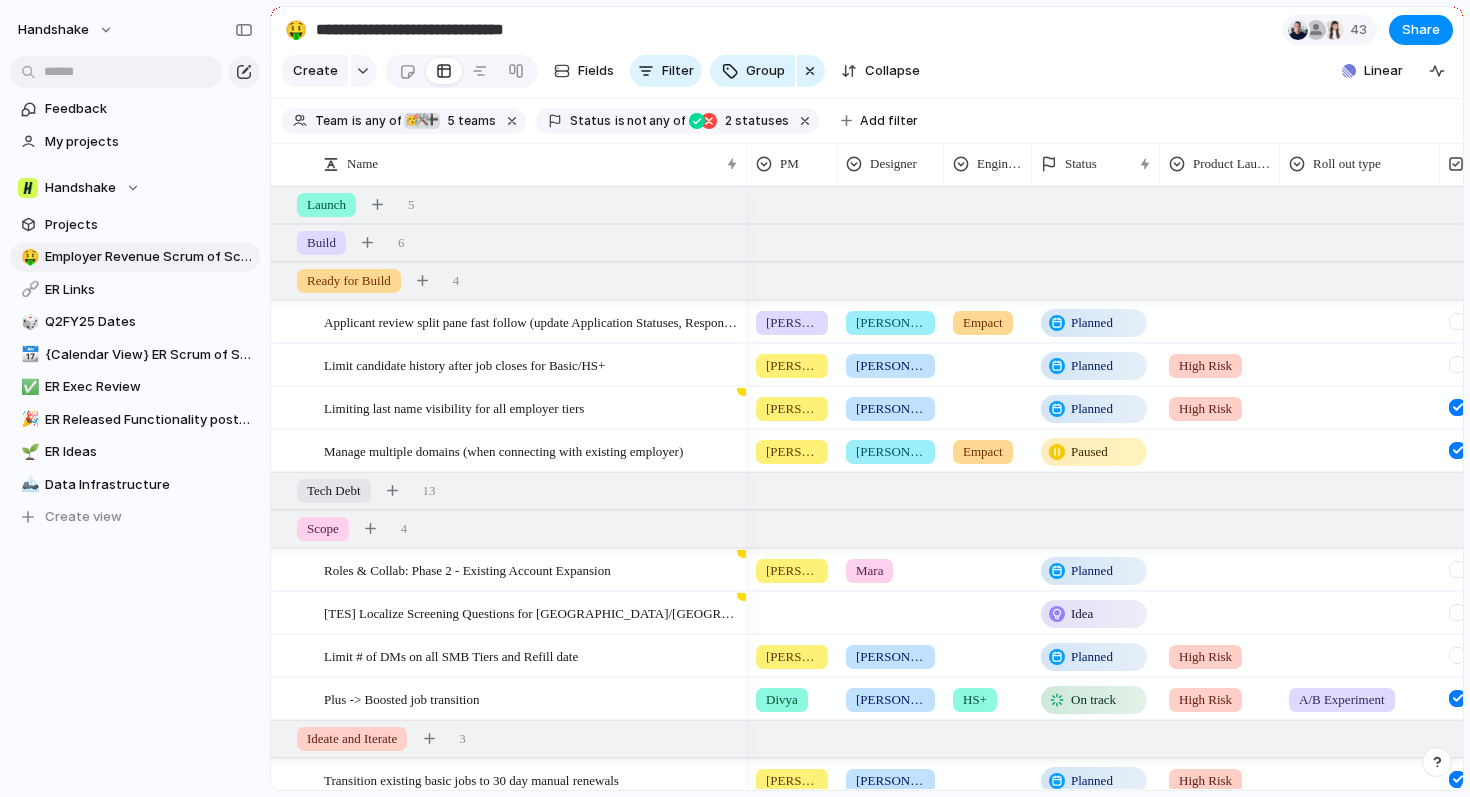 click on "Modify   Hide   Sort ascending   Sort descending" at bounding box center (735, 398) 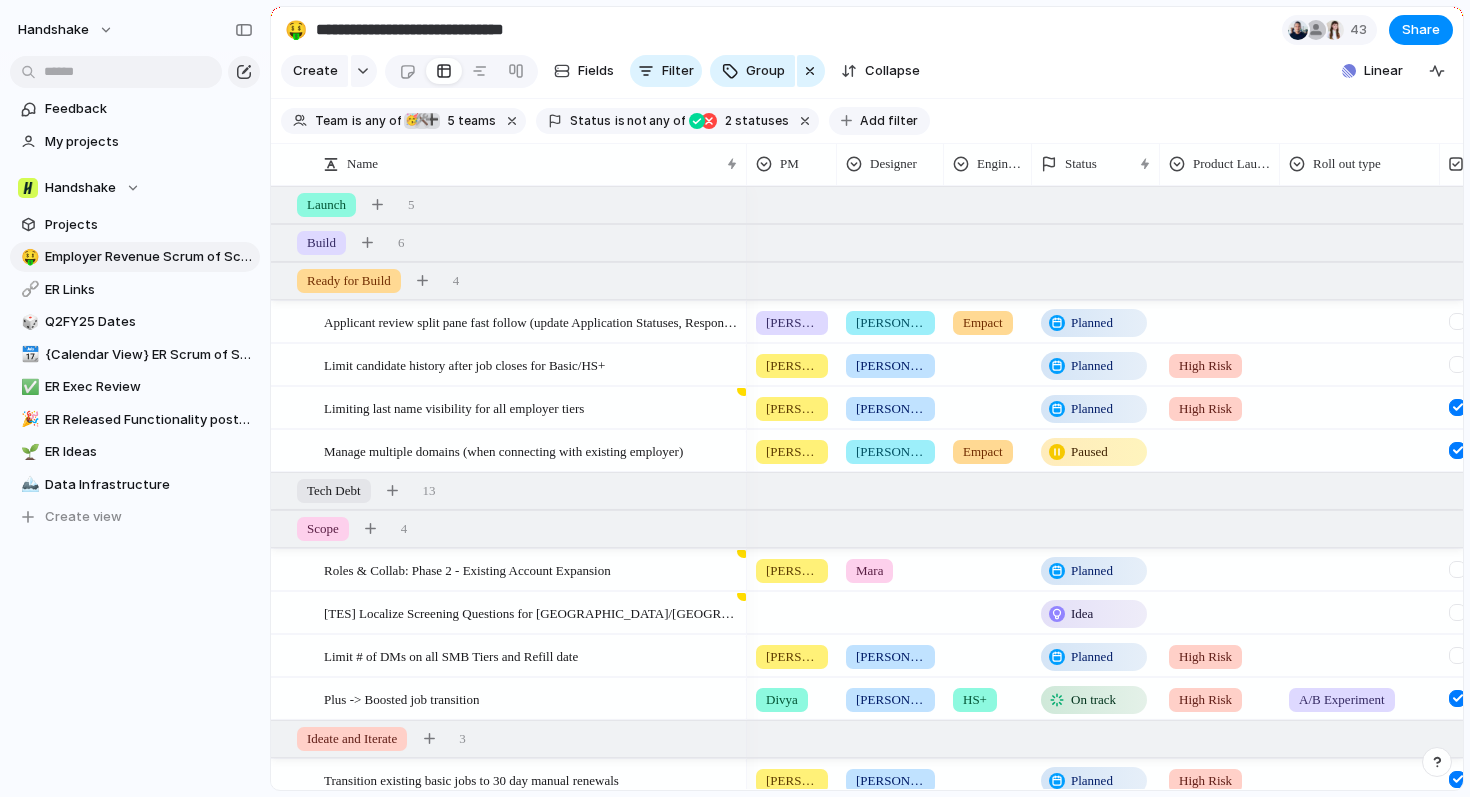 click at bounding box center (846, 120) 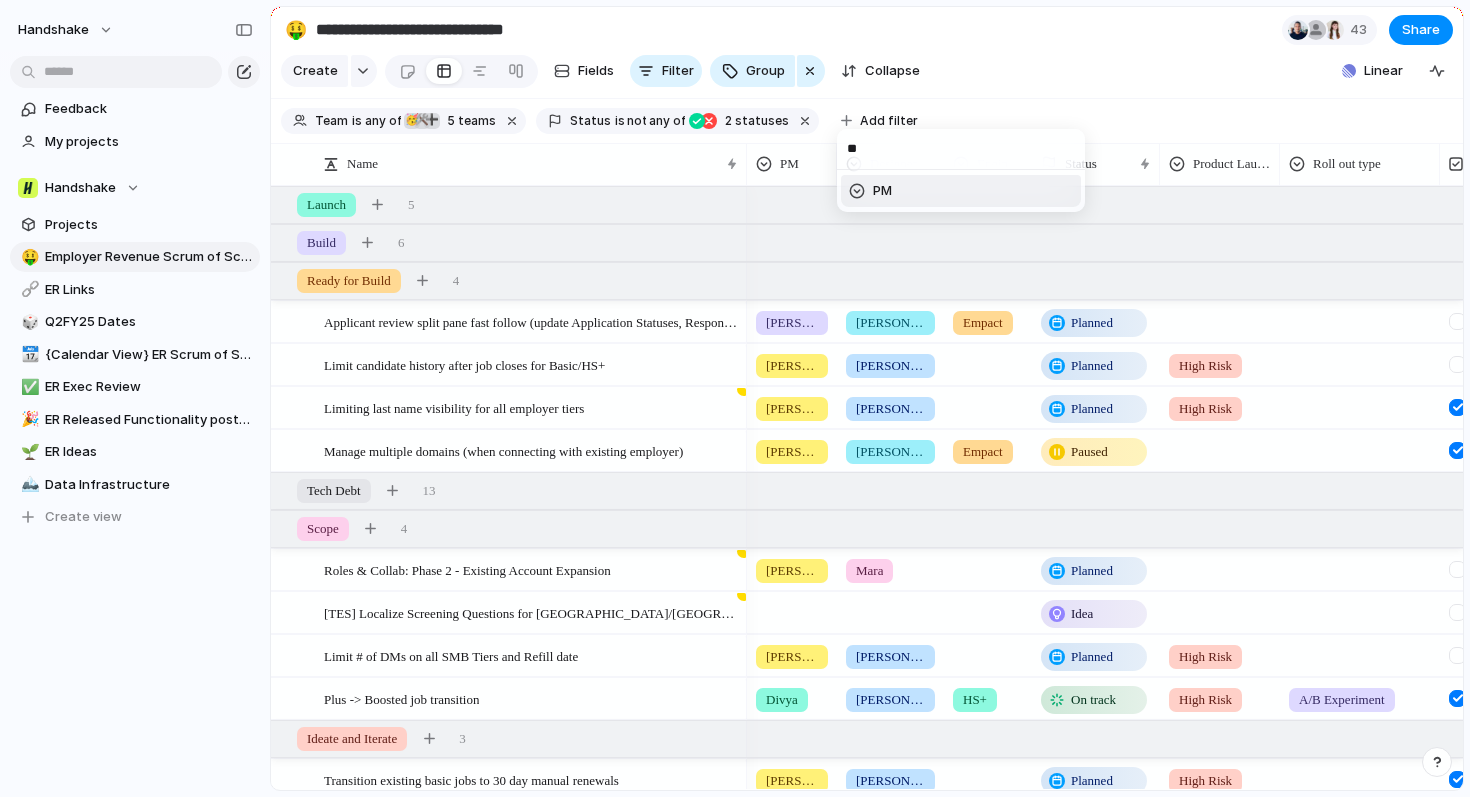 scroll, scrollTop: 0, scrollLeft: 0, axis: both 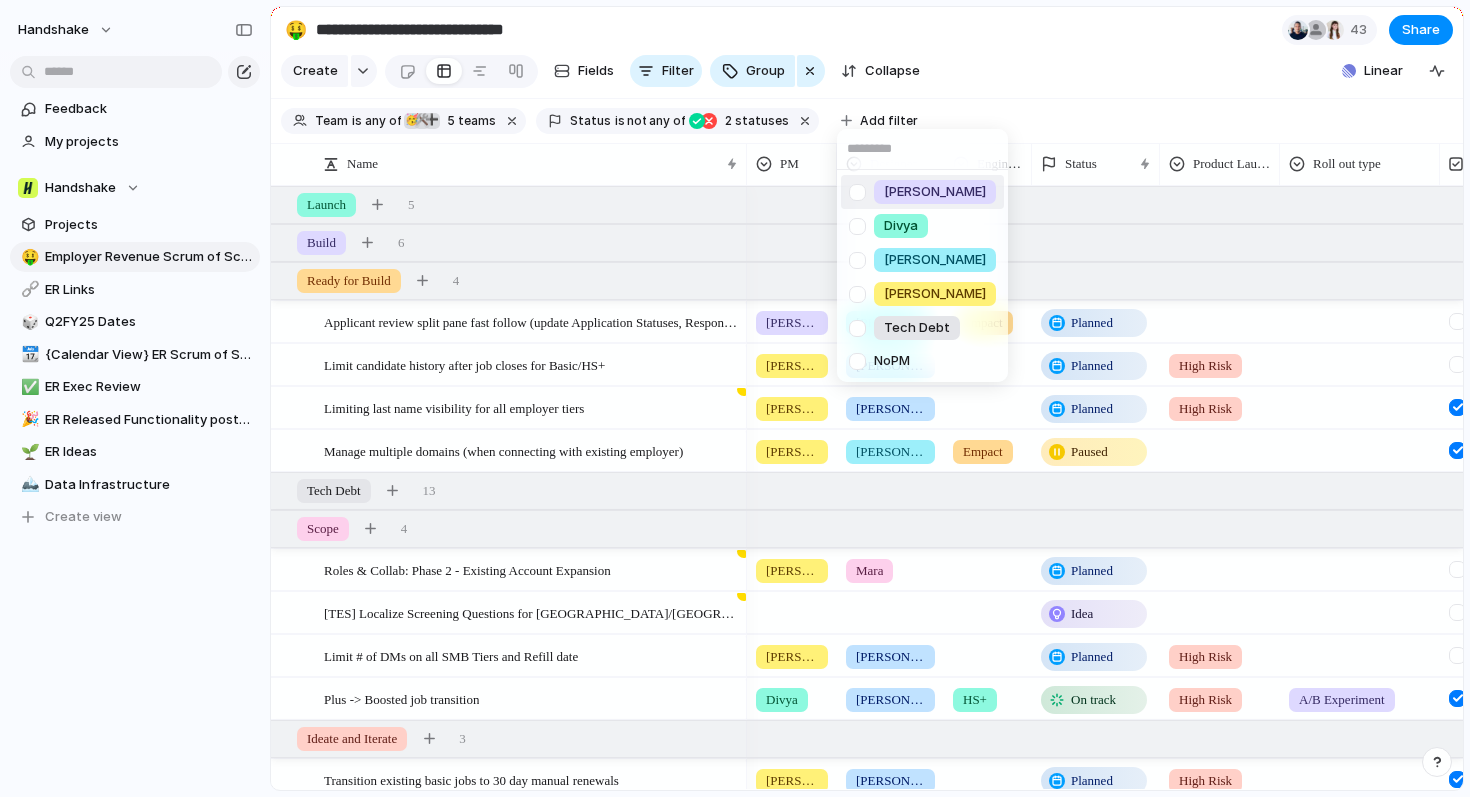 click at bounding box center (857, 192) 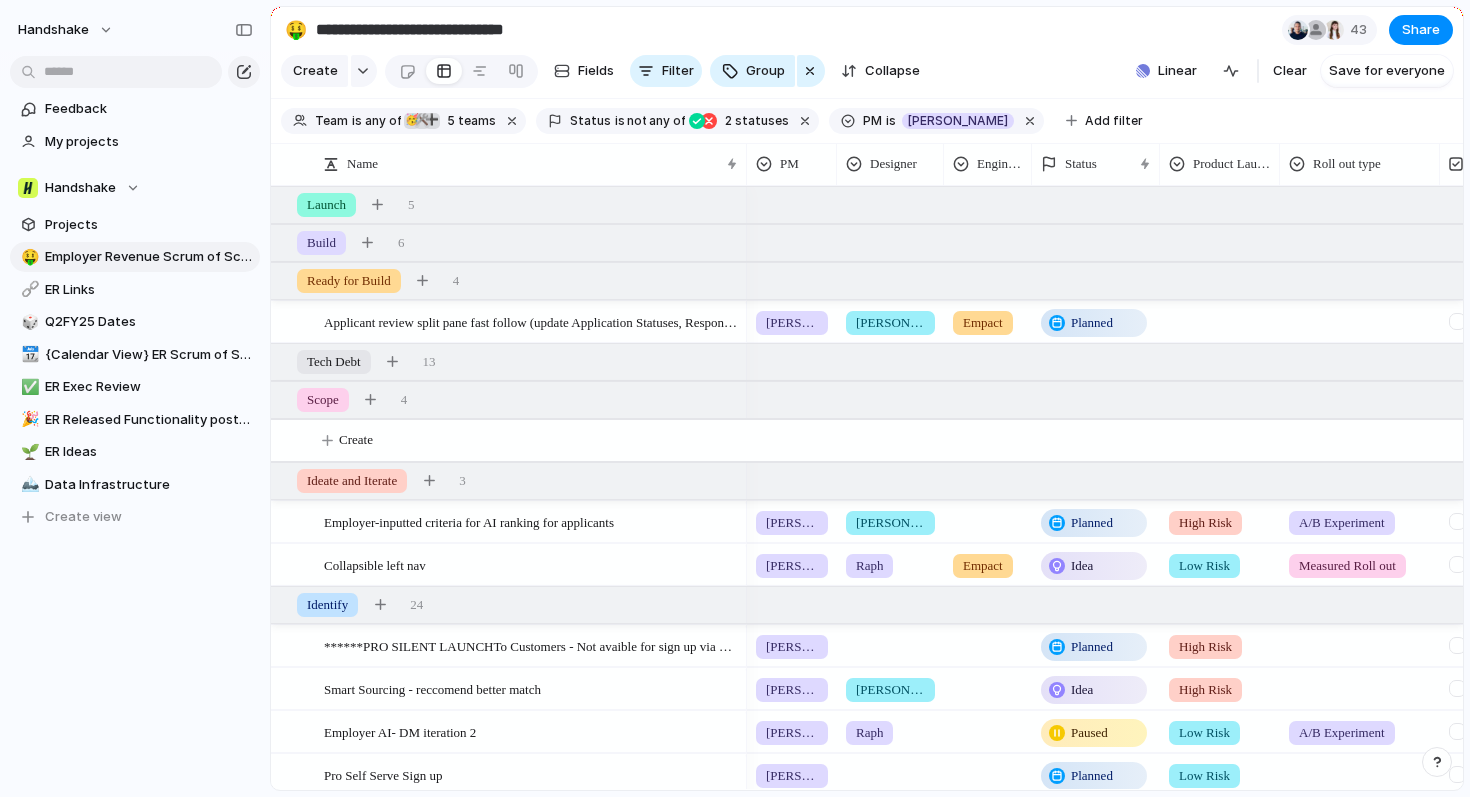 click on "[PERSON_NAME]   [PERSON_NAME]   [PERSON_NAME]   Tech Debt   No  PM" at bounding box center [735, 398] 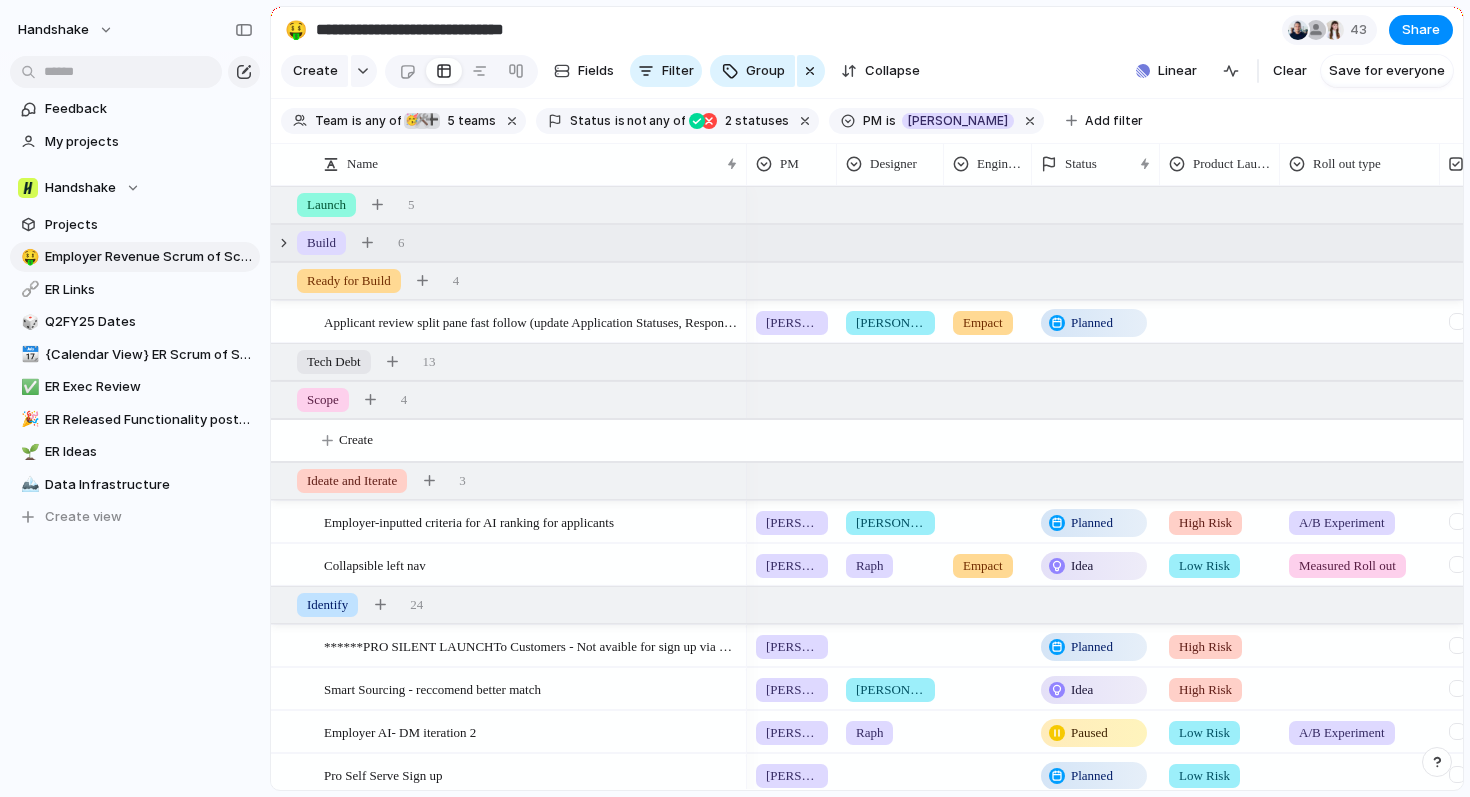 click on "Build 6" at bounding box center [869, 243] 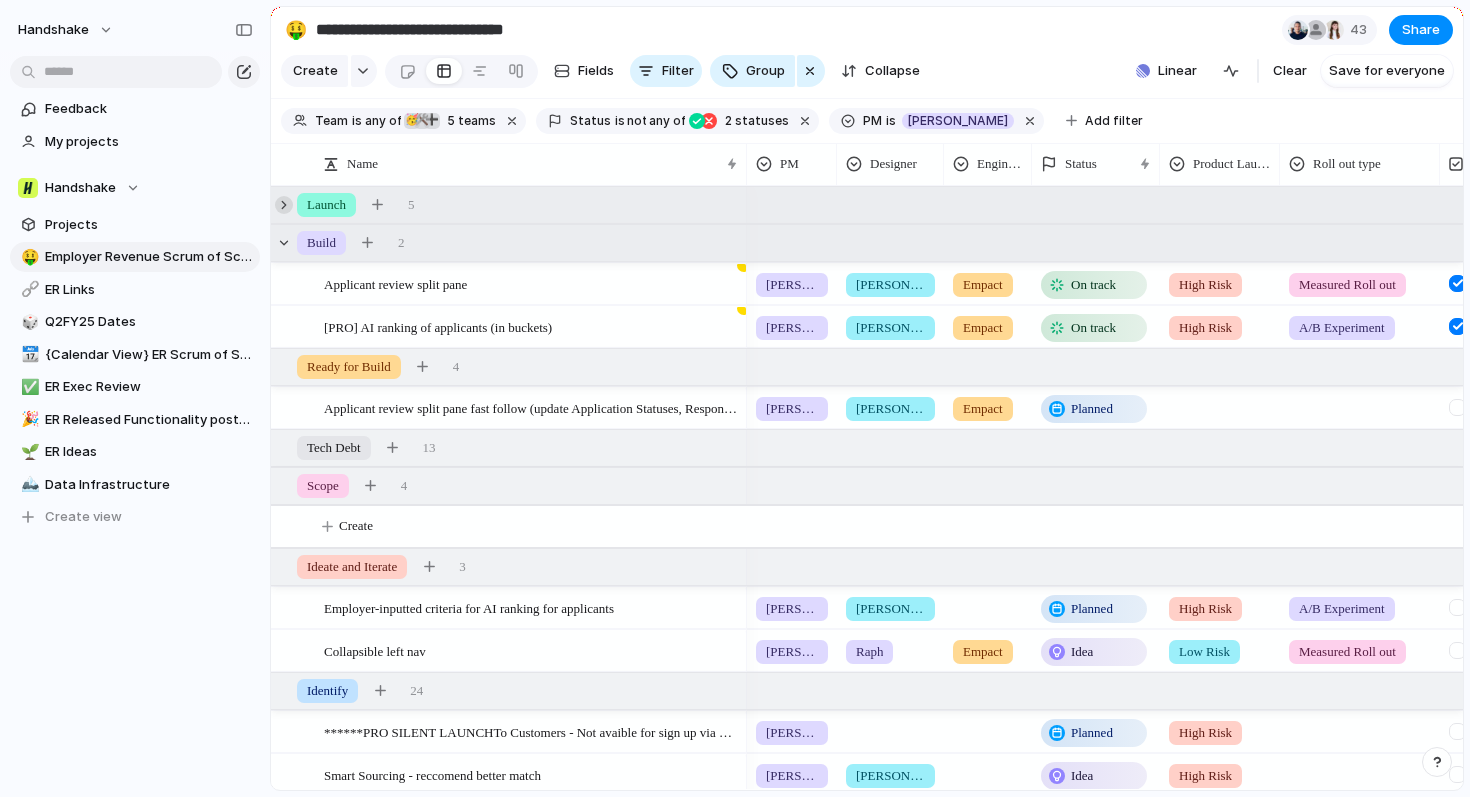 click at bounding box center (284, 205) 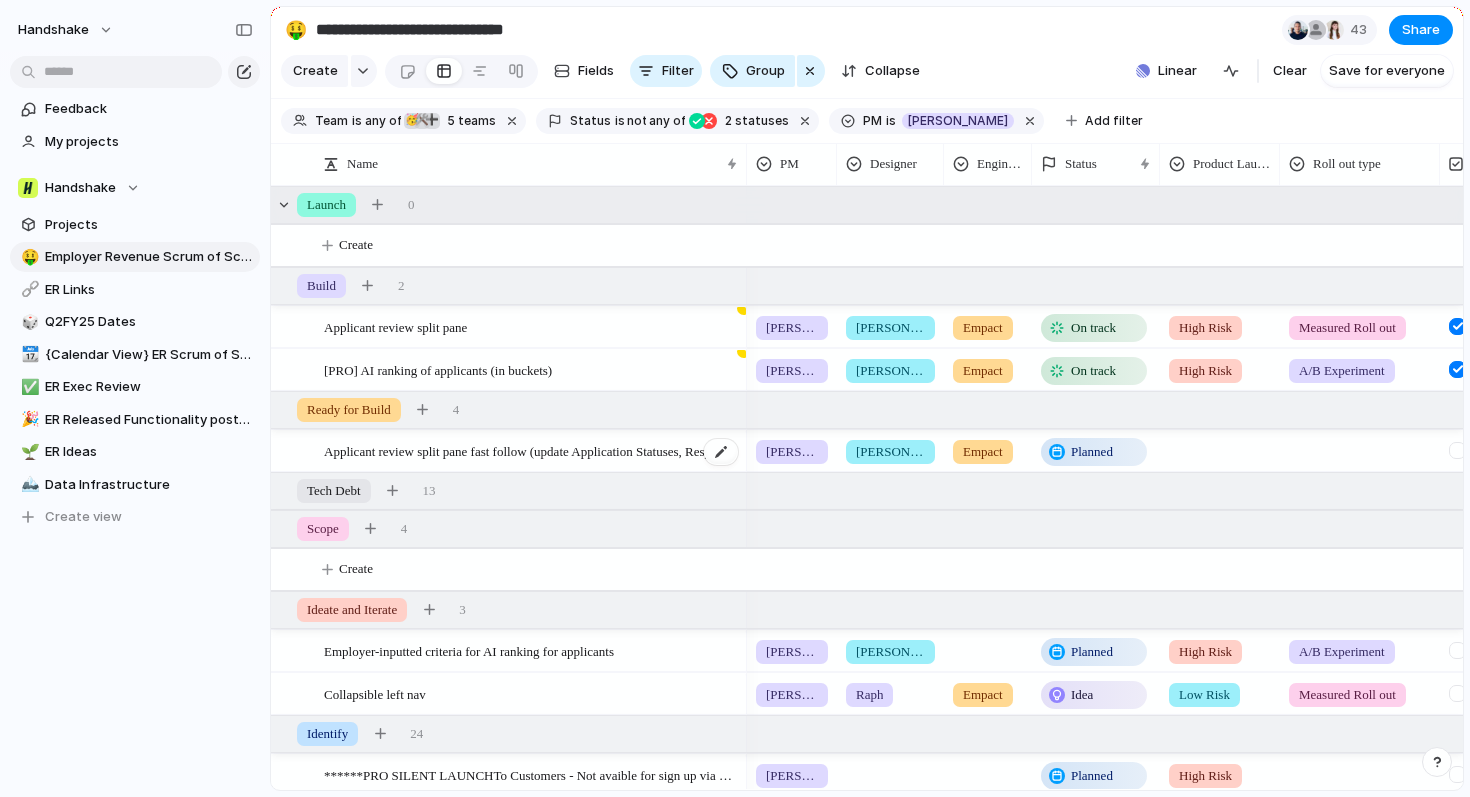 scroll, scrollTop: 57, scrollLeft: 0, axis: vertical 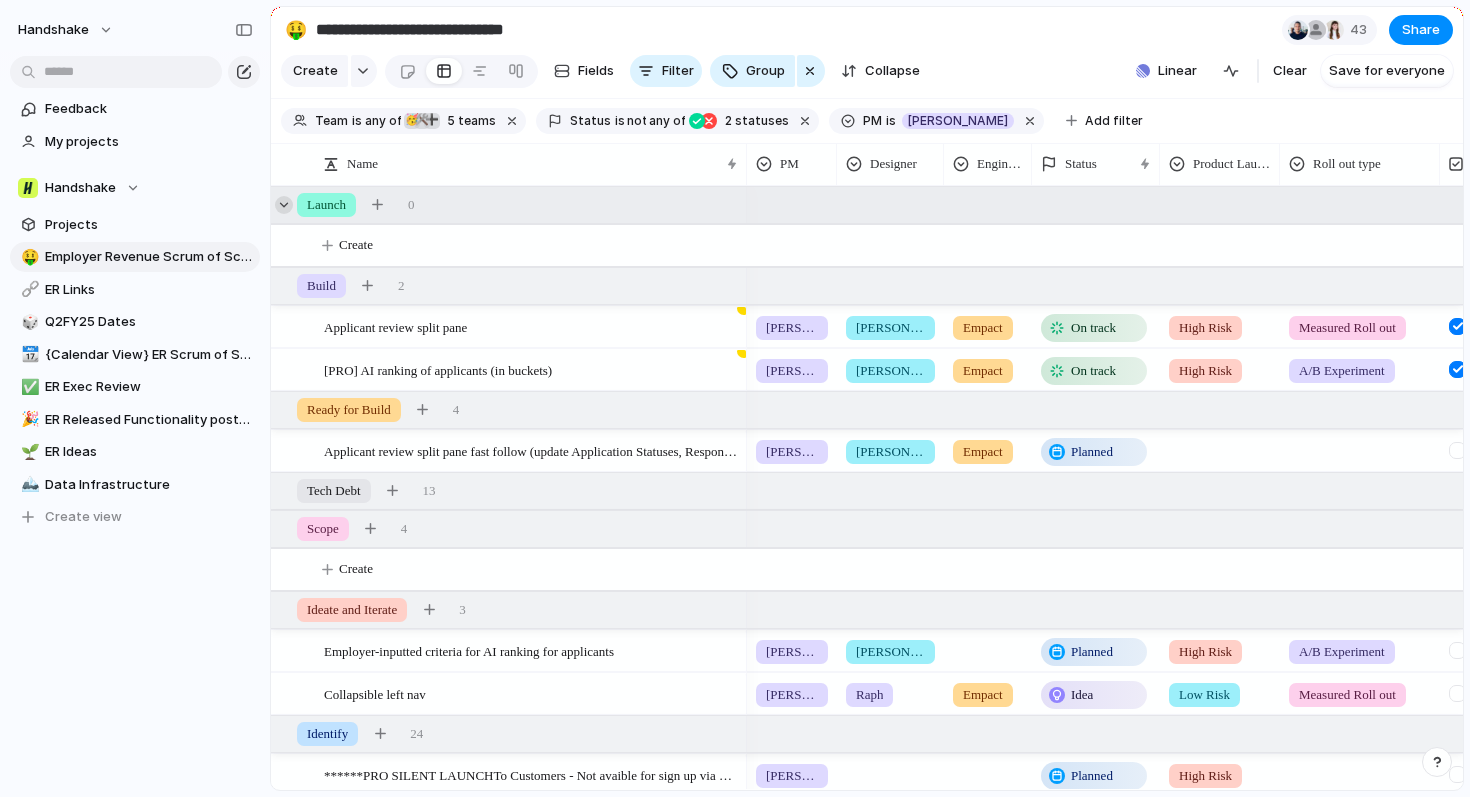 click at bounding box center [284, 205] 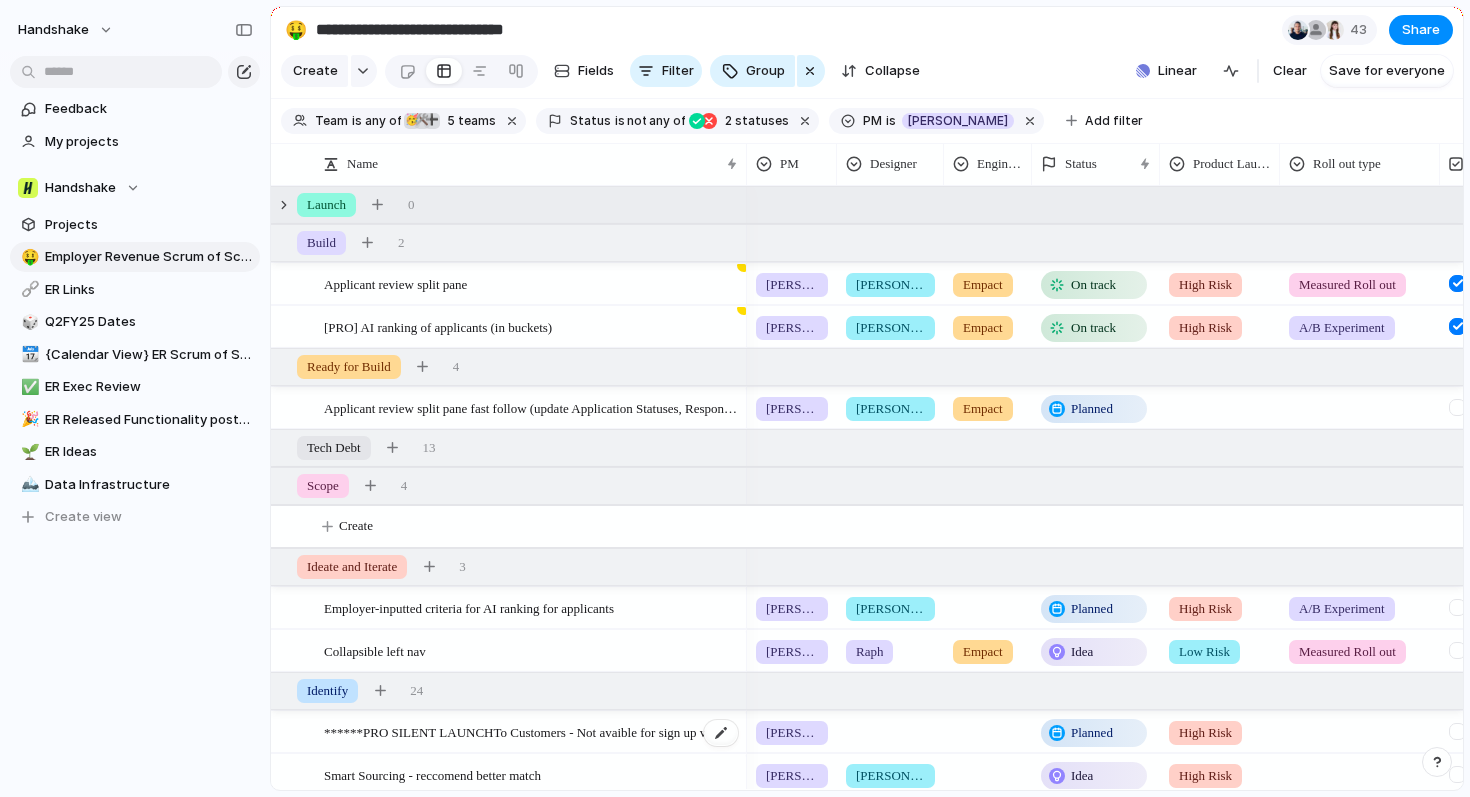 scroll, scrollTop: 100, scrollLeft: 0, axis: vertical 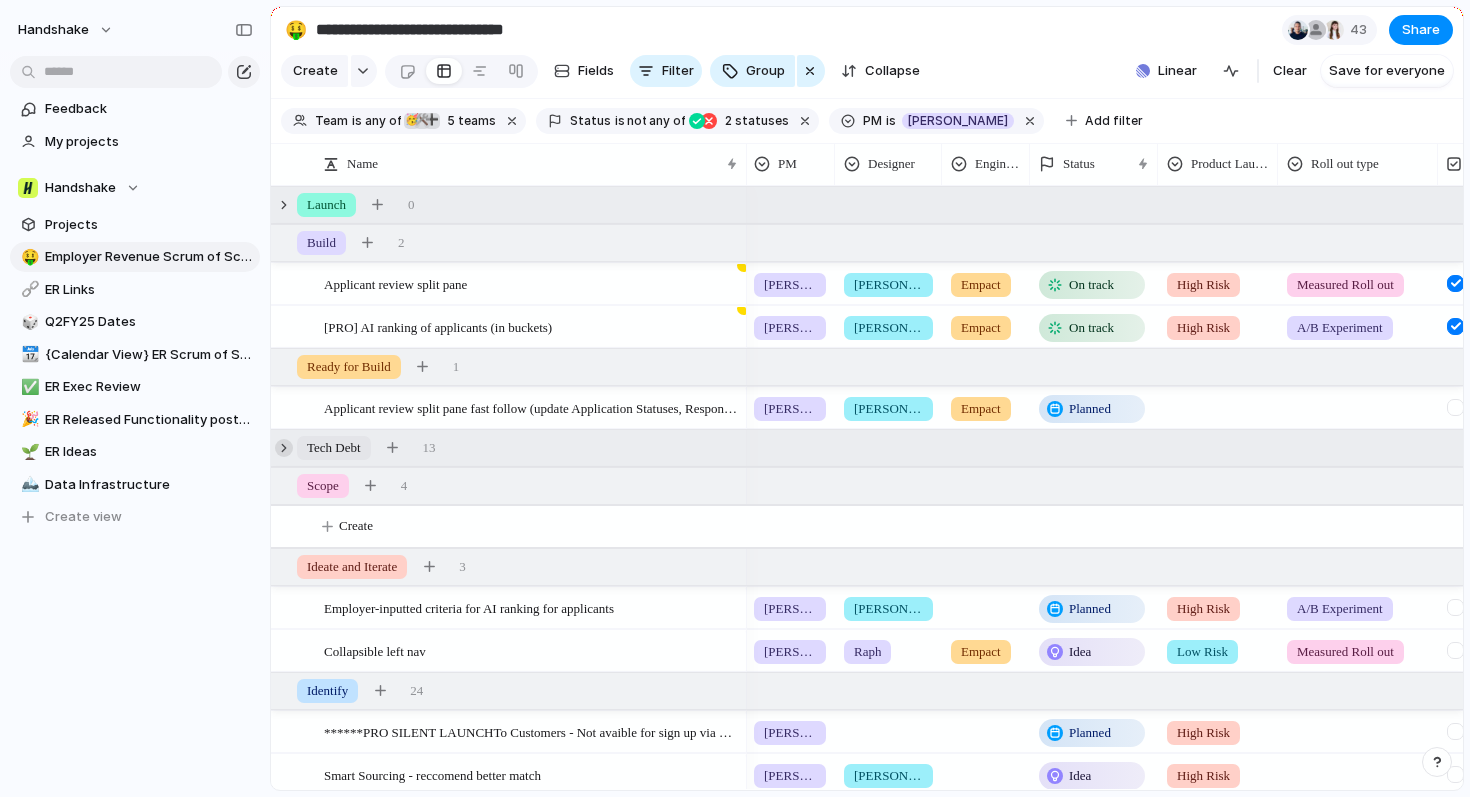 click at bounding box center (284, 448) 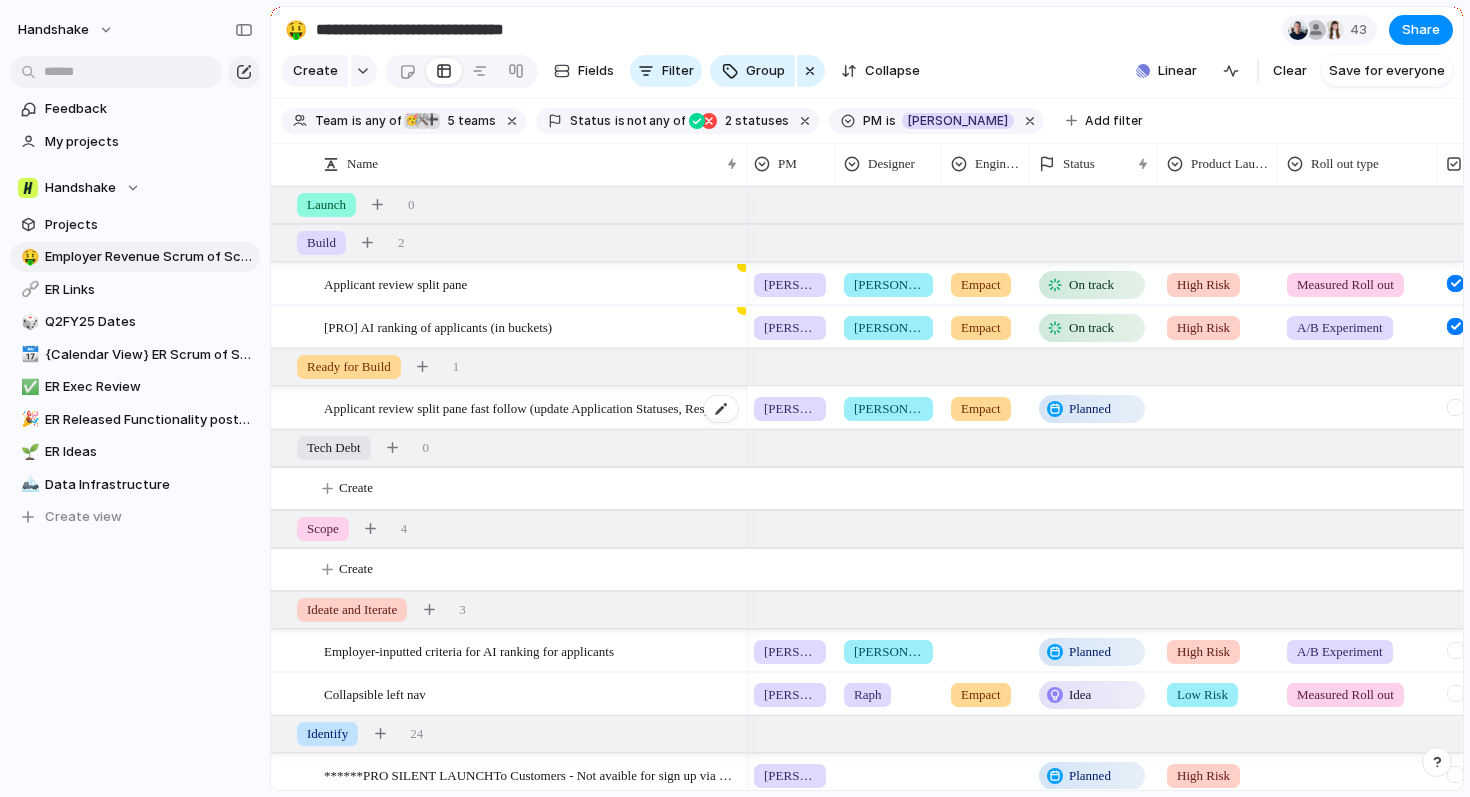 click on "Applicant review split pane fast follow (update Application Statuses, Responsive" at bounding box center [532, 407] 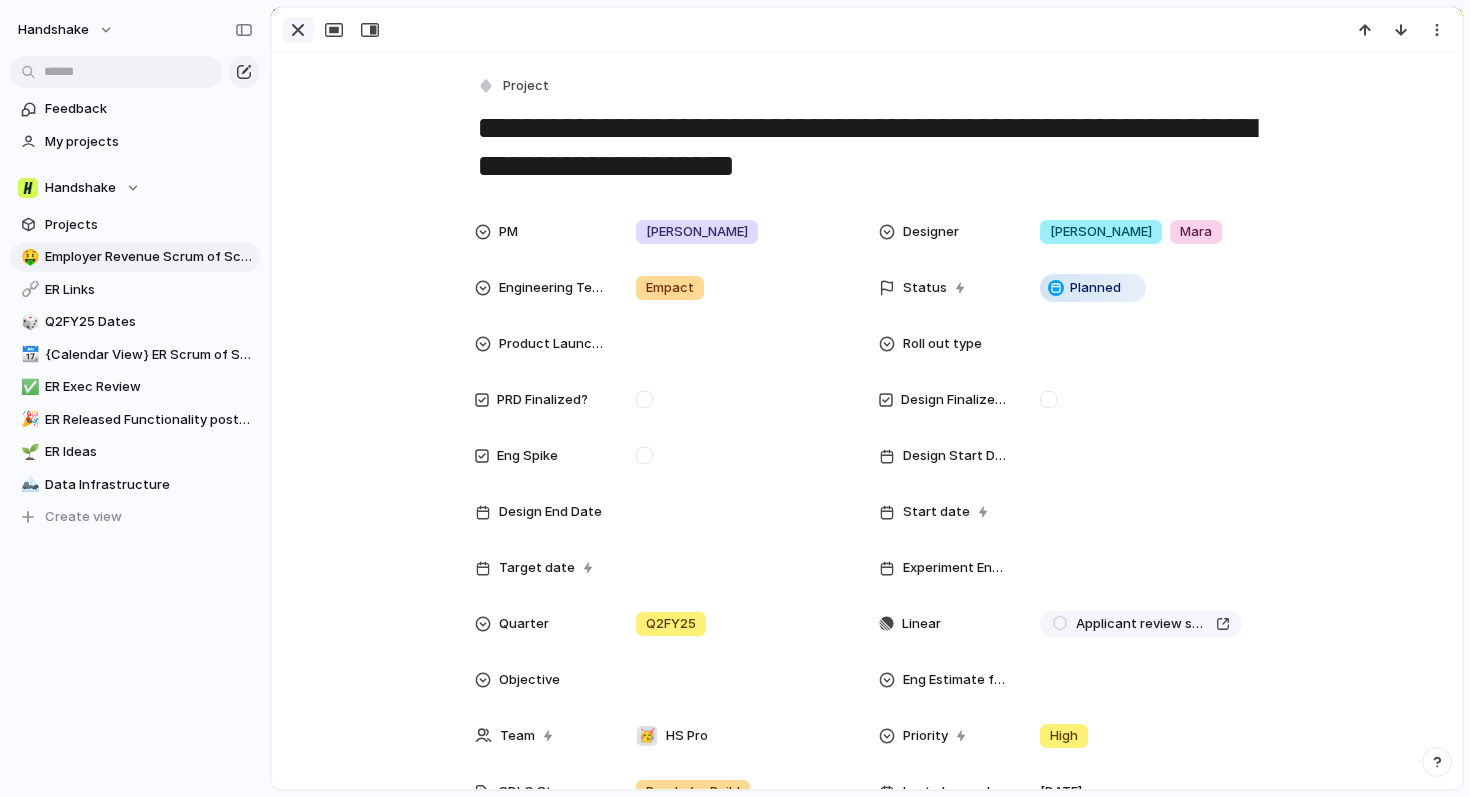 click at bounding box center (298, 30) 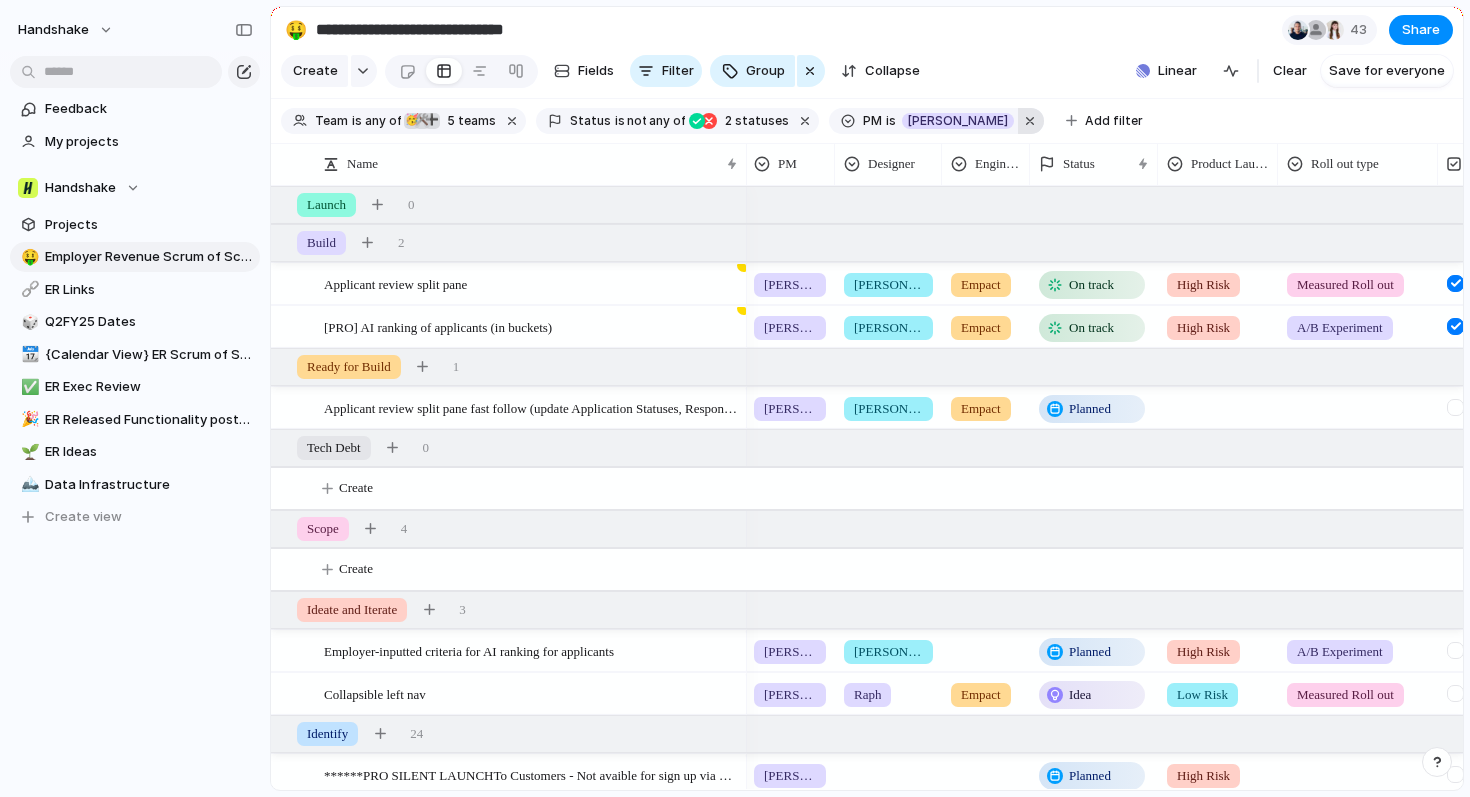 click at bounding box center [1031, 121] 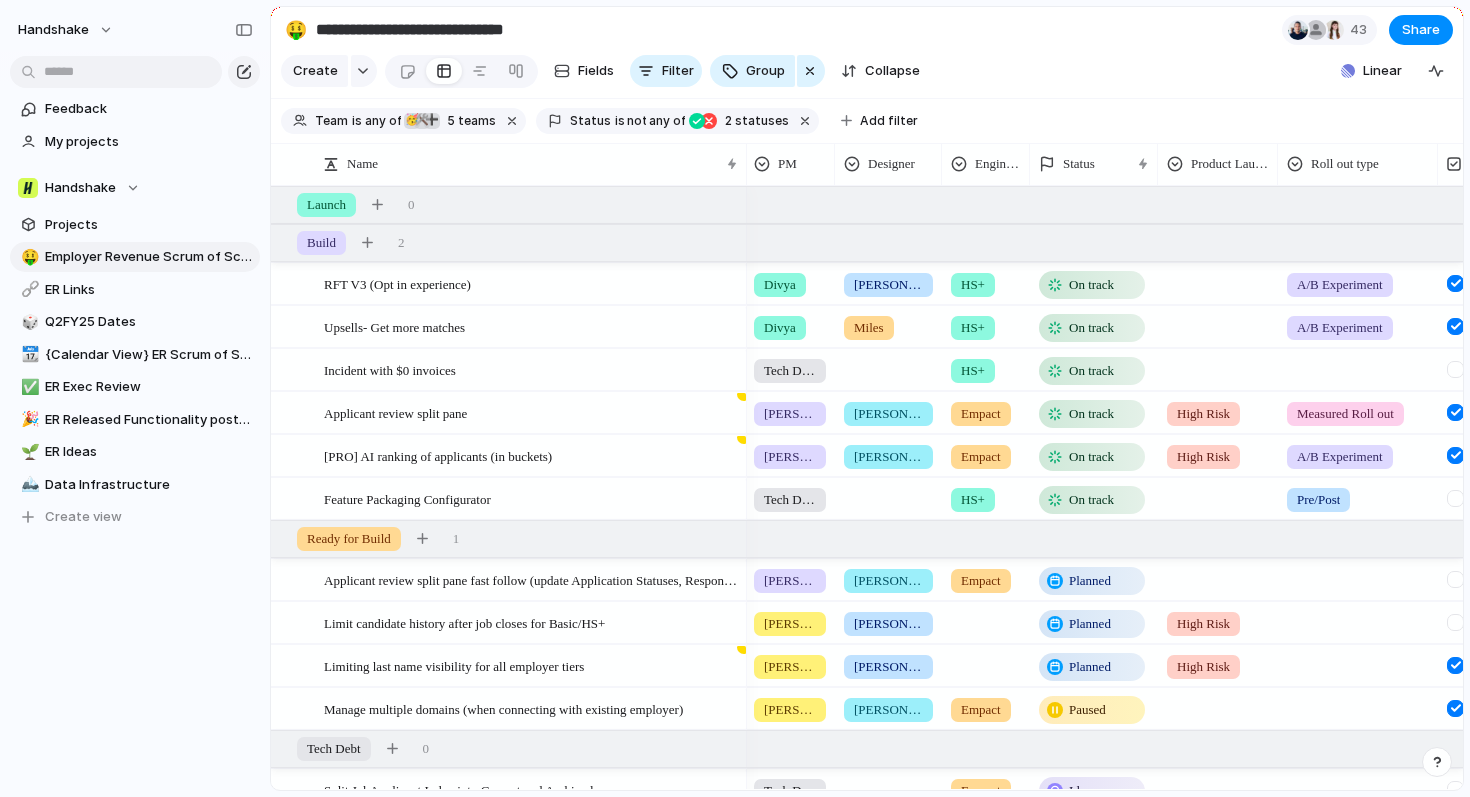 scroll, scrollTop: 64, scrollLeft: 0, axis: vertical 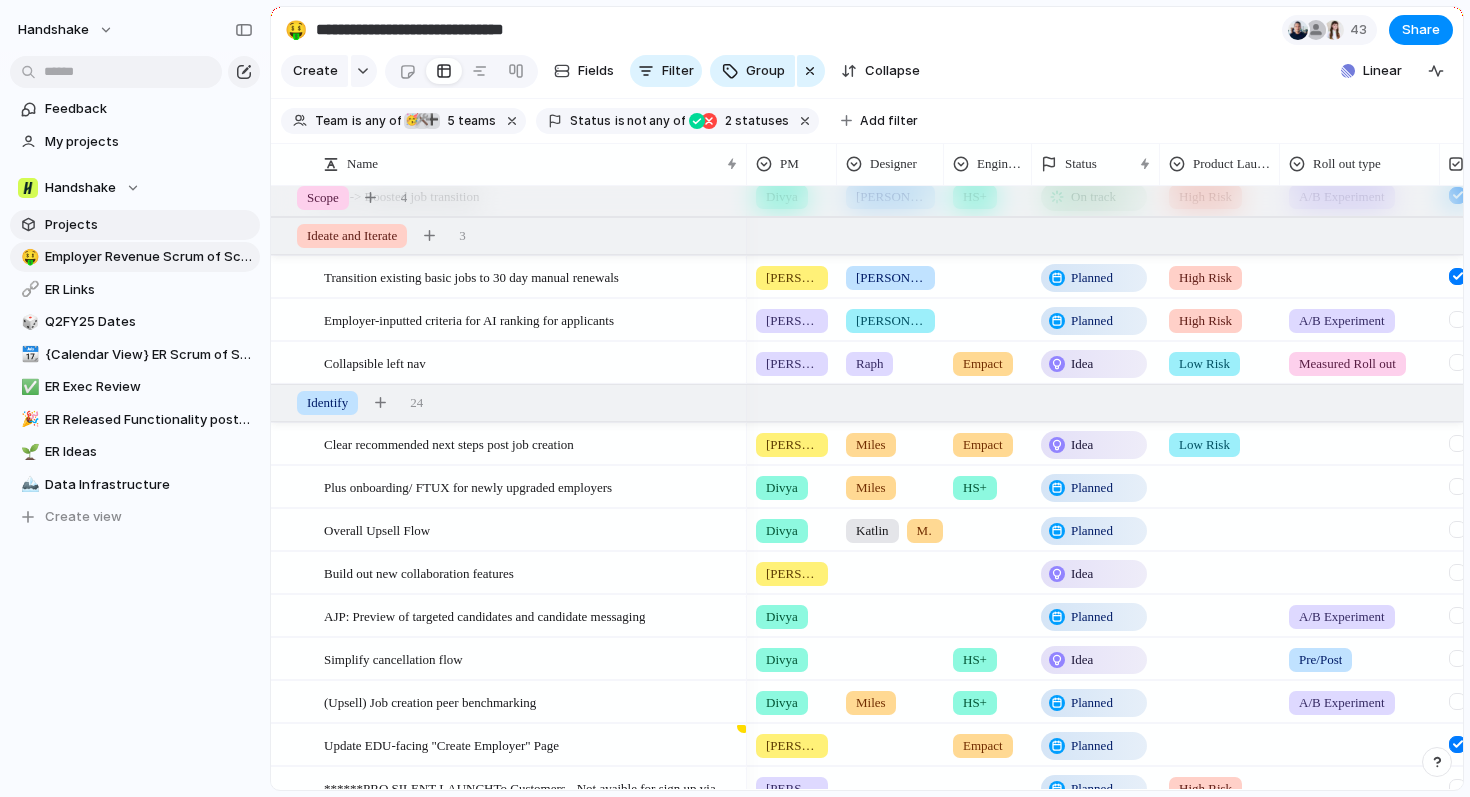 click on "Projects" at bounding box center [149, 225] 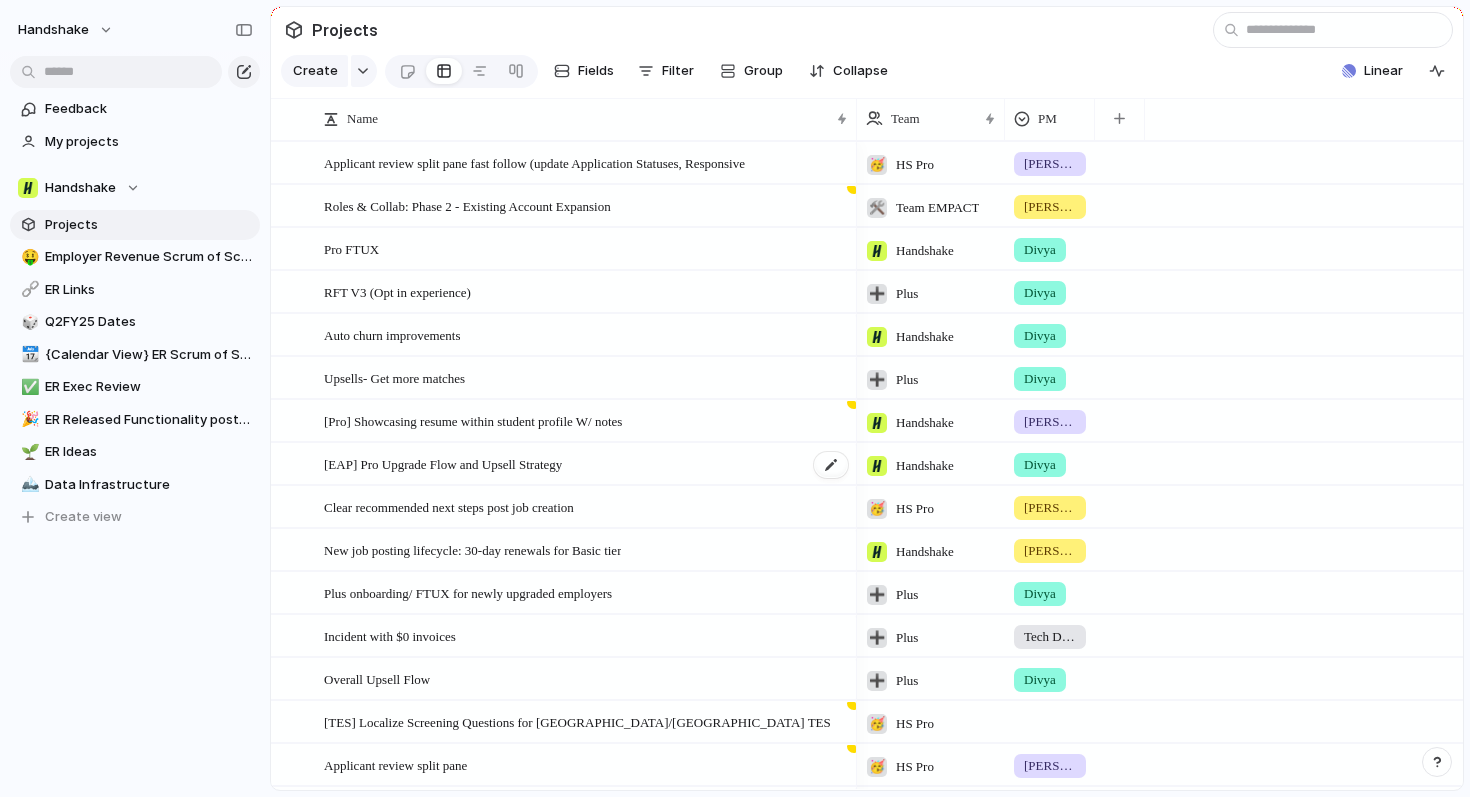 type on "*" 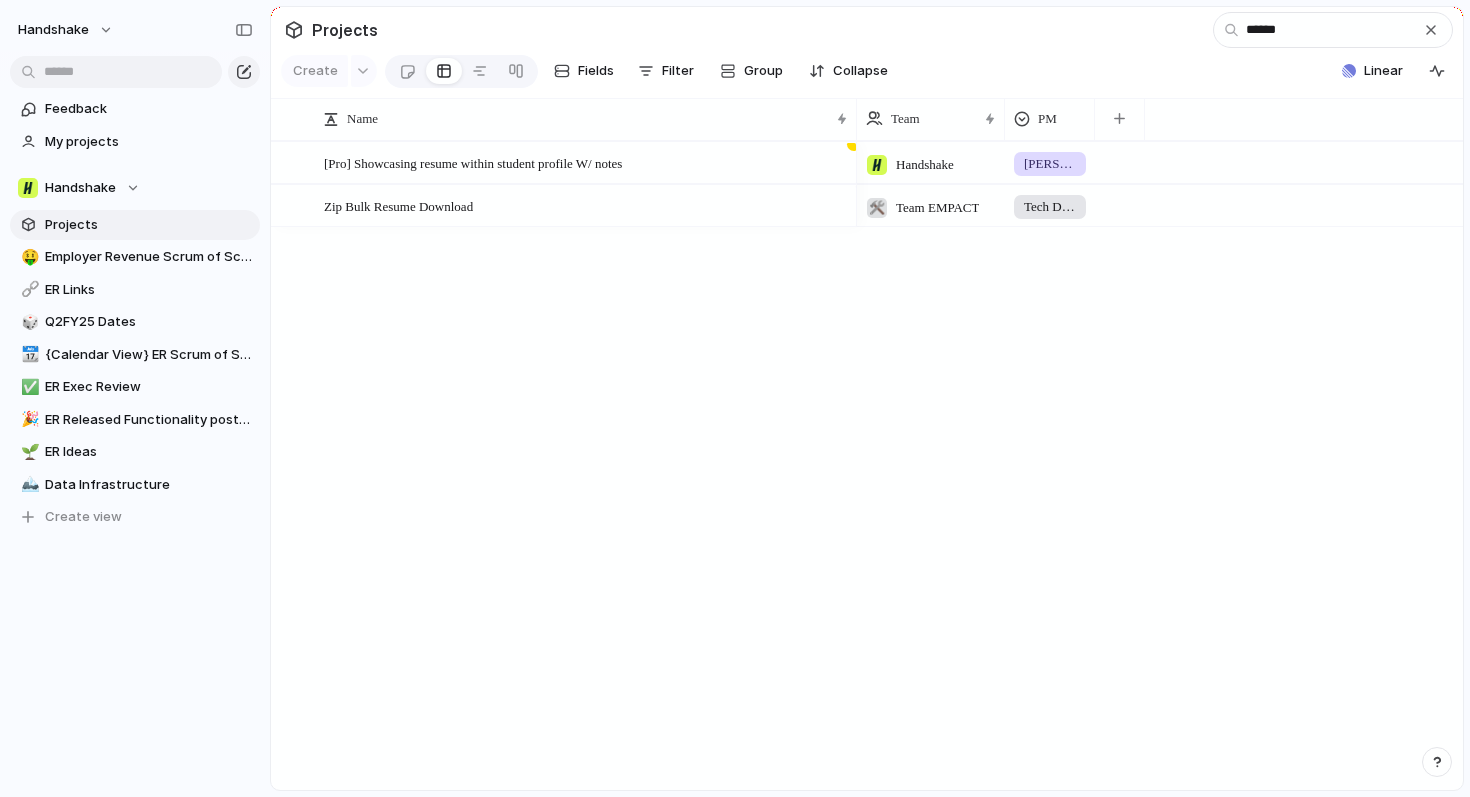 type on "******" 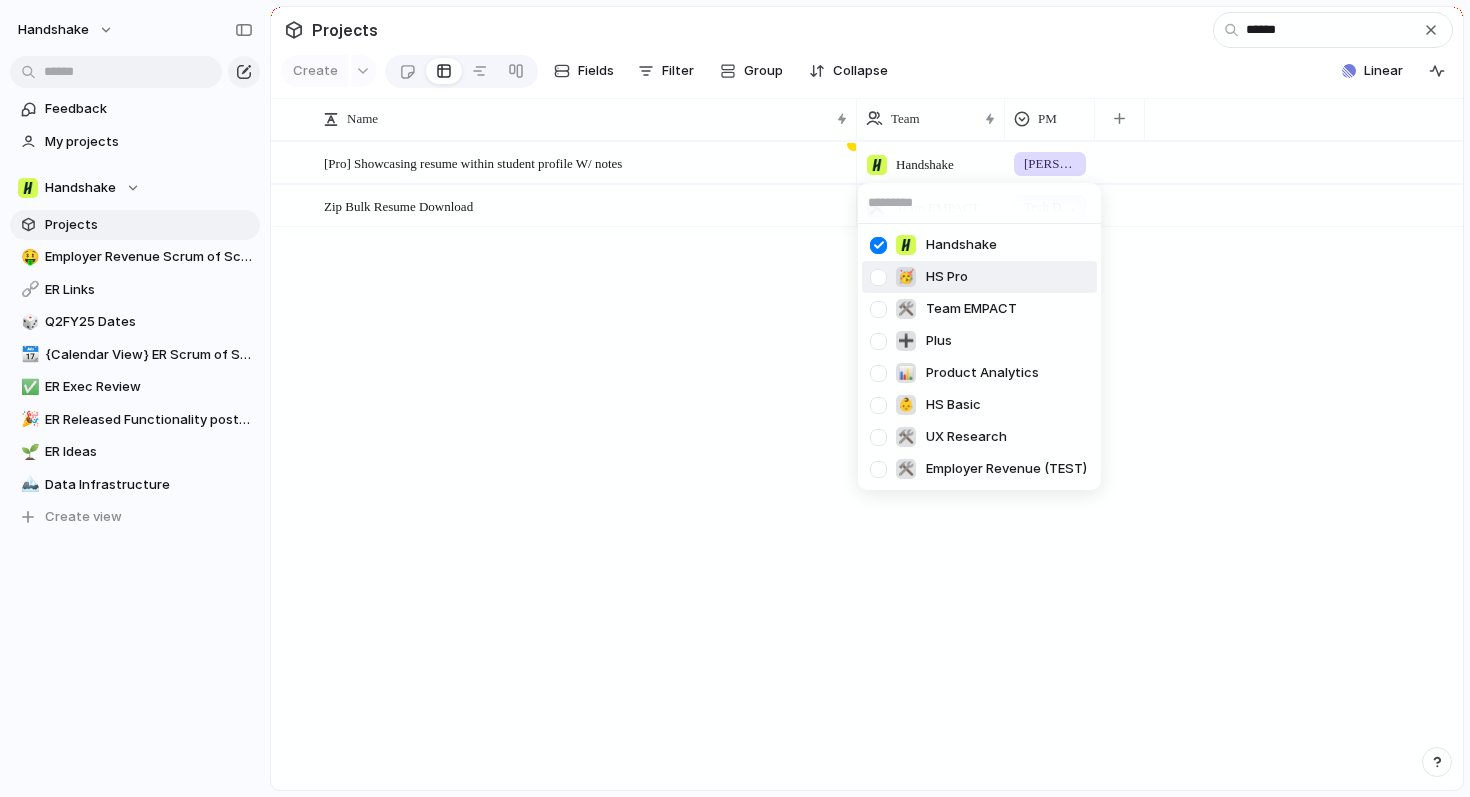 click at bounding box center [878, 277] 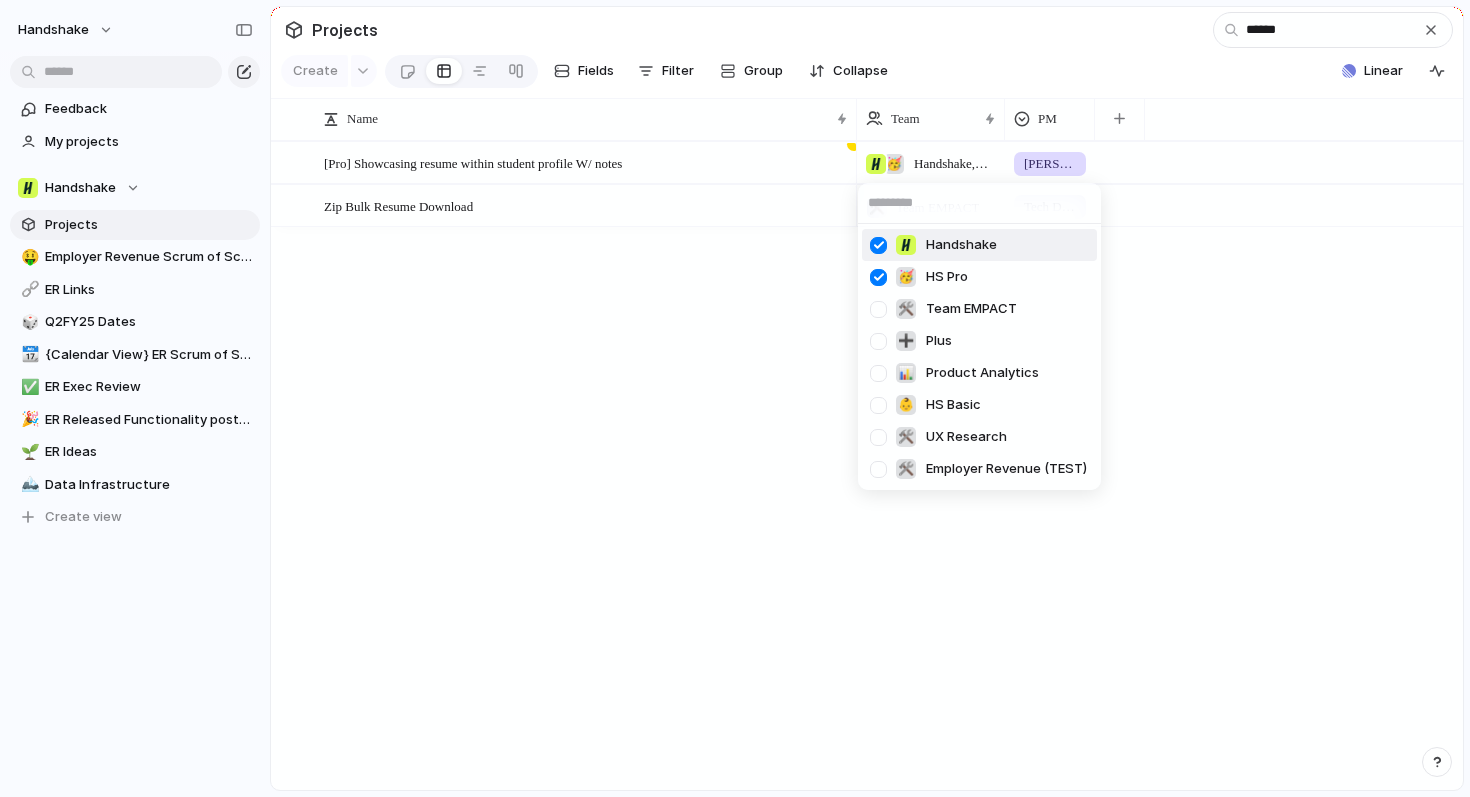 click at bounding box center (878, 245) 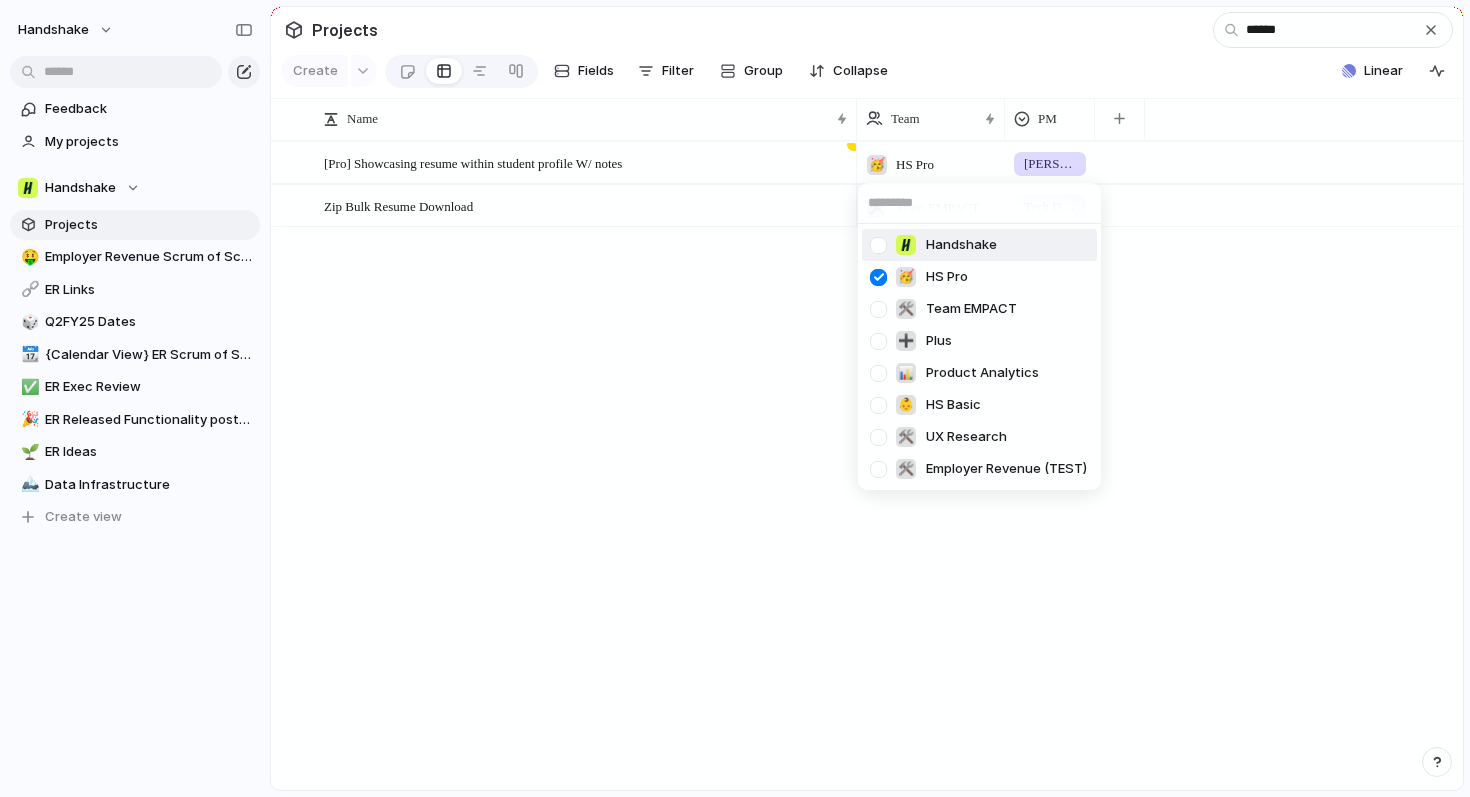 click on "Handshake   🥳 HS Pro   🛠️ Team EMPACT   ➕ Plus   📊 Product Analytics   👶 HS Basic   🛠️ UX Research   🛠️ Employer Revenue (TEST)" at bounding box center (735, 398) 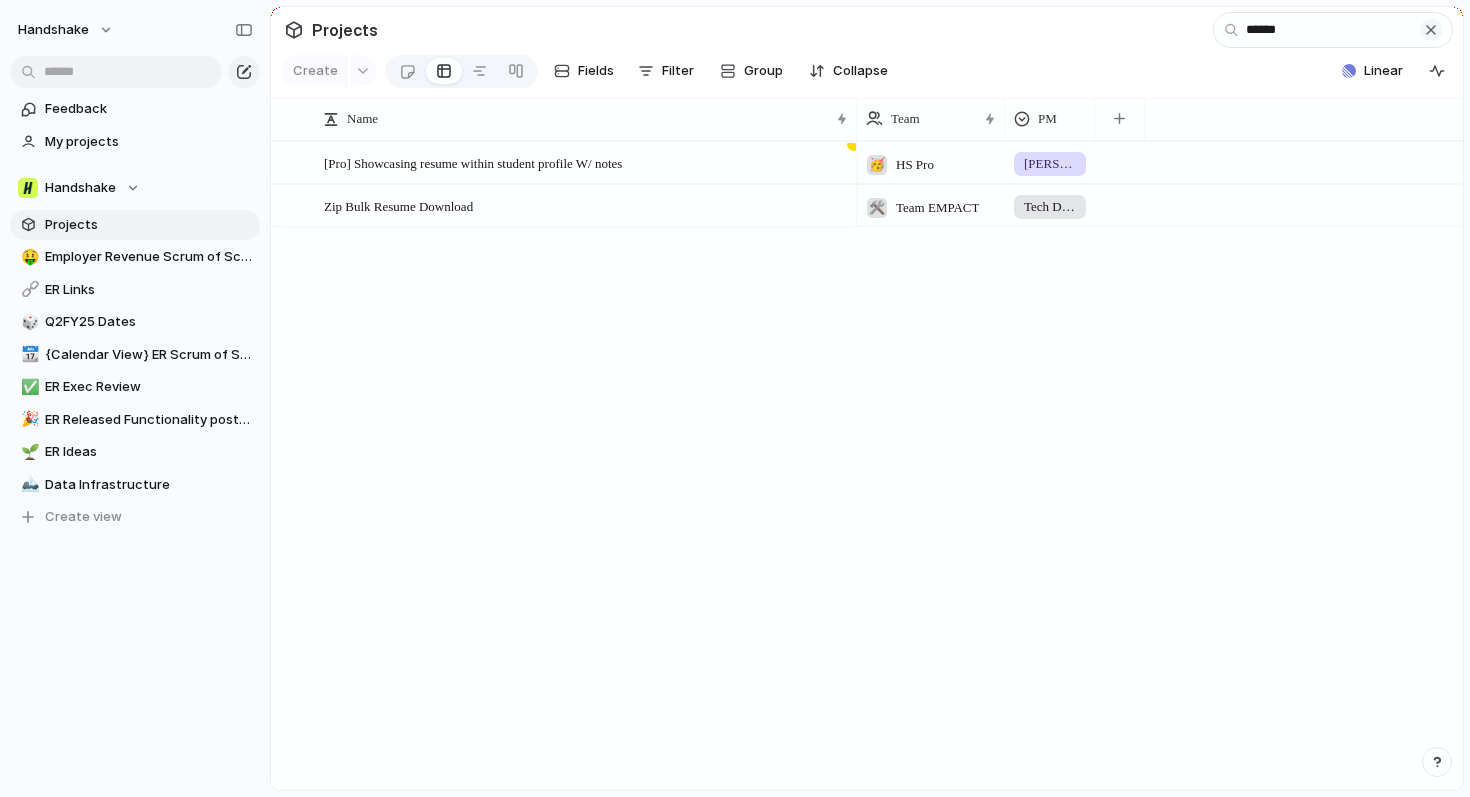 click at bounding box center [1431, 30] 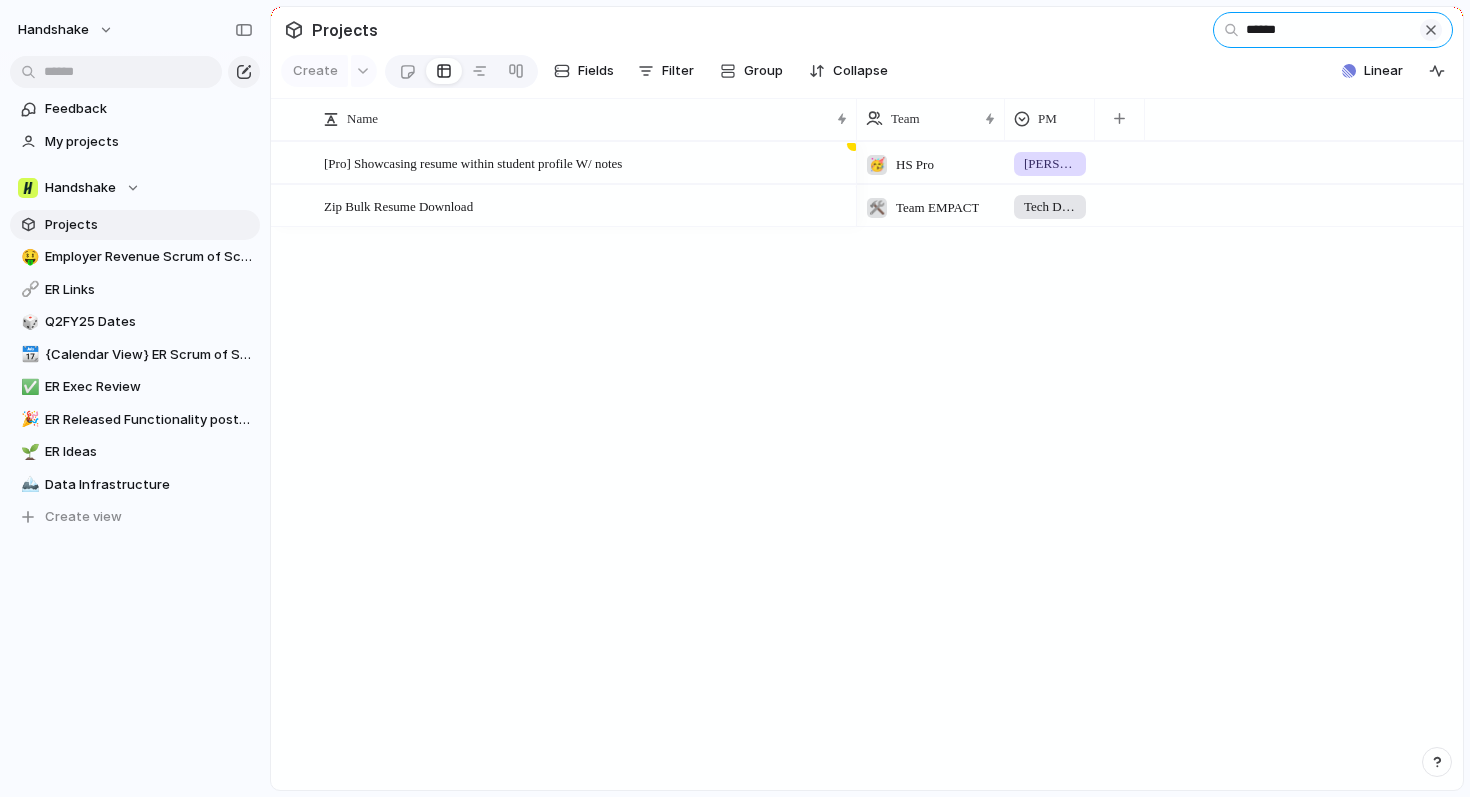 type 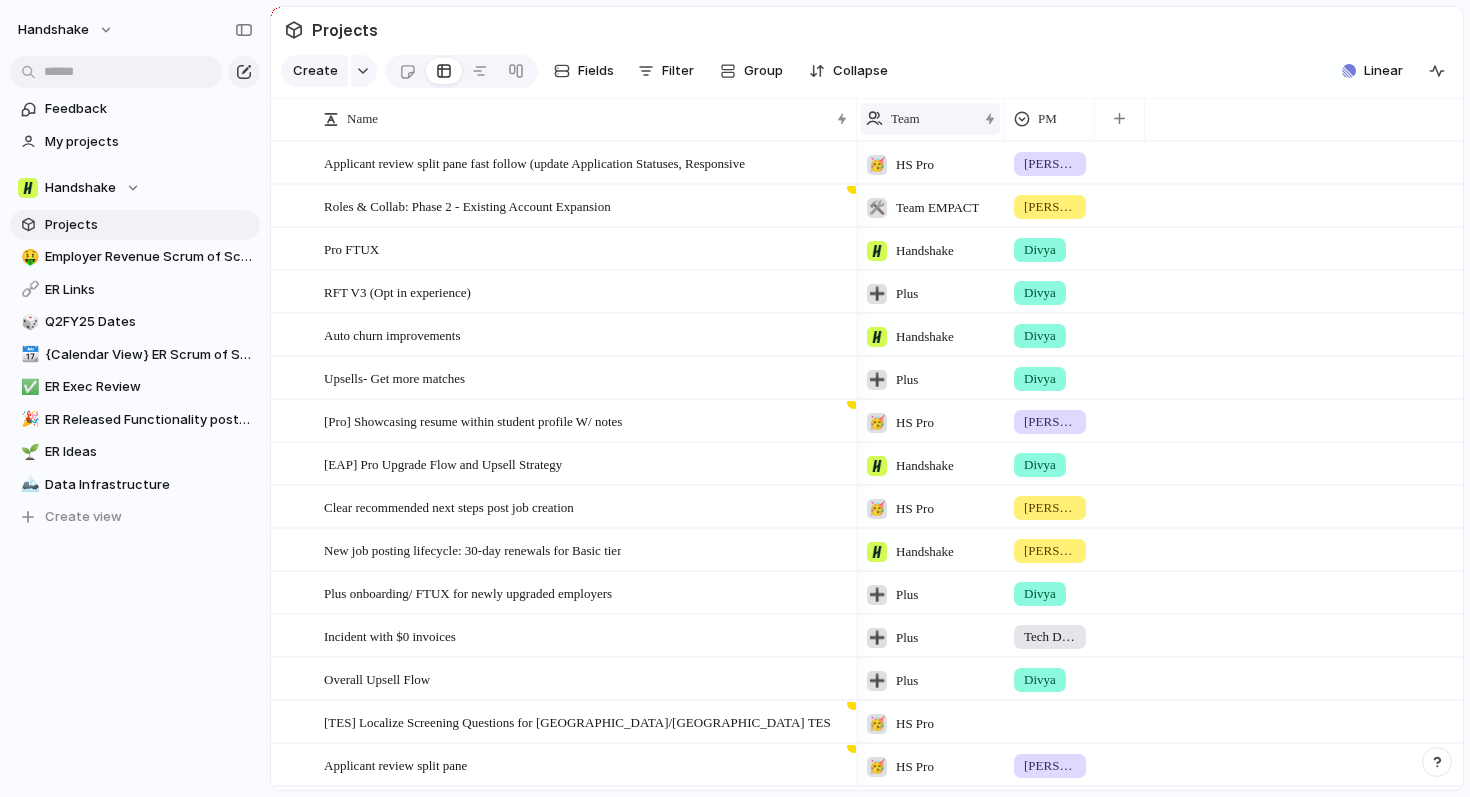 click on "Team" at bounding box center (921, 119) 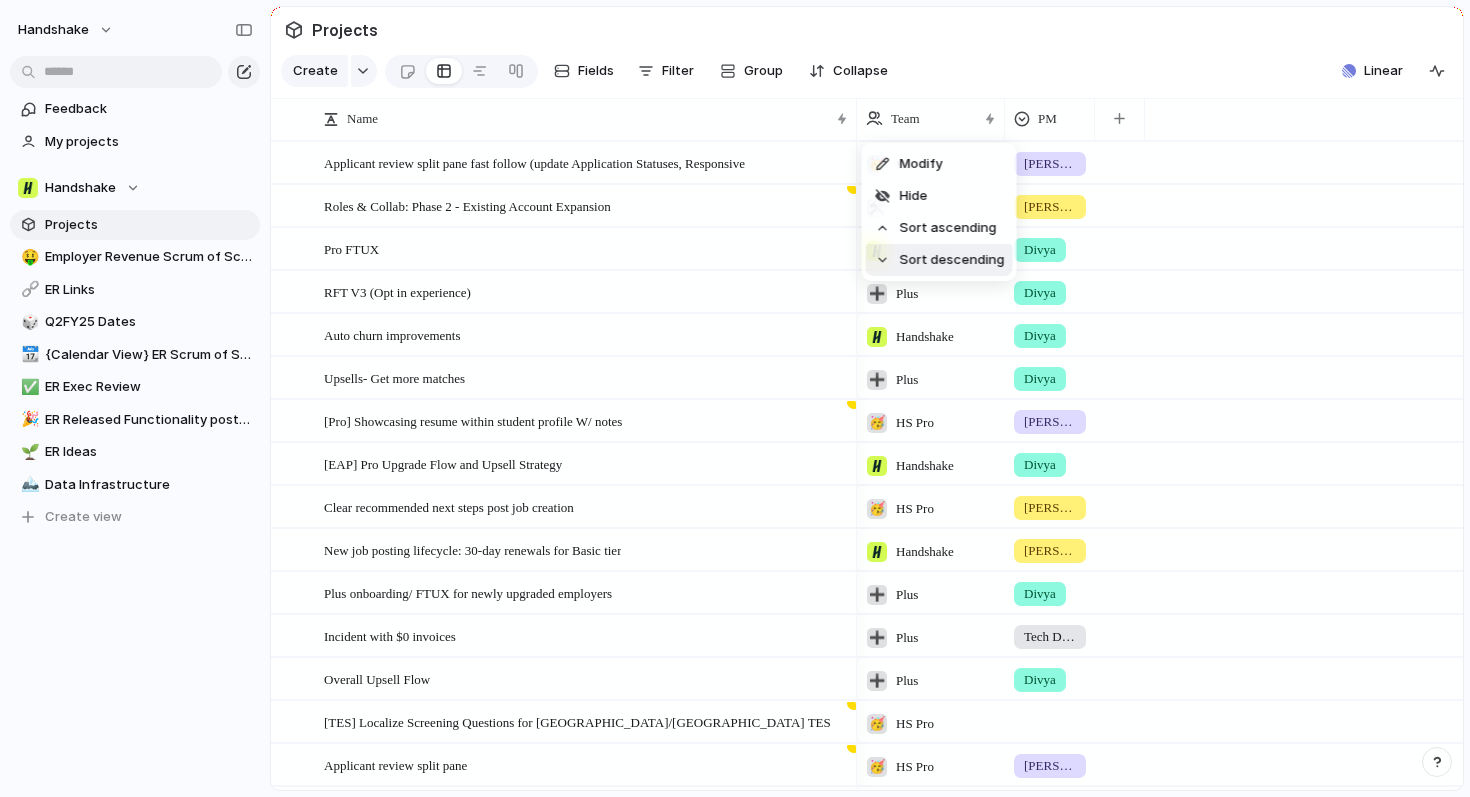 click on "Modify   Hide   Sort ascending   Sort descending" at bounding box center (735, 398) 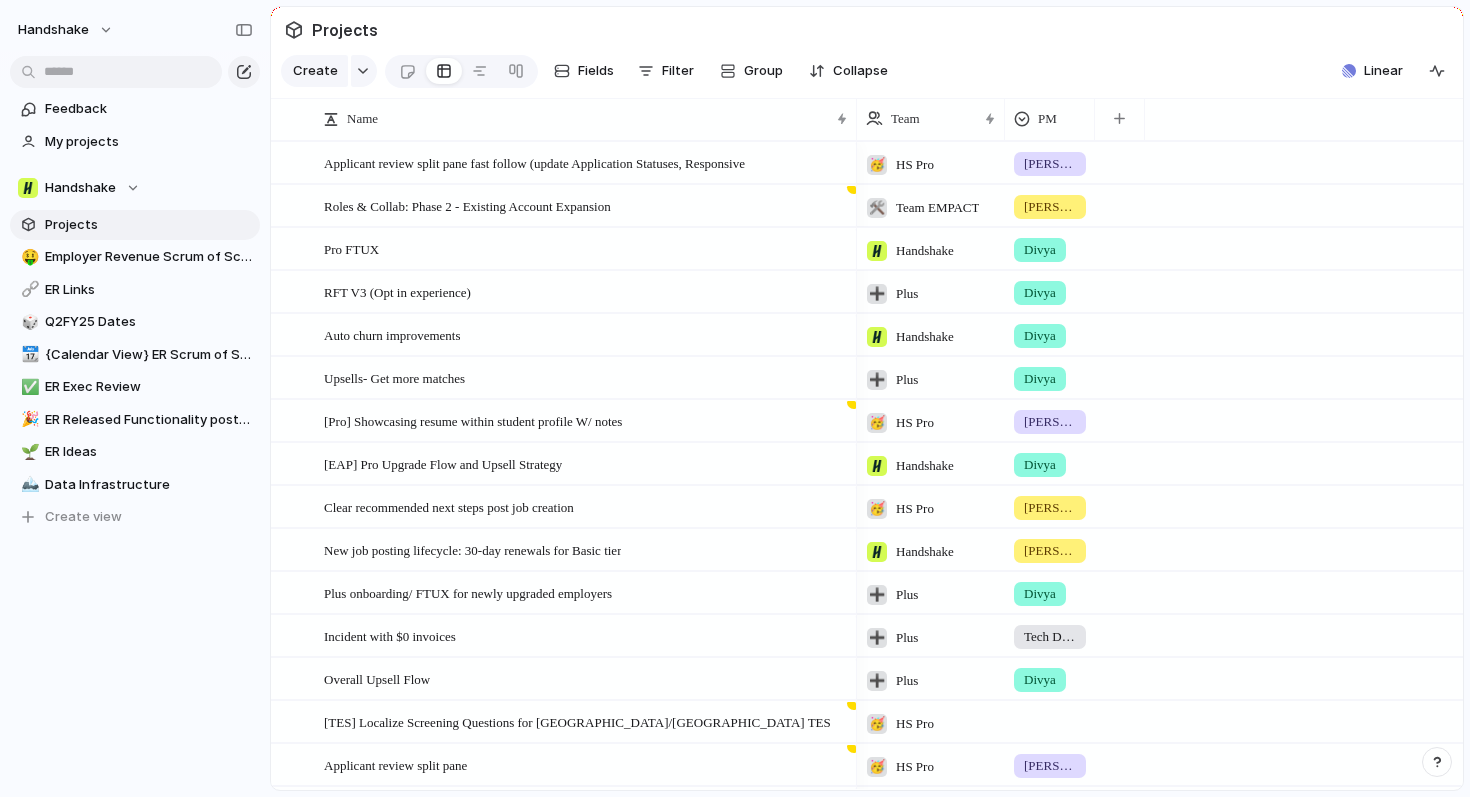 click on "Handshake" at bounding box center [925, 251] 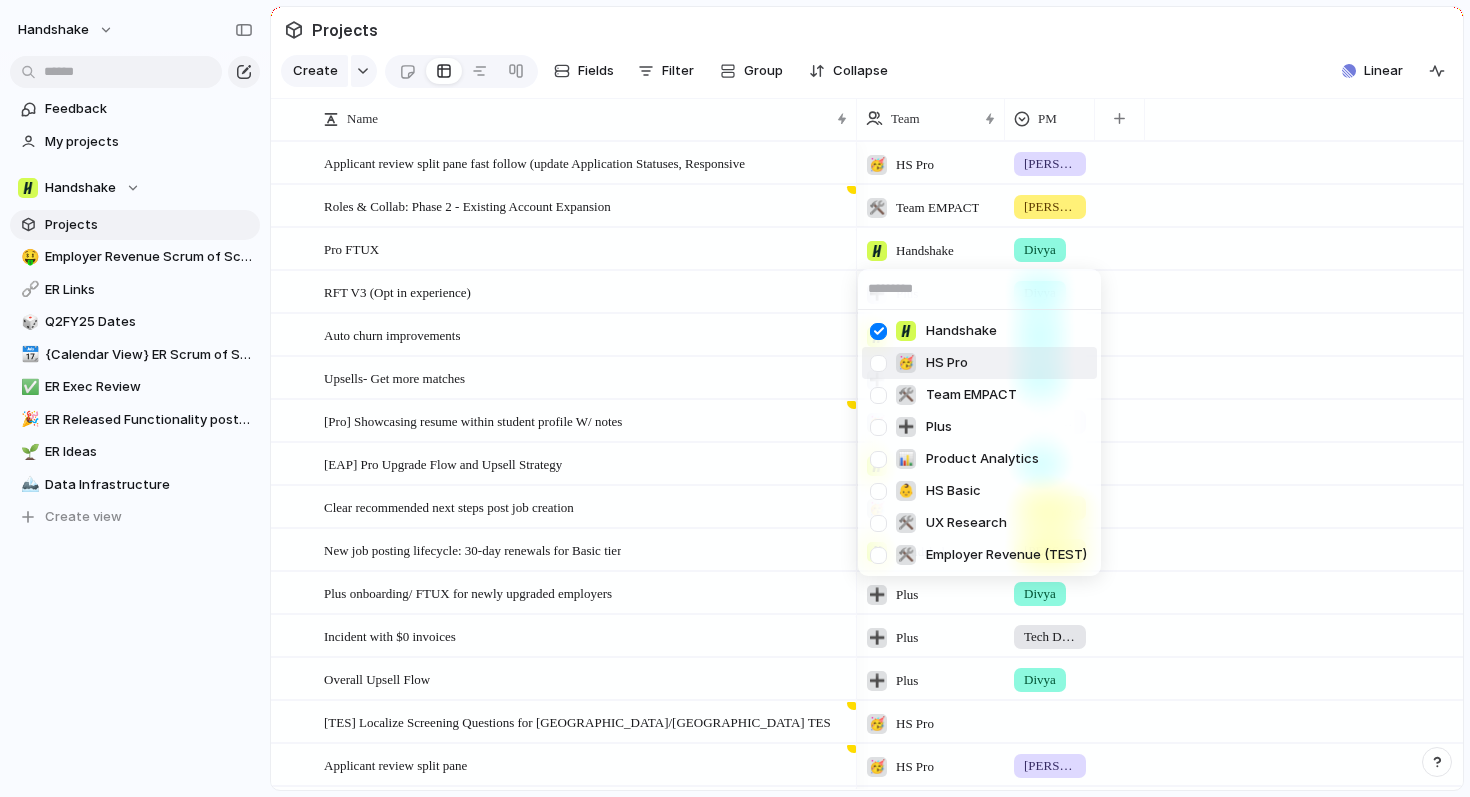 click at bounding box center (878, 363) 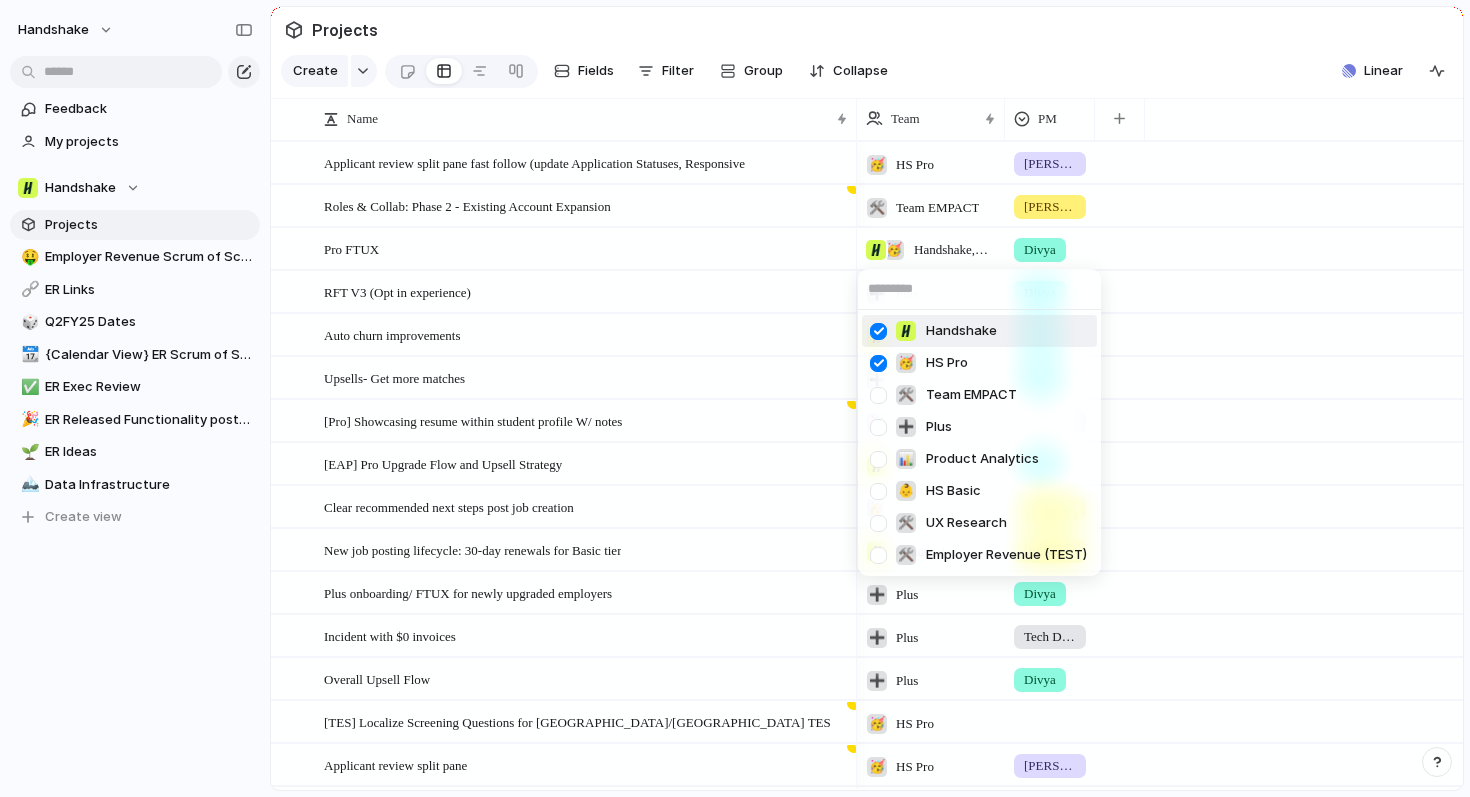 click at bounding box center [878, 331] 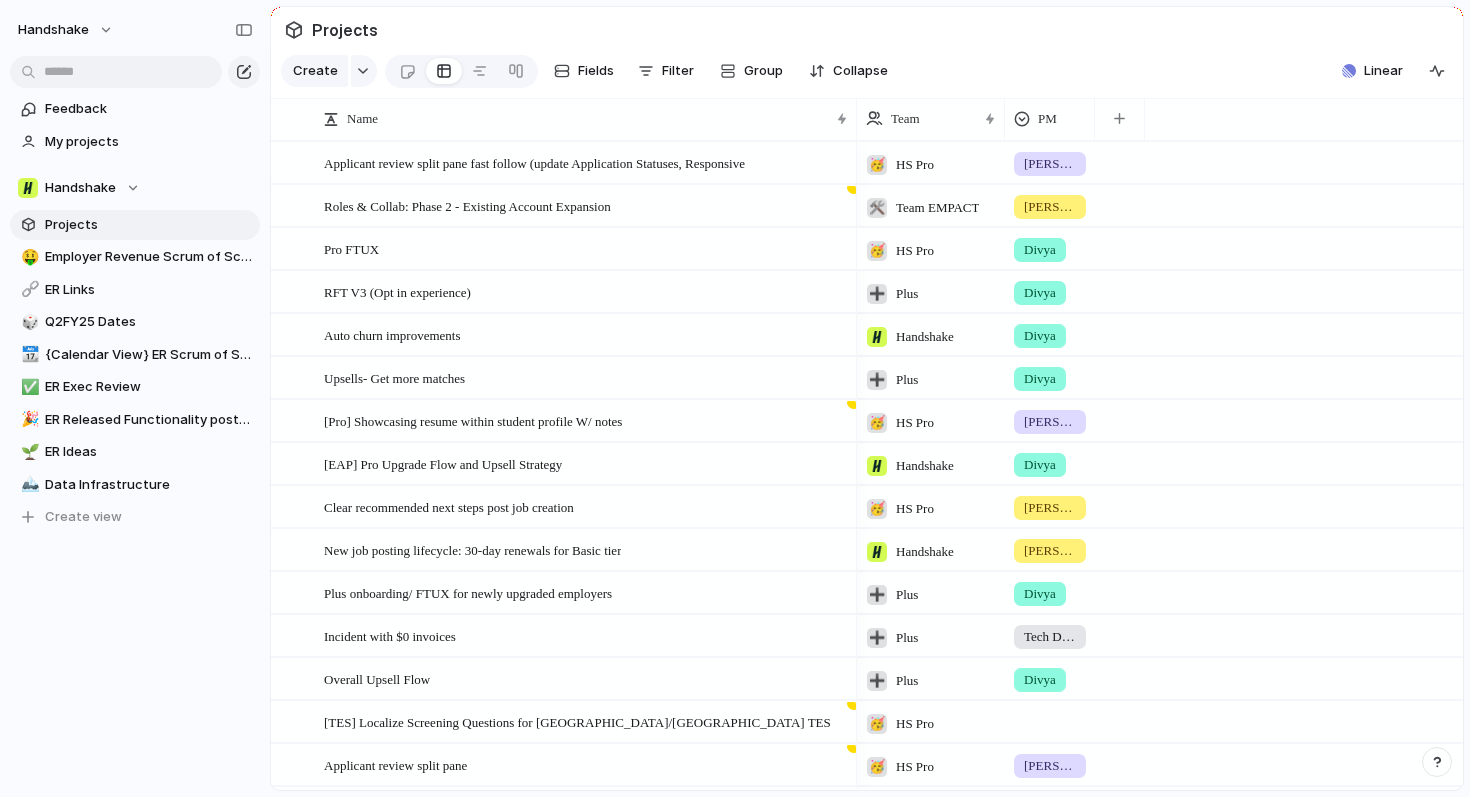click on "Handshake   🥳 HS Pro   🛠️ Team EMPACT   ➕ Plus   📊 Product Analytics   👶 HS Basic   🛠️ UX Research   🛠️ Employer Revenue (TEST)" at bounding box center [735, 398] 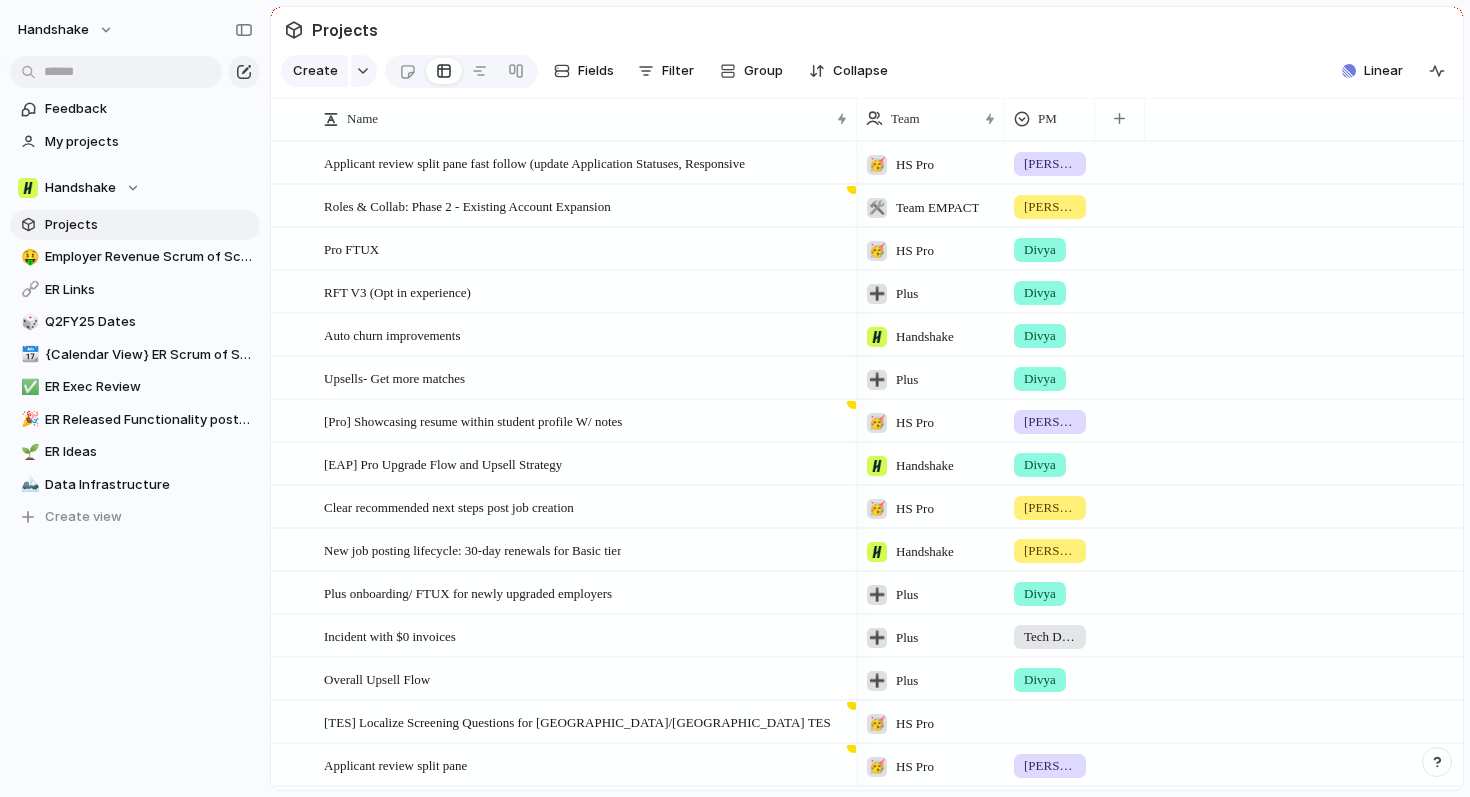click on "Handshake" at bounding box center [925, 337] 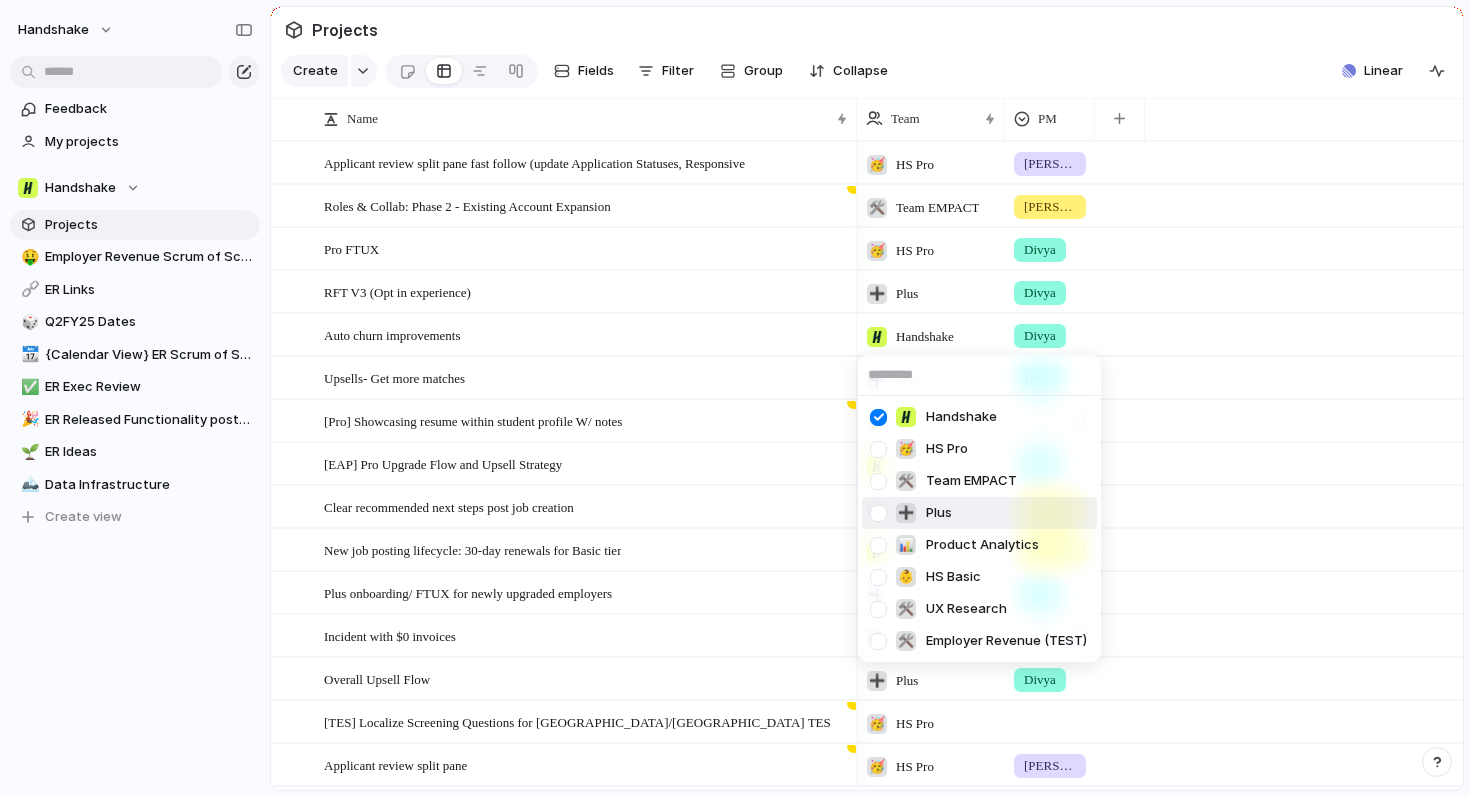 click at bounding box center [878, 513] 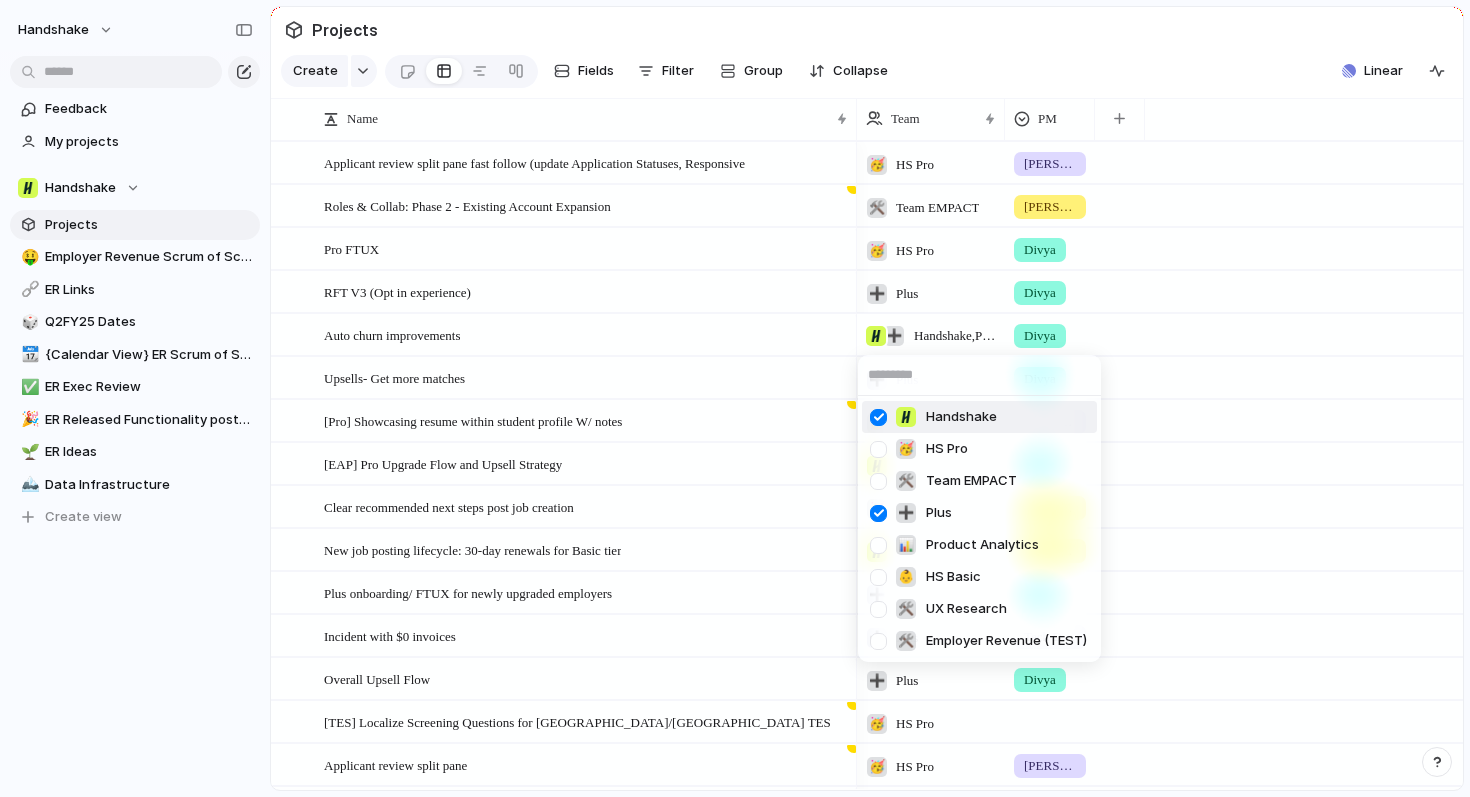 click at bounding box center (878, 417) 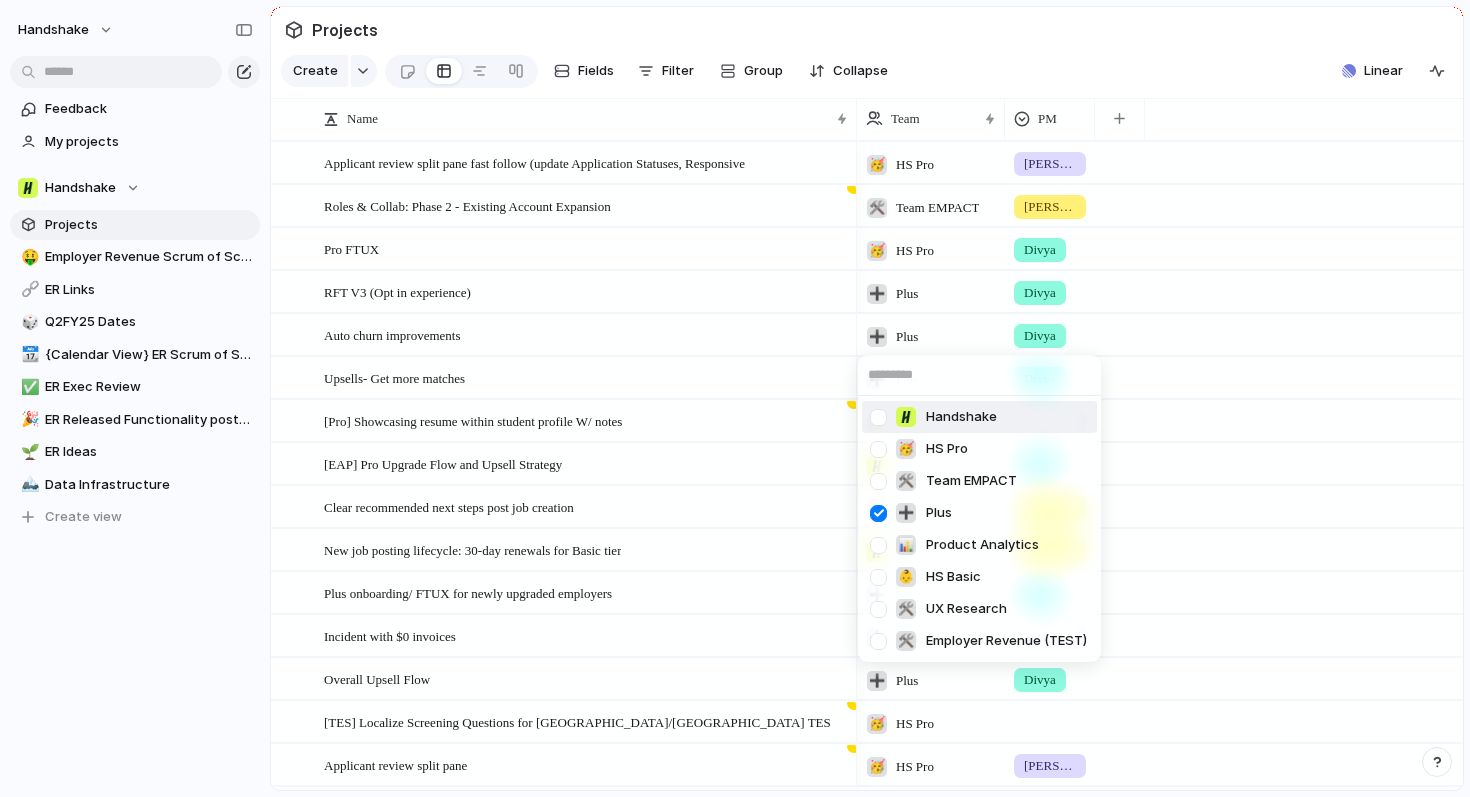 click on "Handshake   🥳 HS Pro   🛠️ Team EMPACT   ➕ Plus   📊 Product Analytics   👶 HS Basic   🛠️ UX Research   🛠️ Employer Revenue (TEST)" at bounding box center (735, 398) 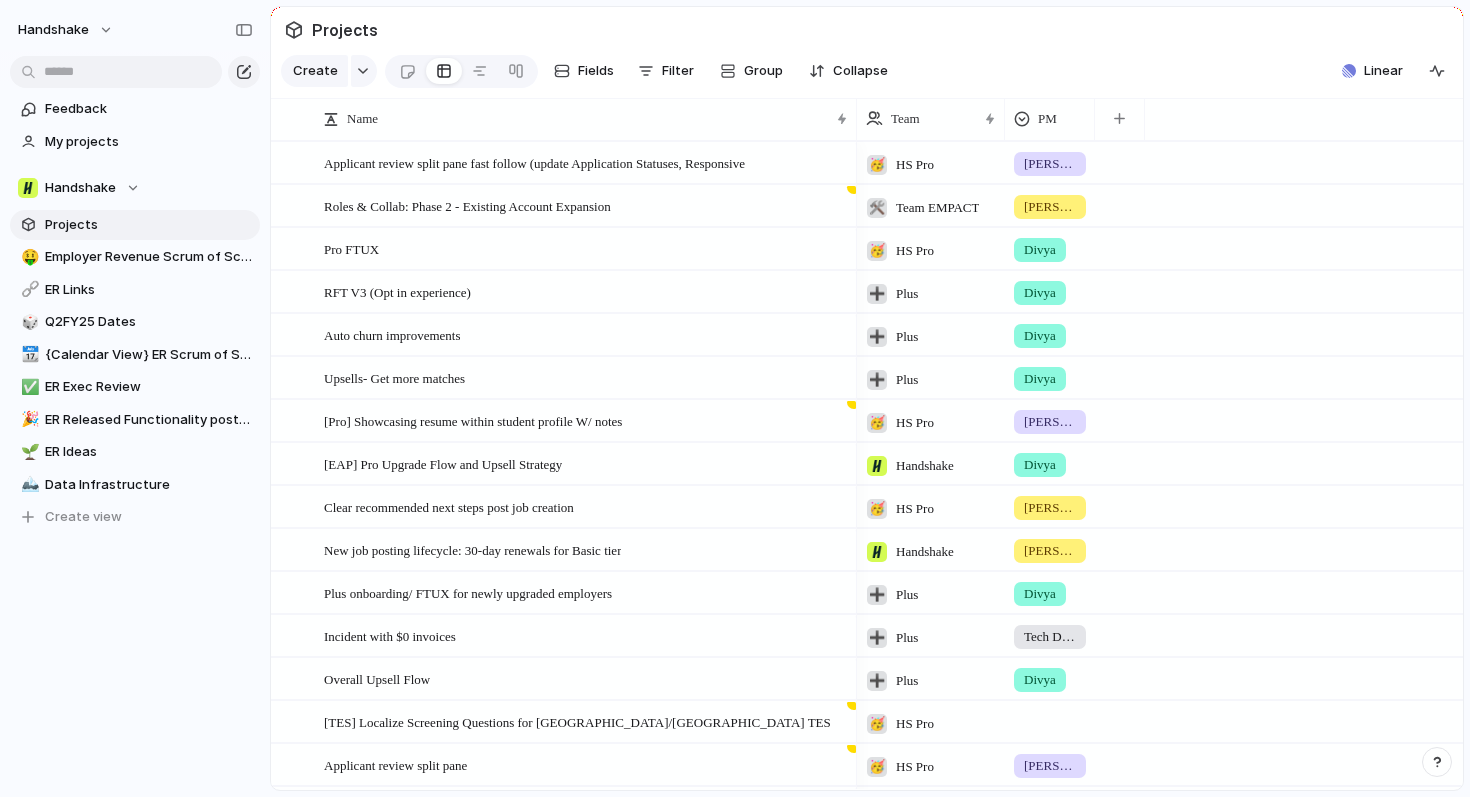click on "Handshake" at bounding box center [925, 466] 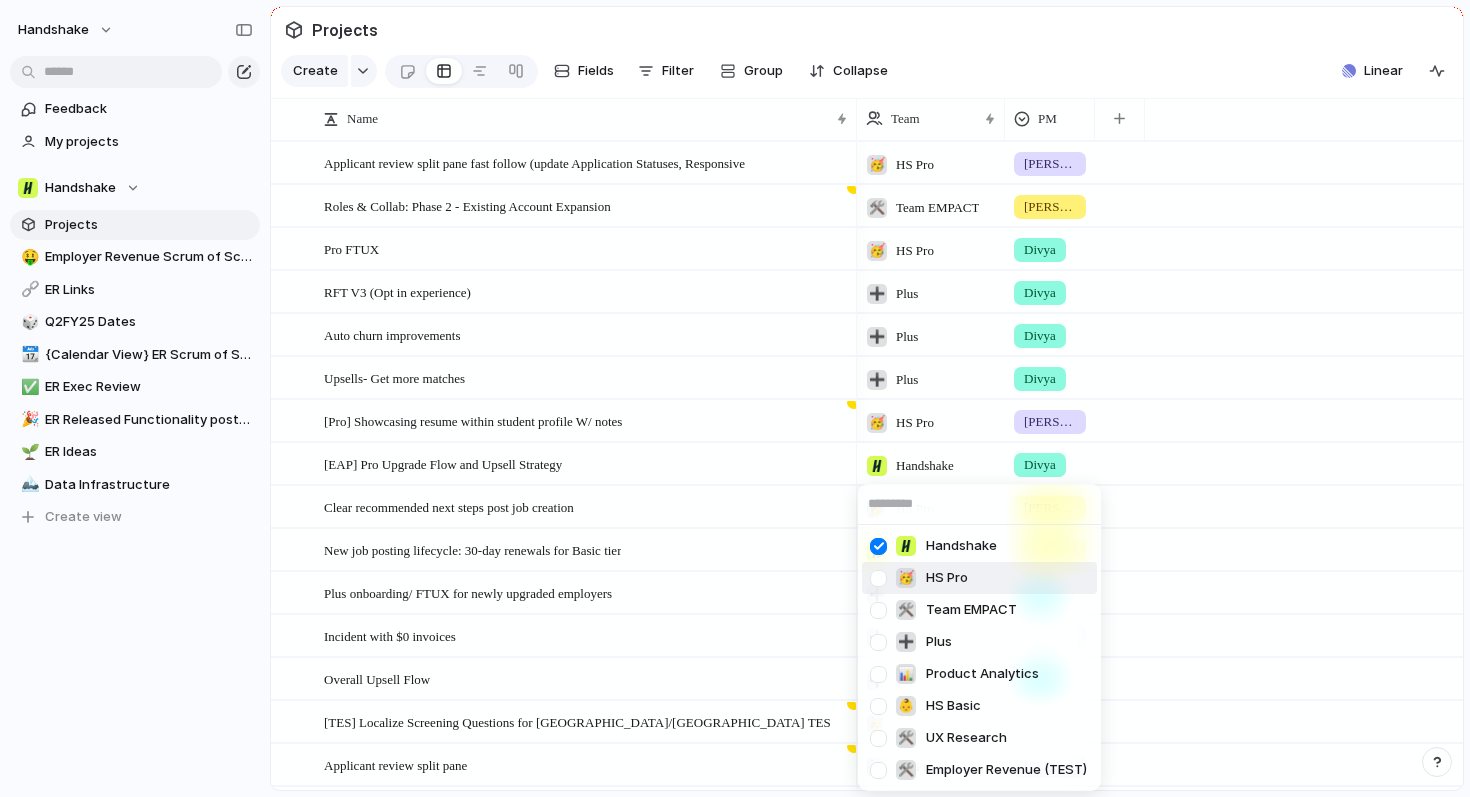 click at bounding box center [878, 578] 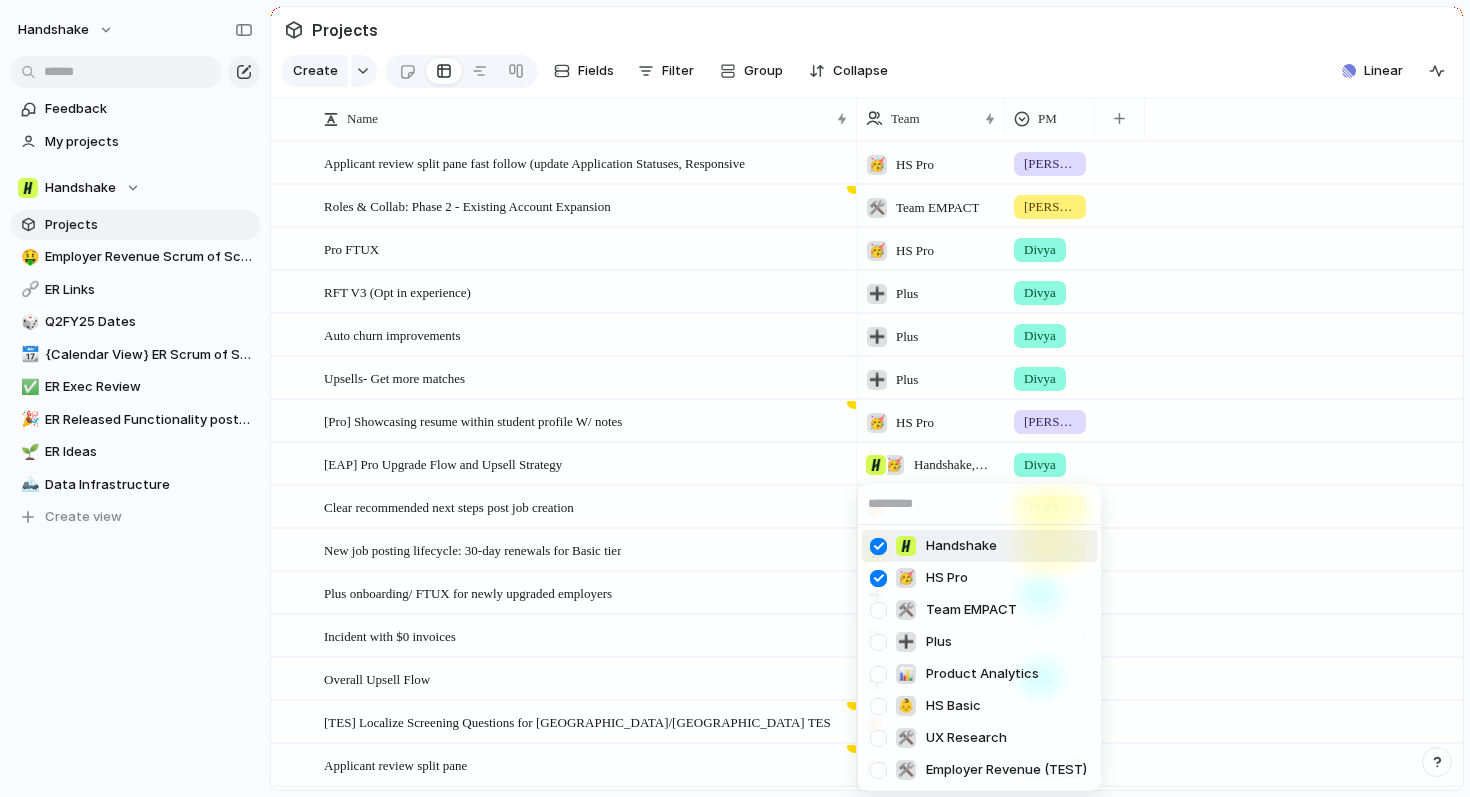 click at bounding box center (878, 546) 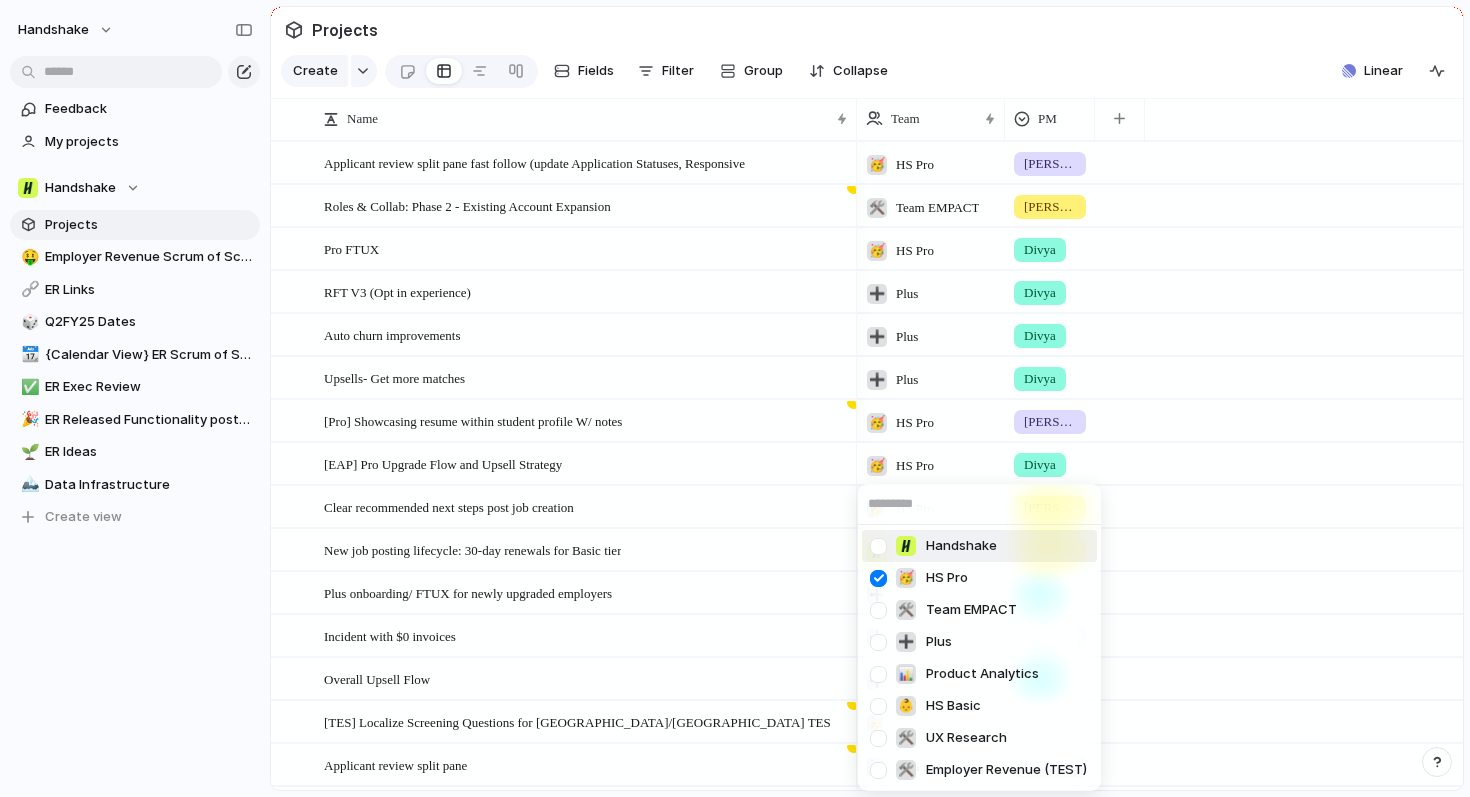 click on "Handshake   🥳 HS Pro   🛠️ Team EMPACT   ➕ Plus   📊 Product Analytics   👶 HS Basic   🛠️ UX Research   🛠️ Employer Revenue (TEST)" at bounding box center (735, 398) 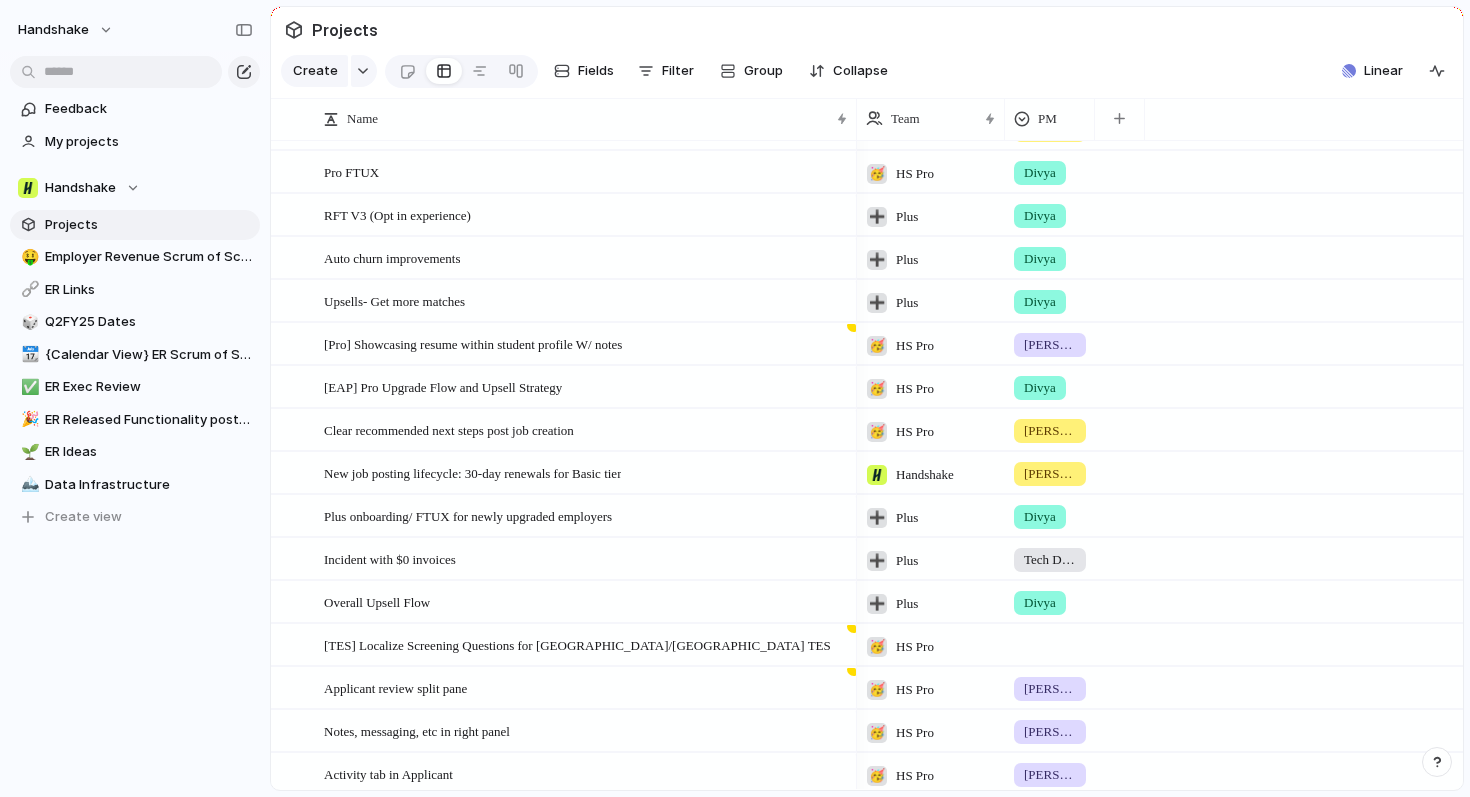 click on "Handshake" at bounding box center (925, 475) 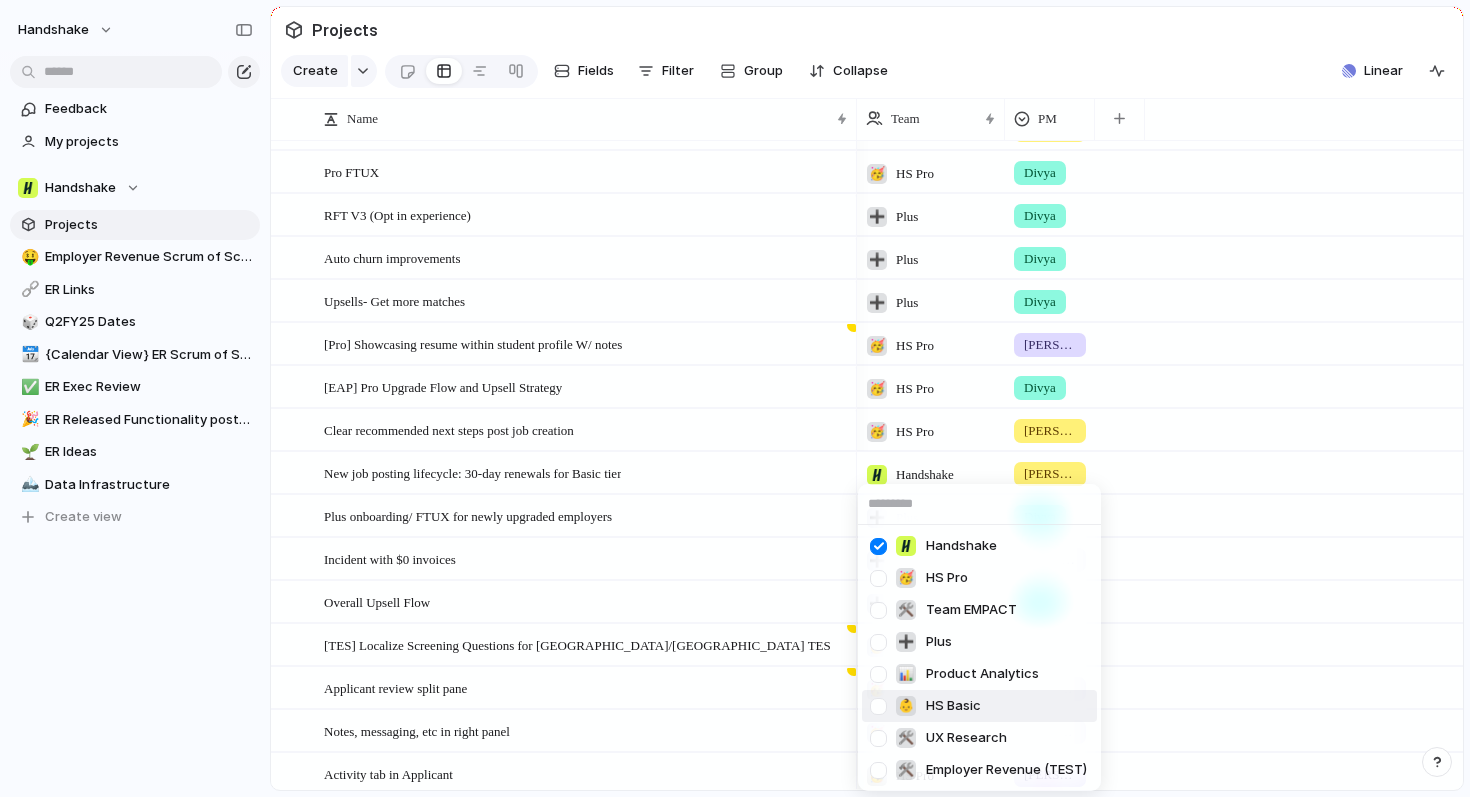 click at bounding box center [878, 706] 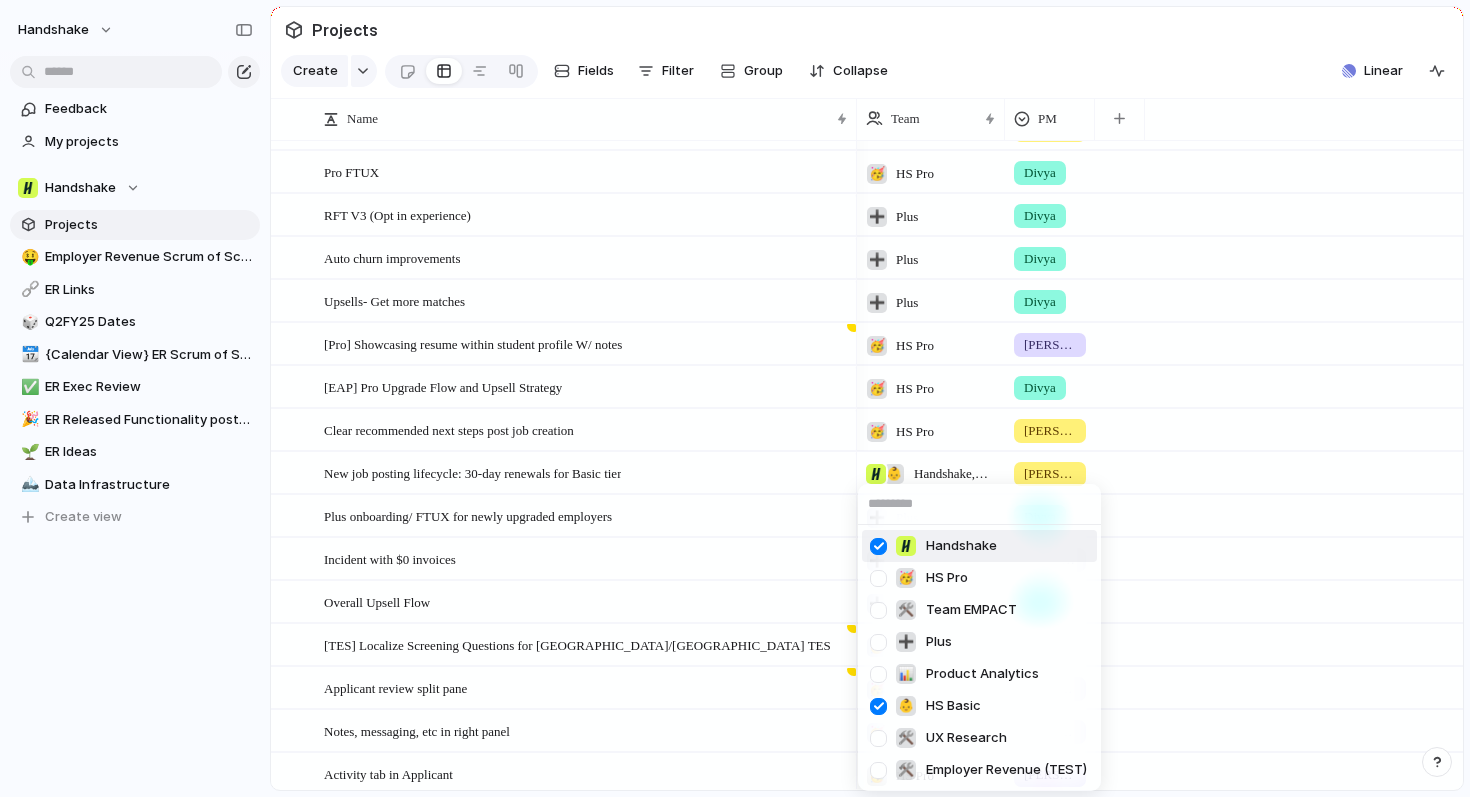 click at bounding box center (878, 546) 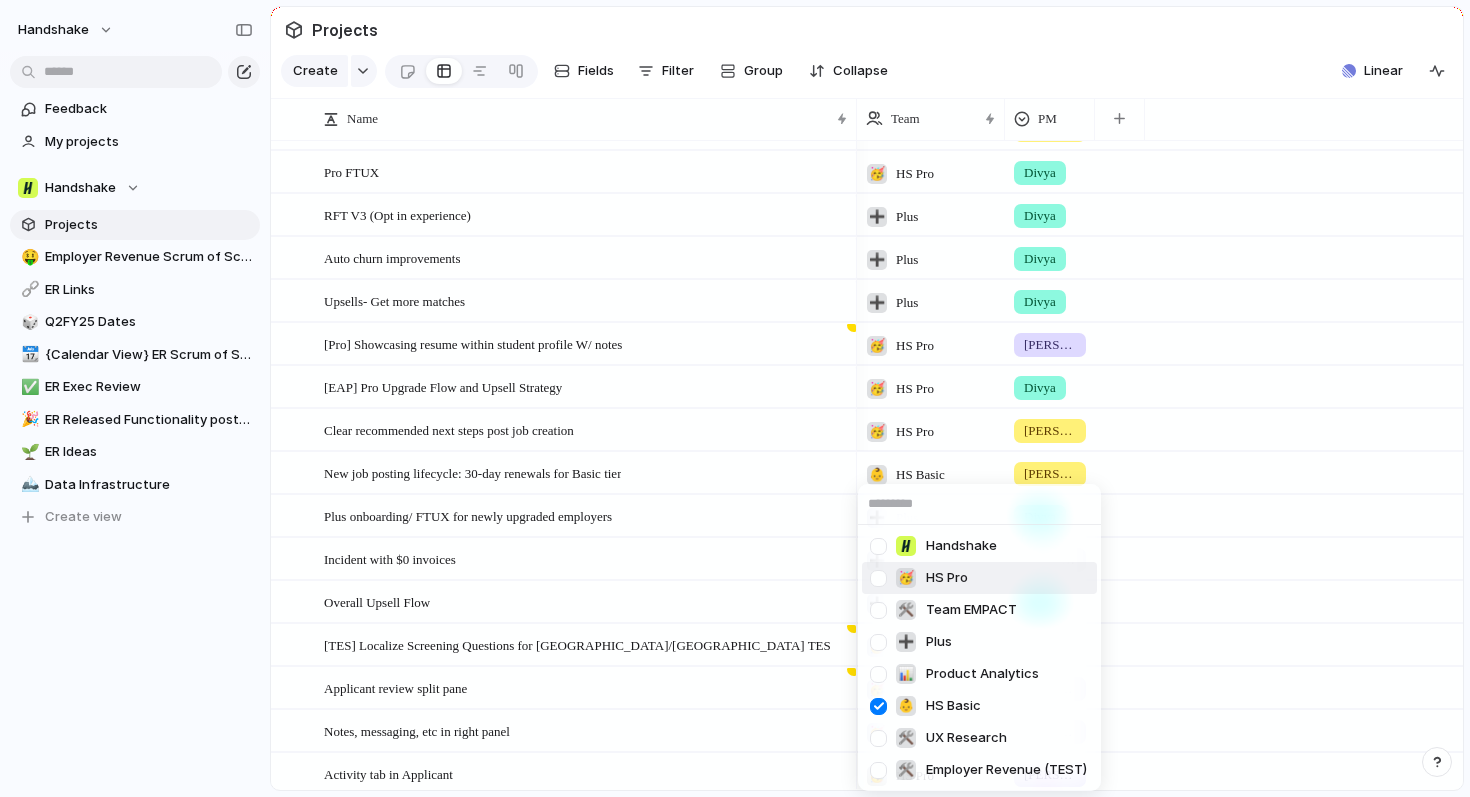 click on "Handshake   🥳 HS Pro   🛠️ Team EMPACT   ➕ Plus   📊 Product Analytics   👶 HS Basic   🛠️ UX Research   🛠️ Employer Revenue (TEST)" at bounding box center (735, 398) 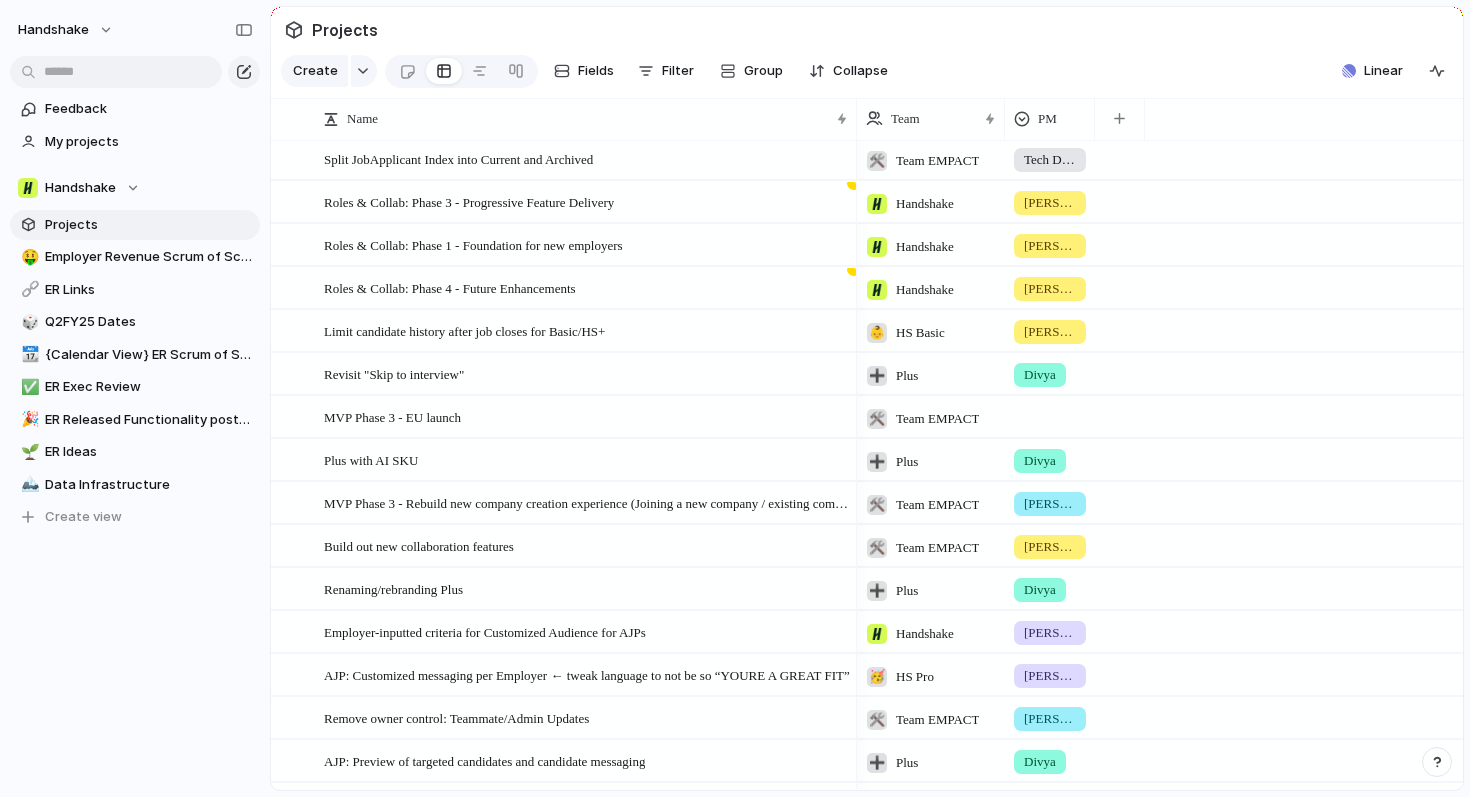 click on "Handshake" at bounding box center [925, 204] 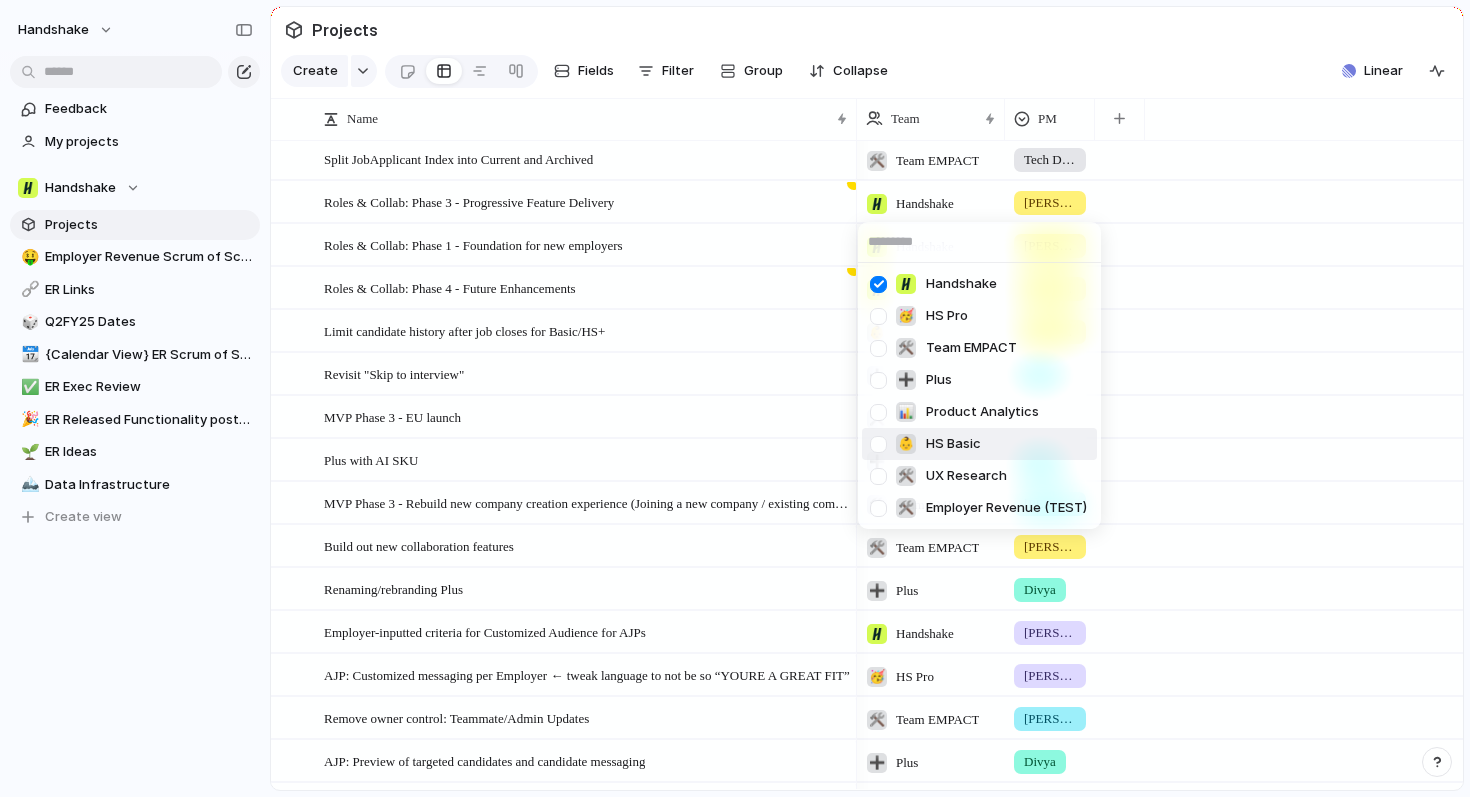 click at bounding box center (878, 444) 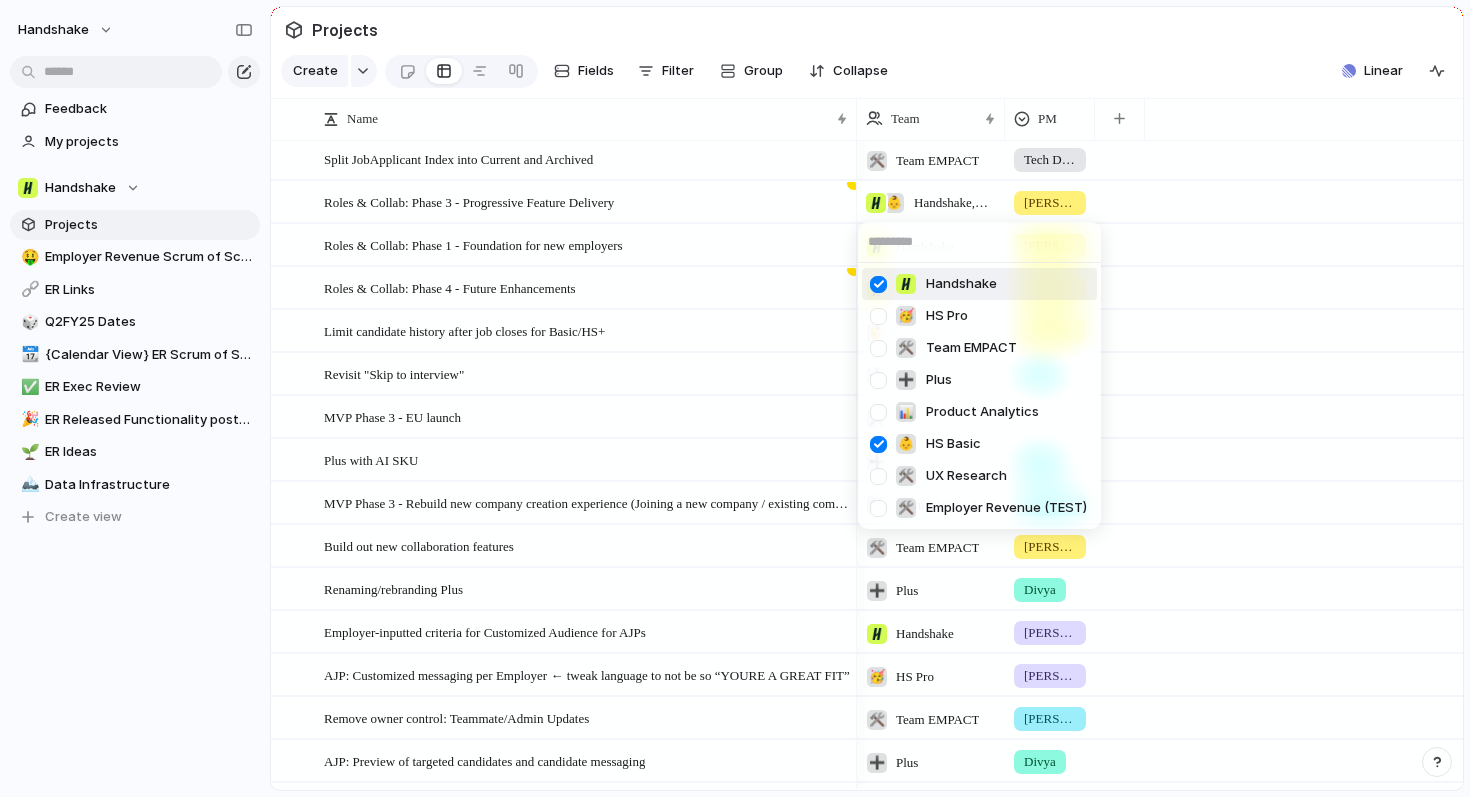 click at bounding box center (878, 284) 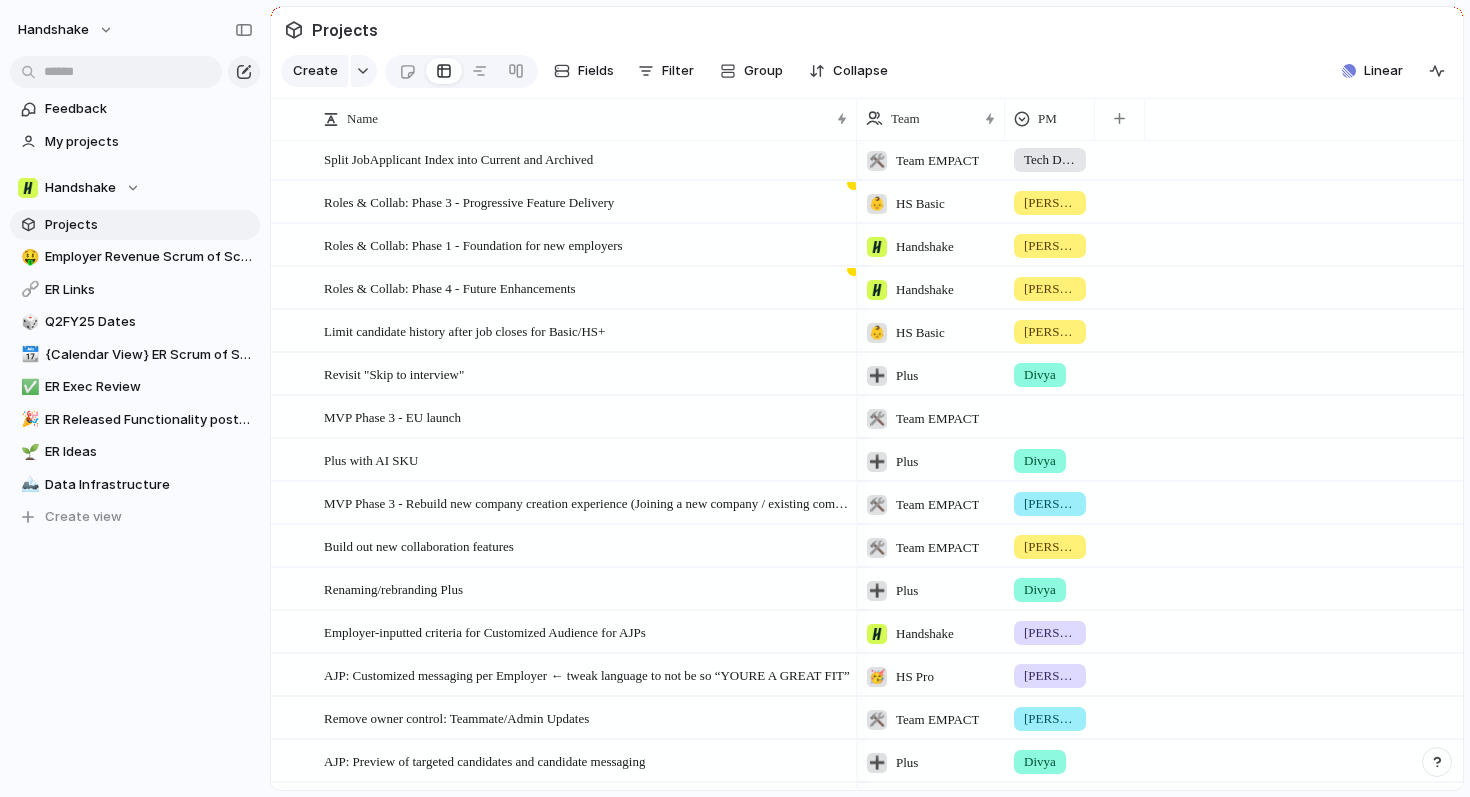 click on "Handshake   🥳 HS Pro   🛠️ Team EMPACT   ➕ Plus   📊 Product Analytics   👶 HS Basic   🛠️ UX Research   🛠️ Employer Revenue (TEST)" at bounding box center [735, 398] 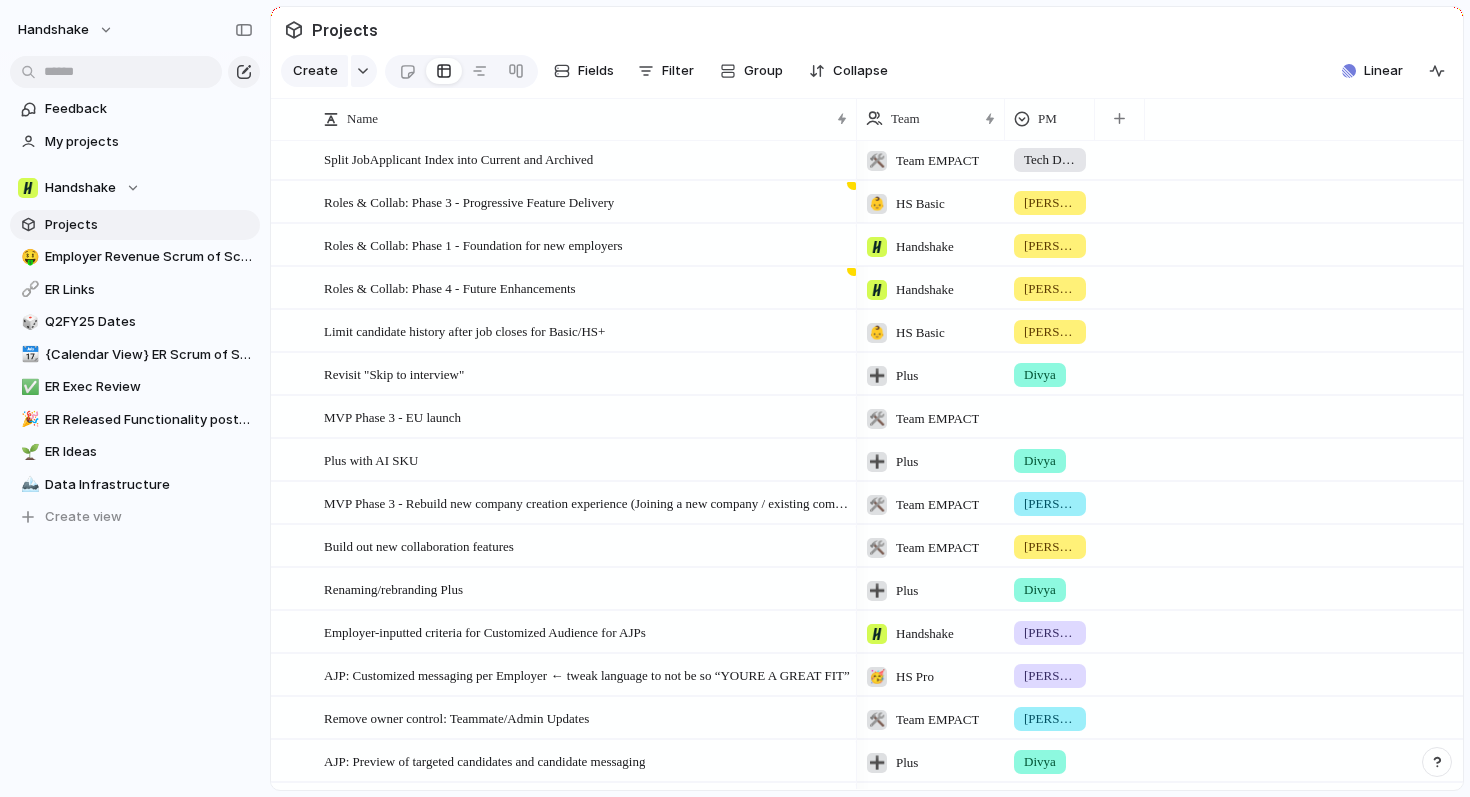 click on "Handshake" at bounding box center [910, 241] 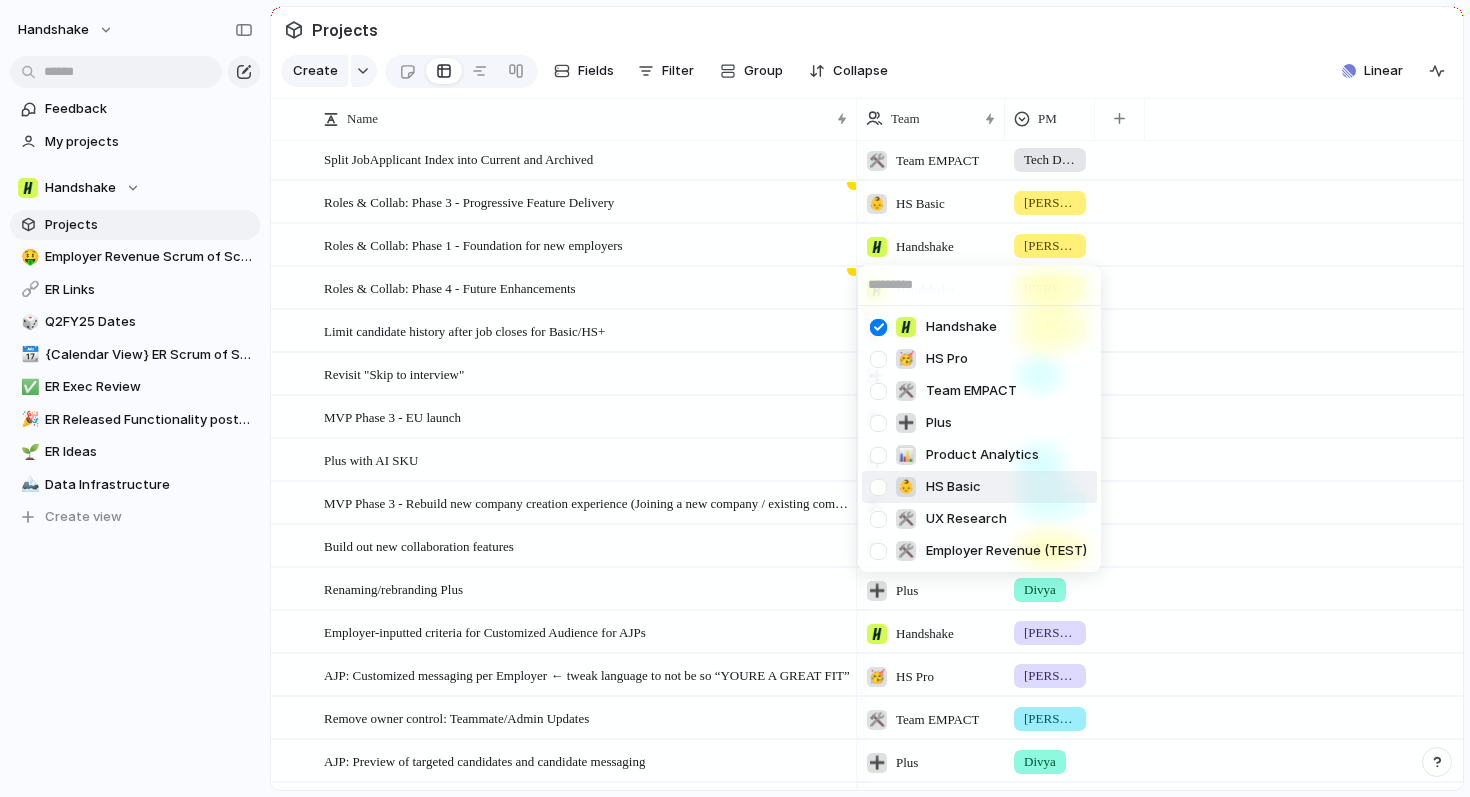 click at bounding box center (878, 487) 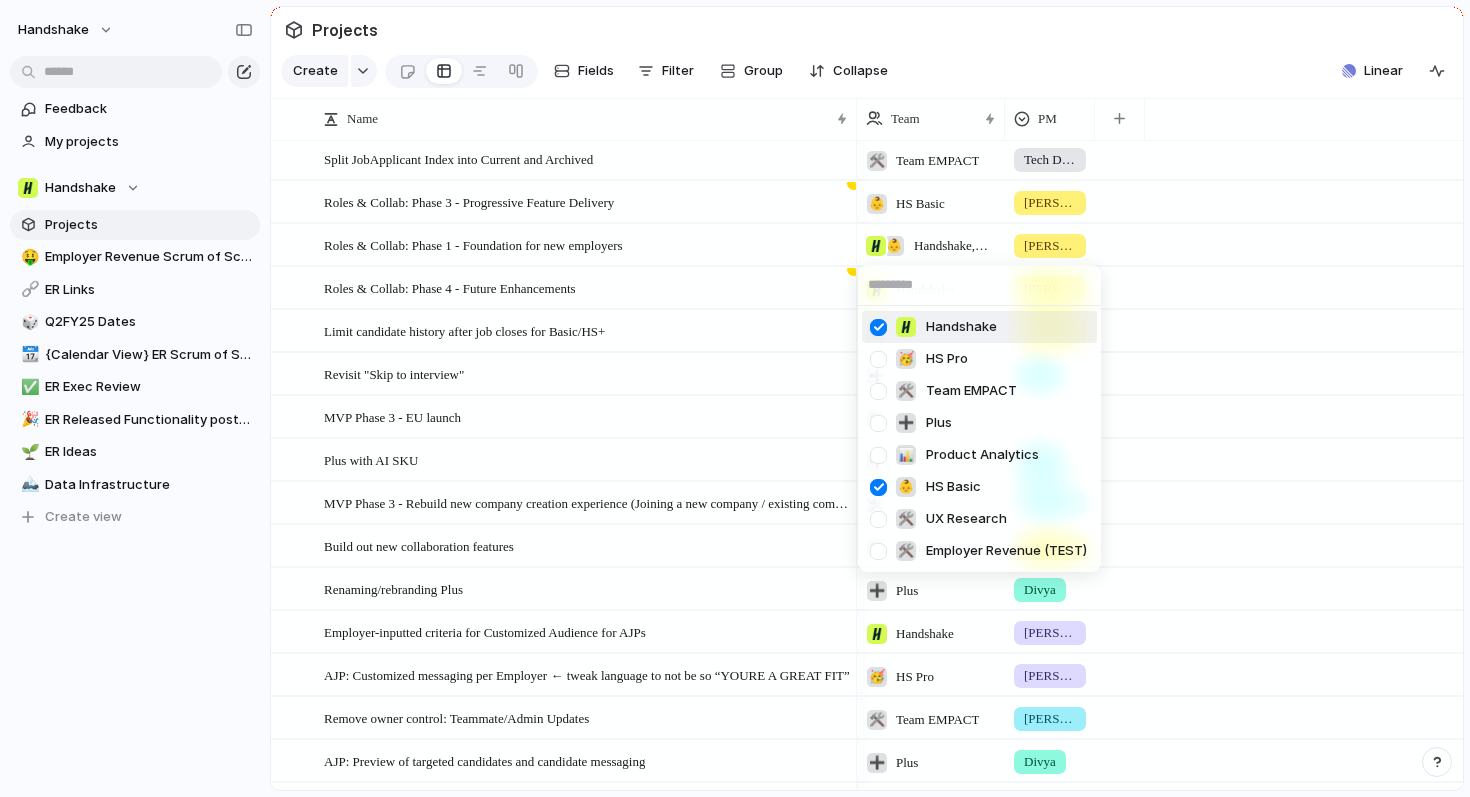 click at bounding box center (878, 327) 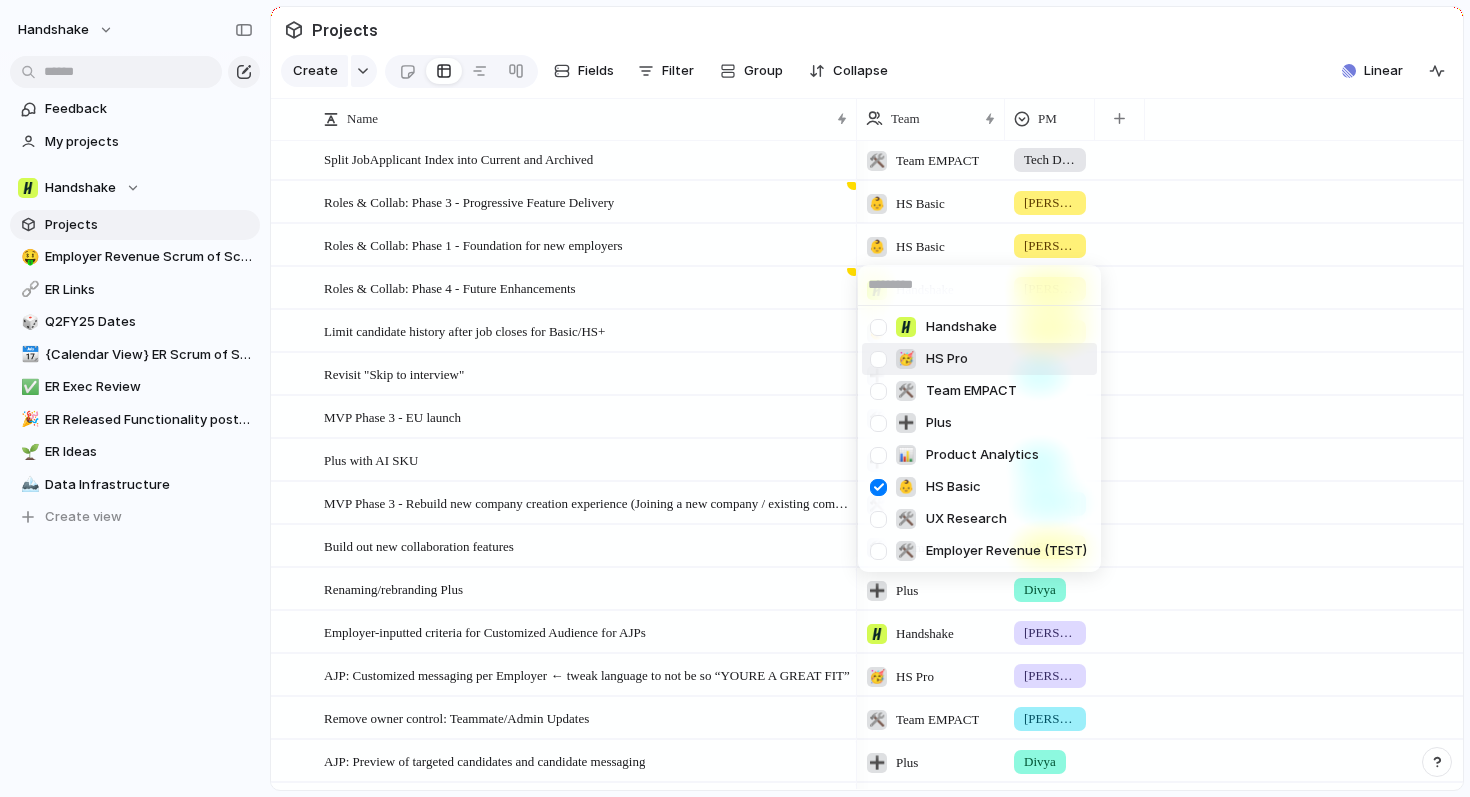 click on "Handshake   🥳 HS Pro   🛠️ Team EMPACT   ➕ Plus   📊 Product Analytics   👶 HS Basic   🛠️ UX Research   🛠️ Employer Revenue (TEST)" at bounding box center [735, 398] 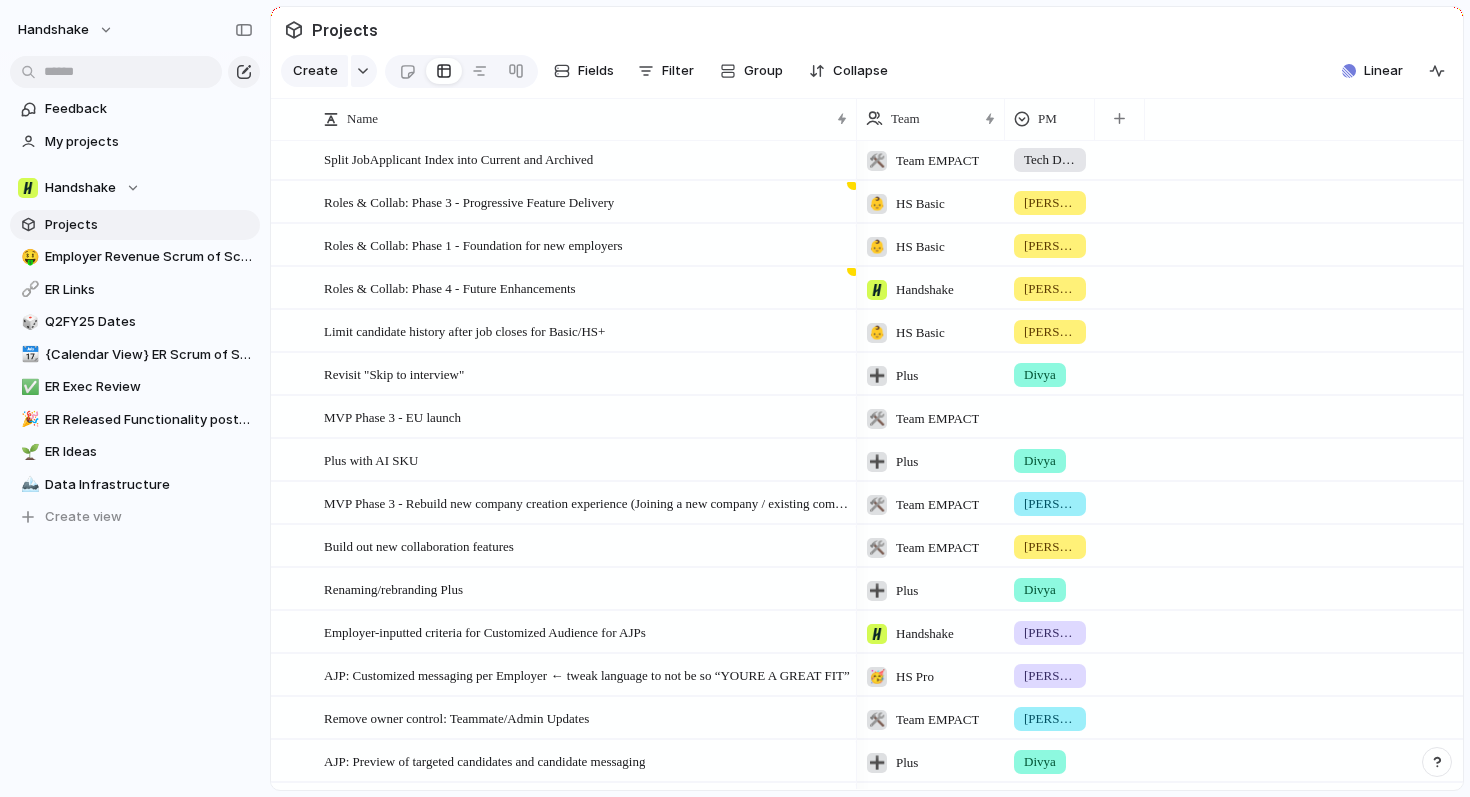 click on "Handshake" at bounding box center (925, 290) 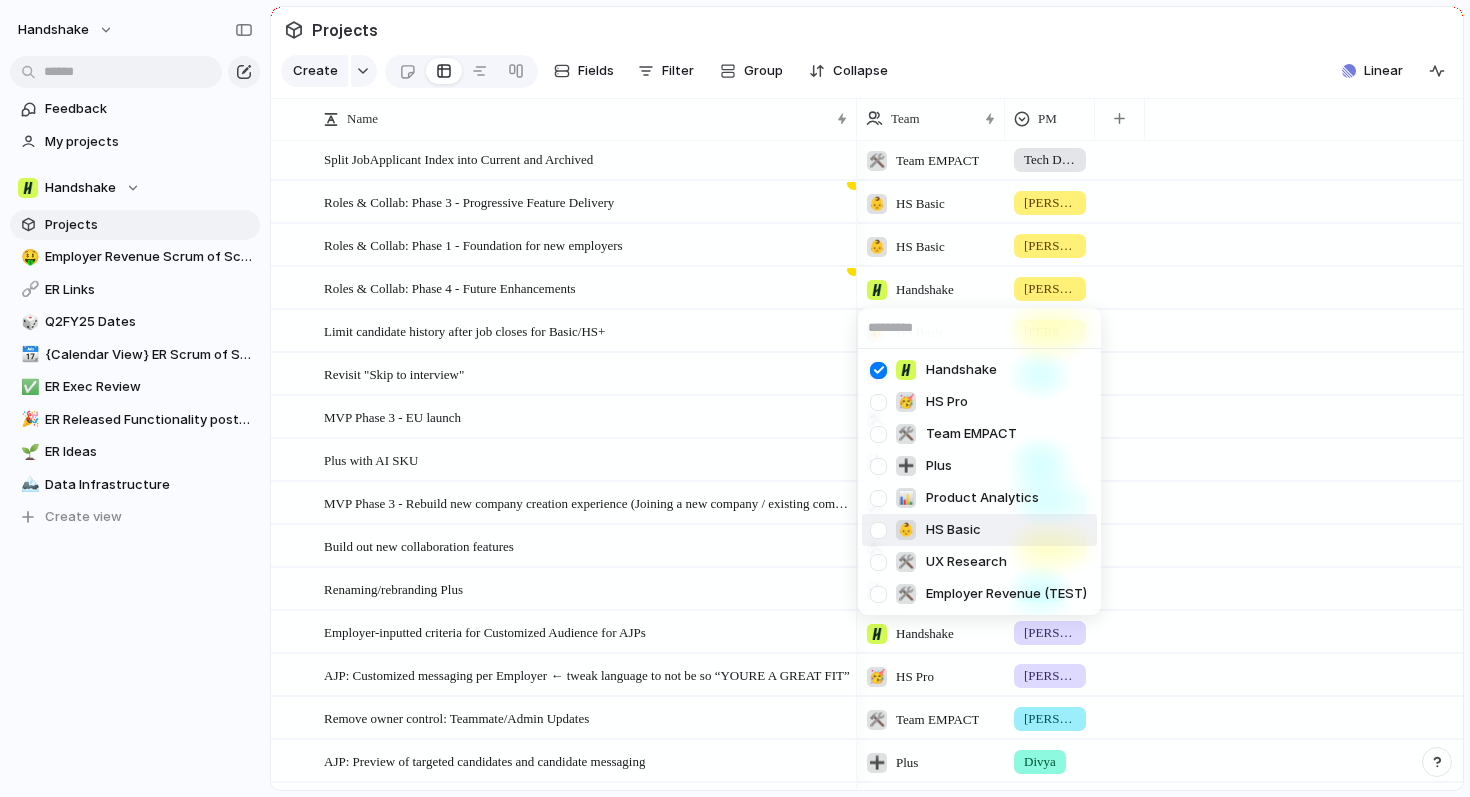 click at bounding box center [878, 530] 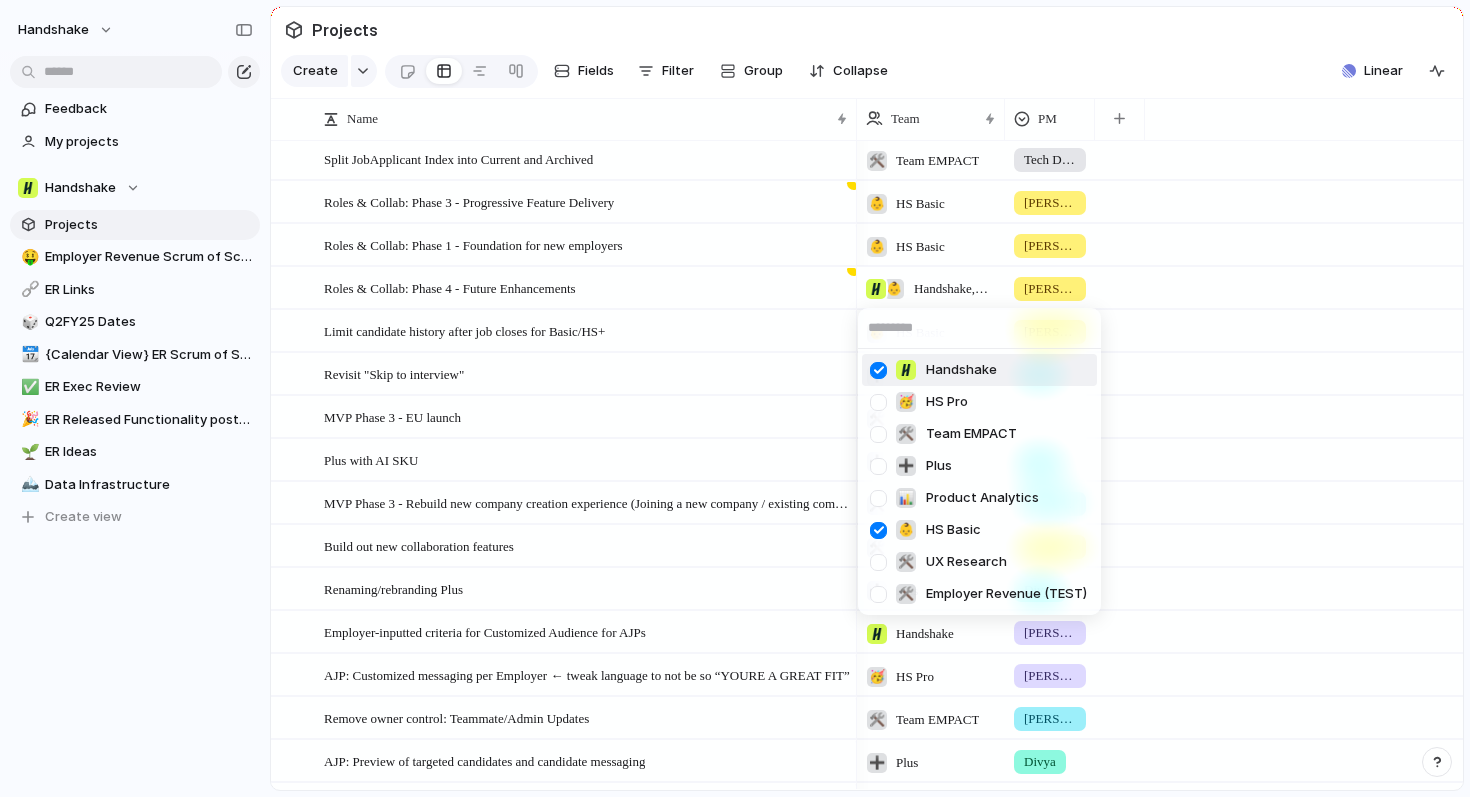 click at bounding box center (878, 370) 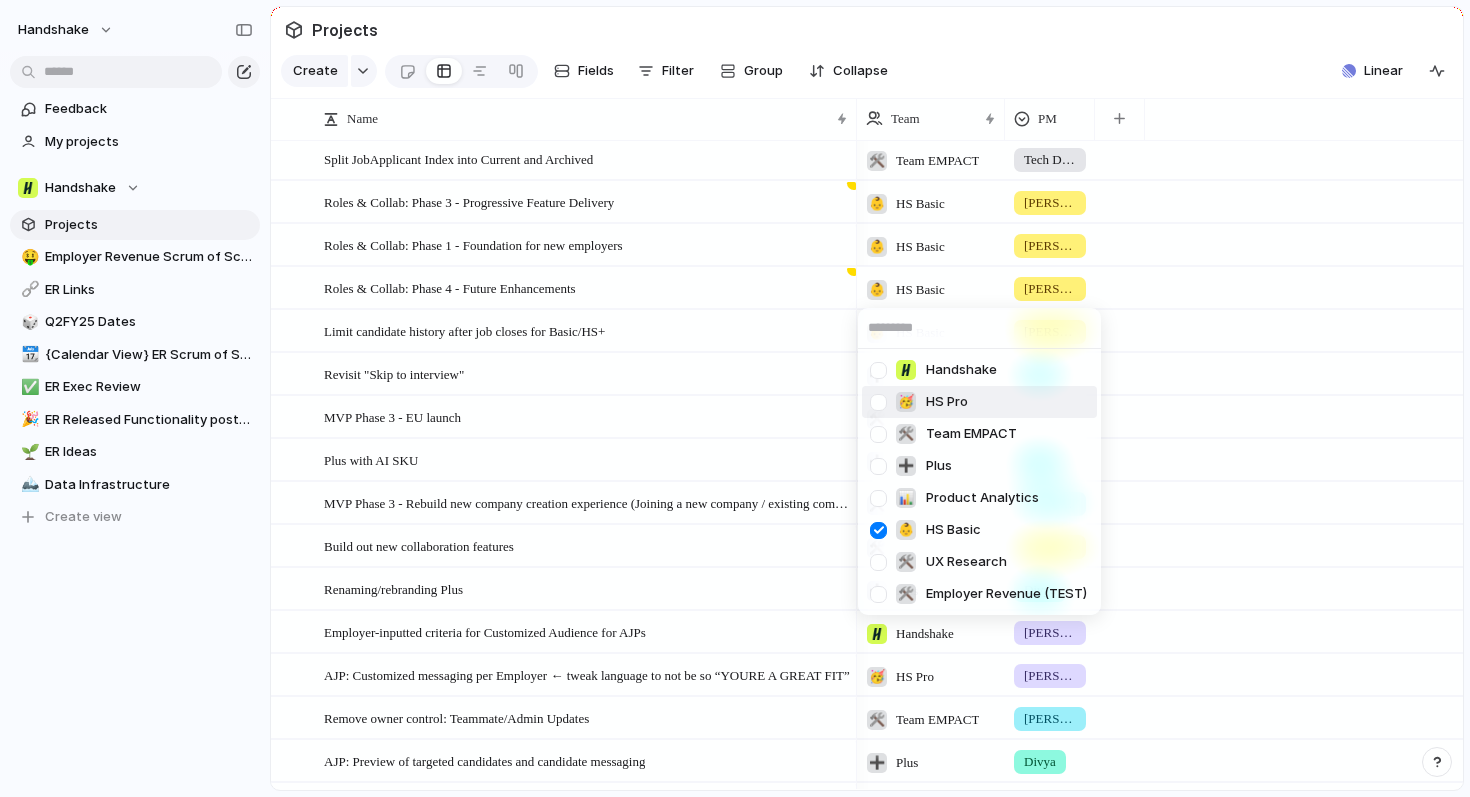 click on "Handshake   🥳 HS Pro   🛠️ Team EMPACT   ➕ Plus   📊 Product Analytics   👶 HS Basic   🛠️ UX Research   🛠️ Employer Revenue (TEST)" at bounding box center (735, 398) 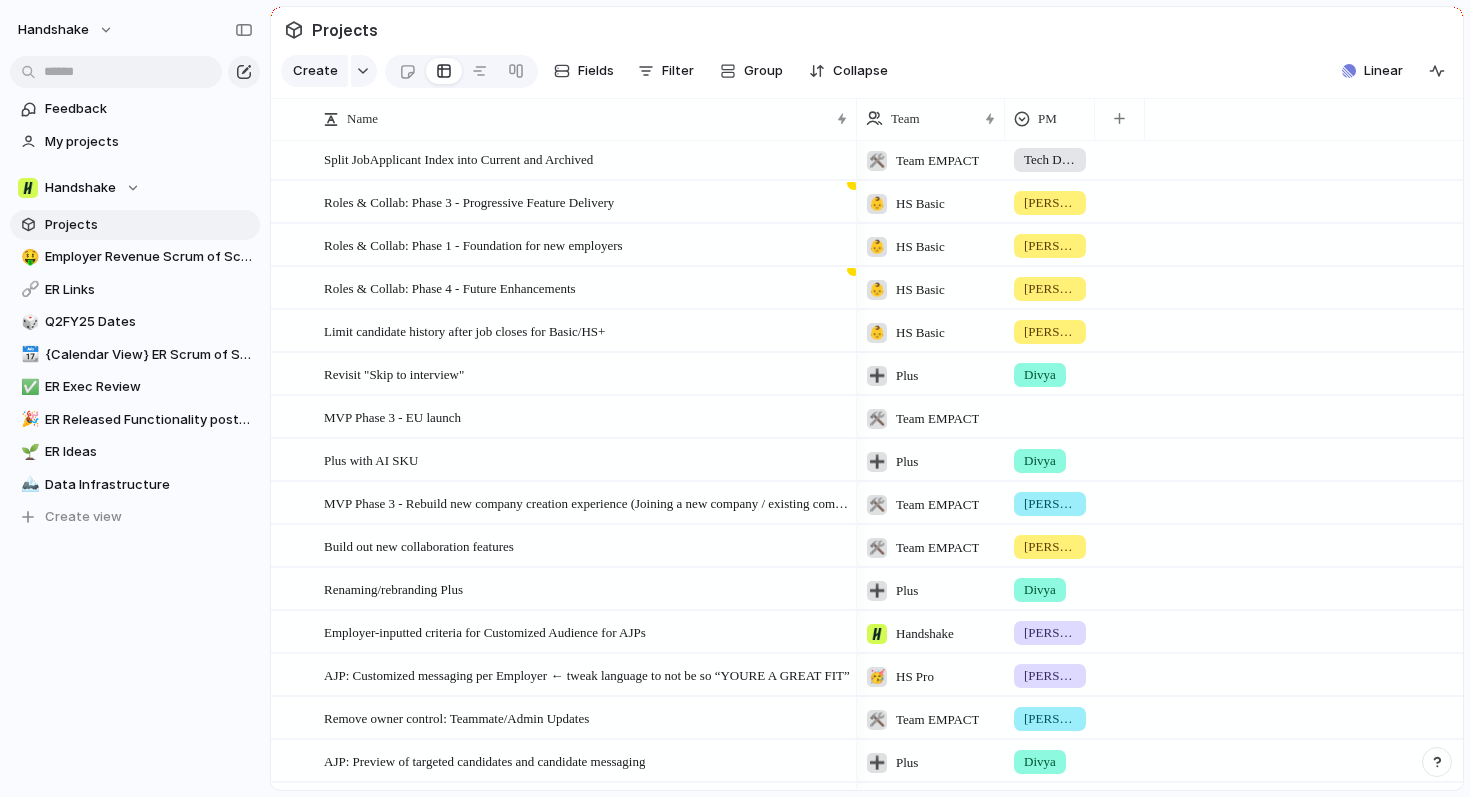 click on "Handshake" at bounding box center [925, 634] 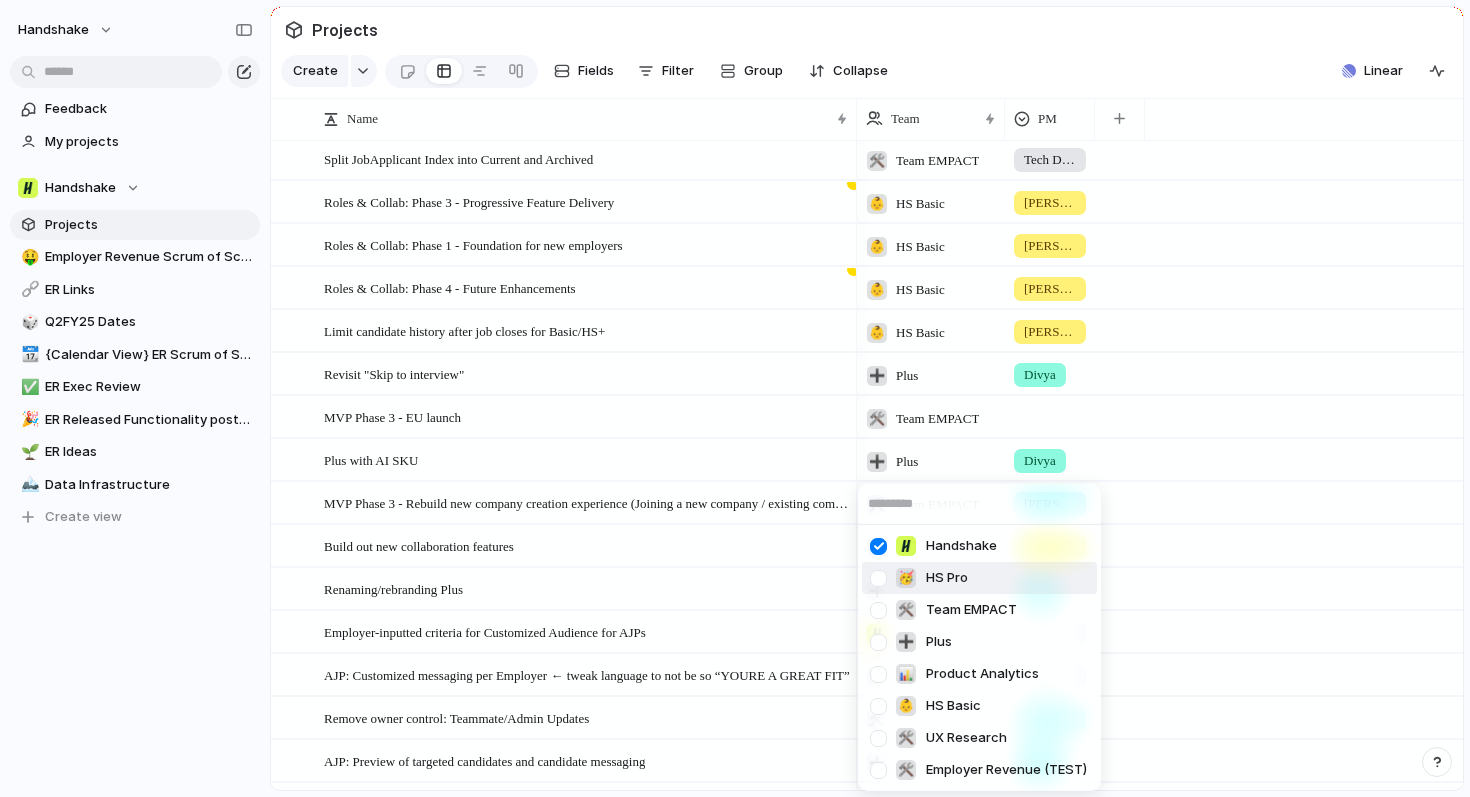 click at bounding box center [878, 578] 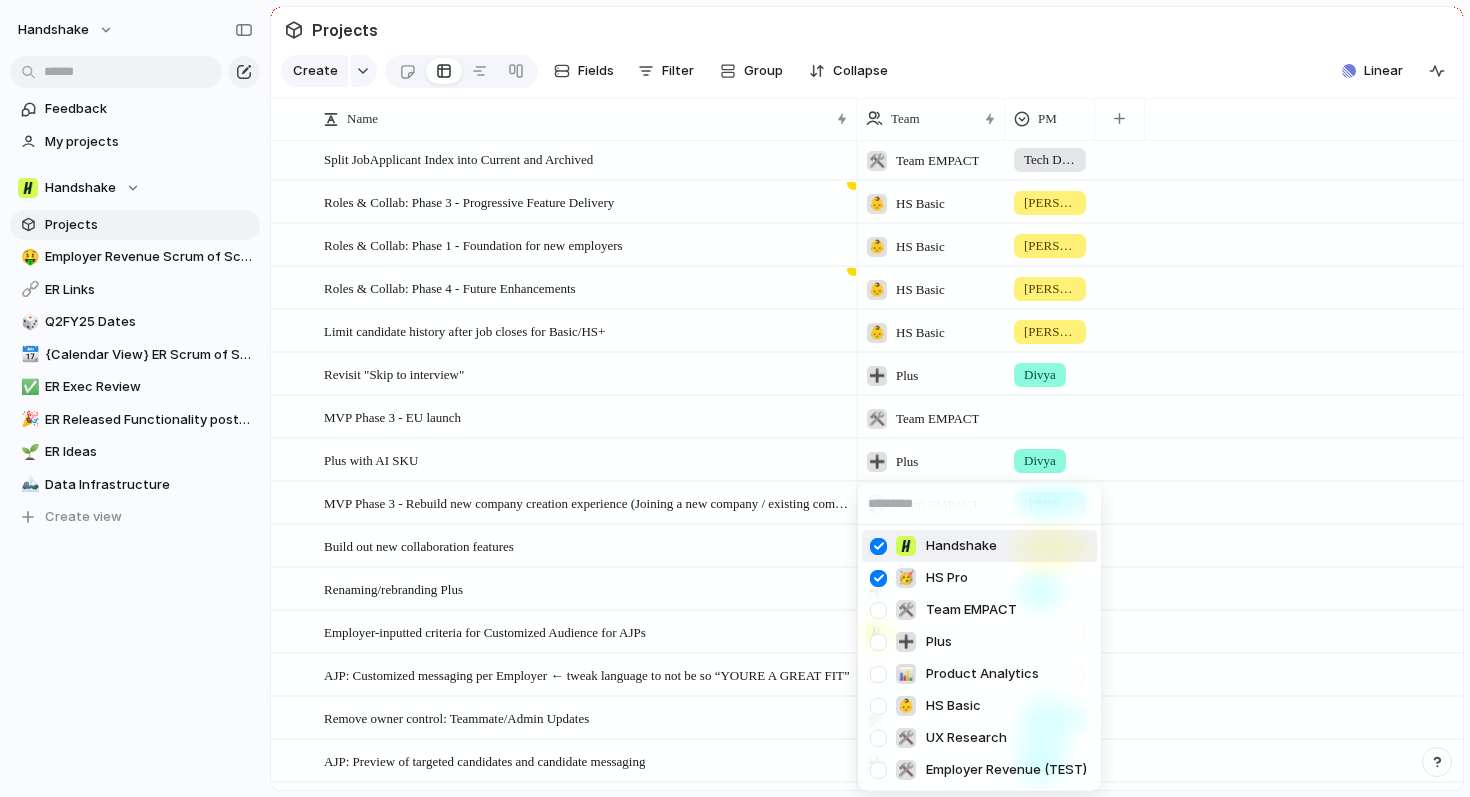 click at bounding box center (878, 546) 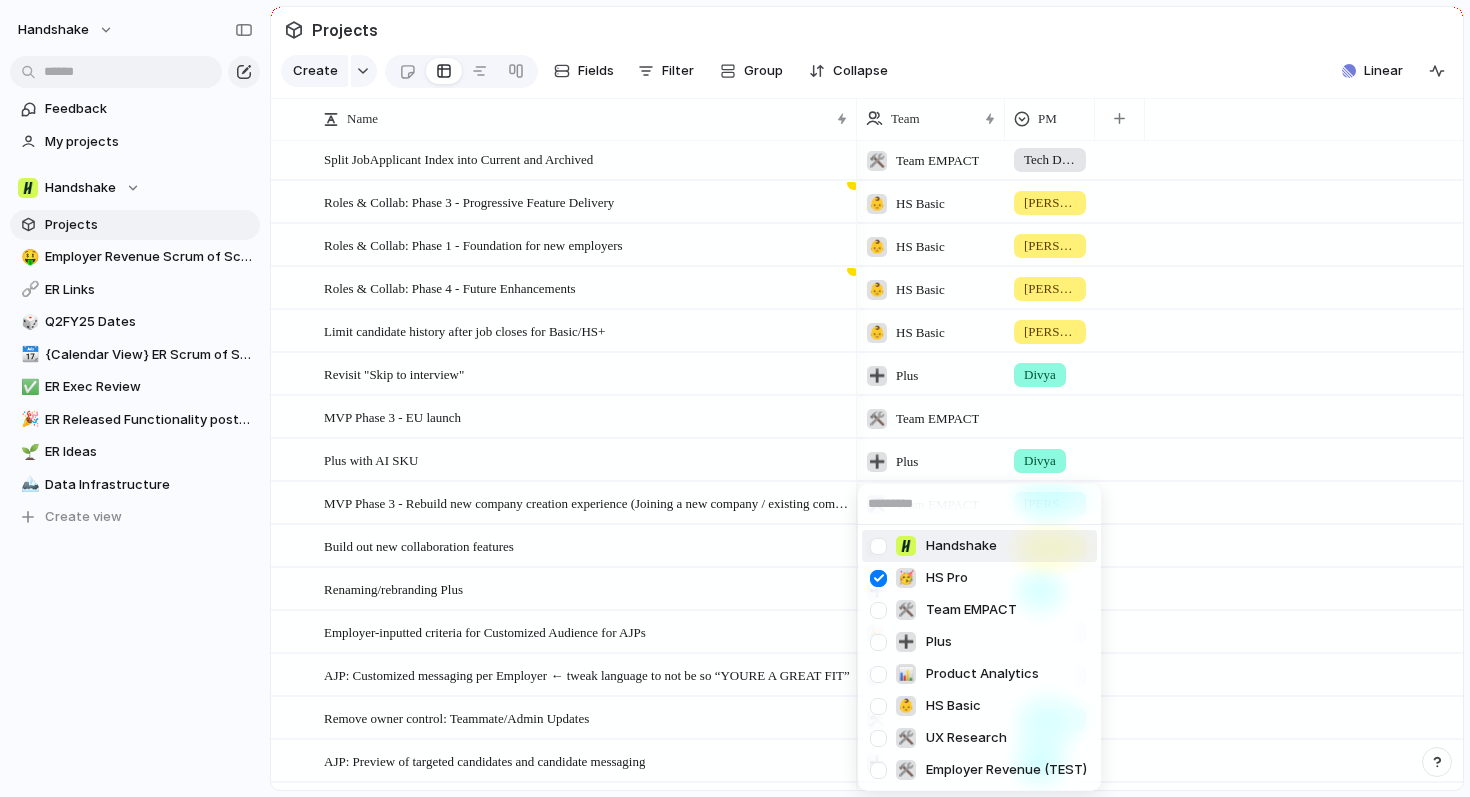 click on "Handshake   🥳 HS Pro   🛠️ Team EMPACT   ➕ Plus   📊 Product Analytics   👶 HS Basic   🛠️ UX Research   🛠️ Employer Revenue (TEST)" at bounding box center [735, 398] 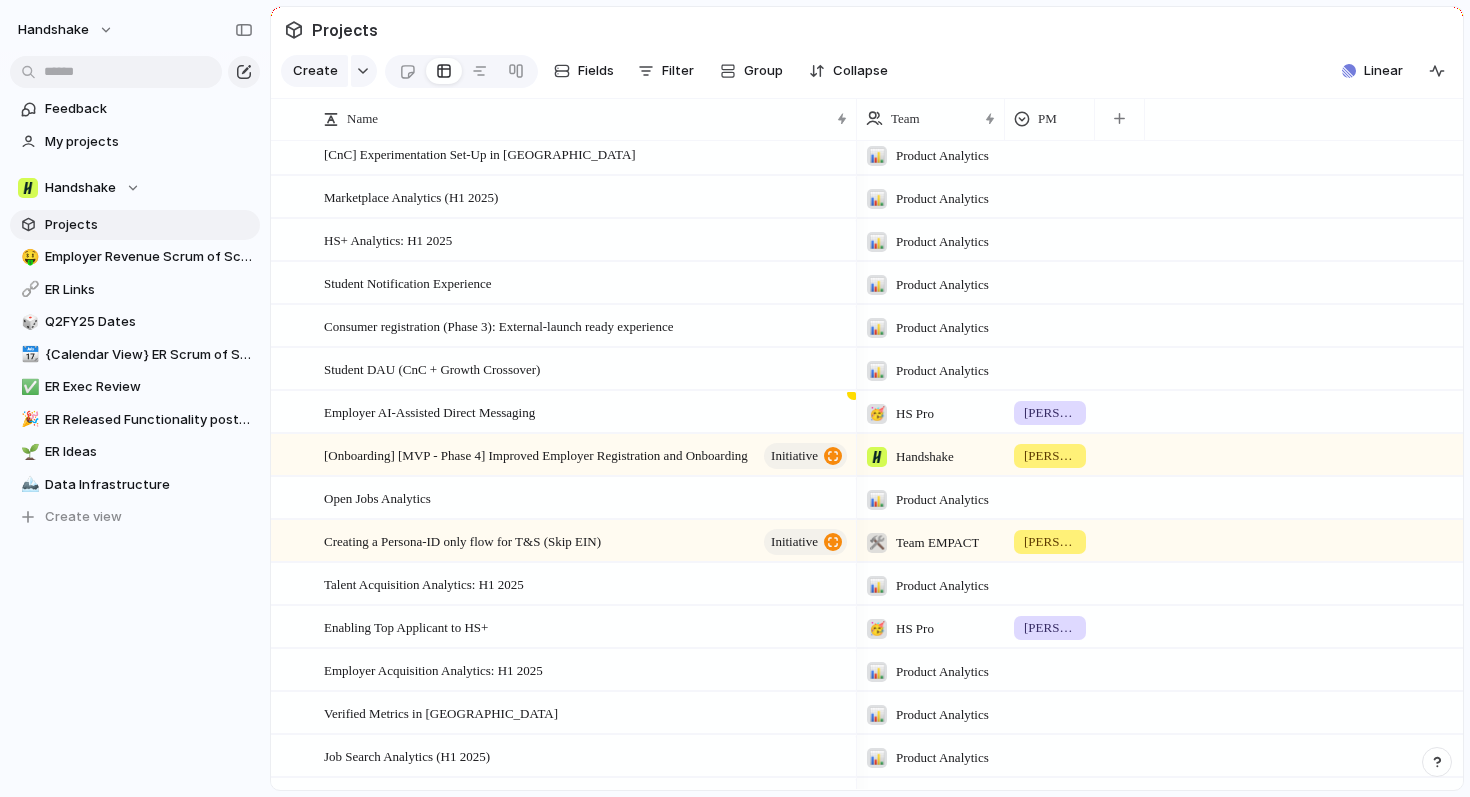 click on "Handshake" at bounding box center [925, 457] 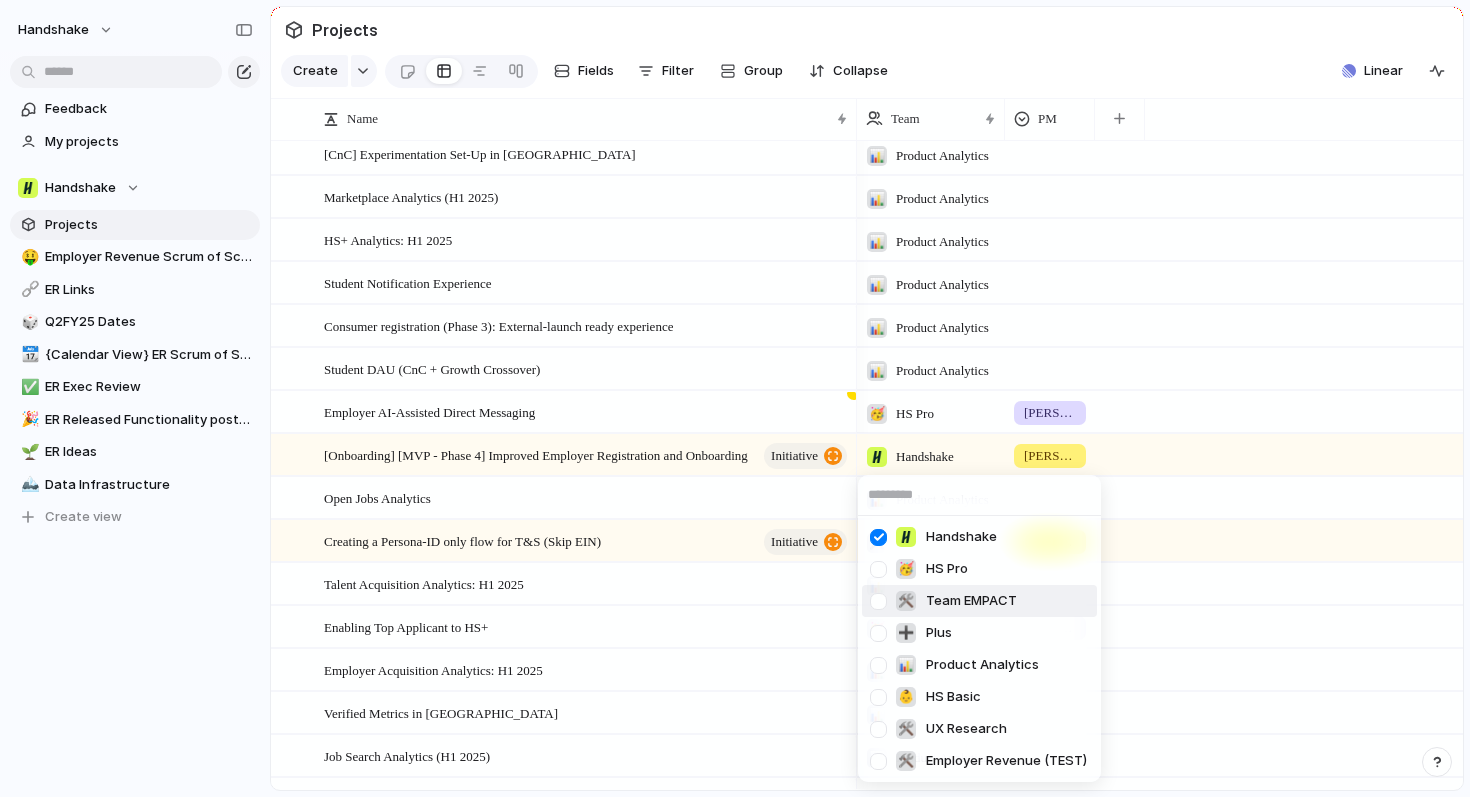 click at bounding box center [878, 601] 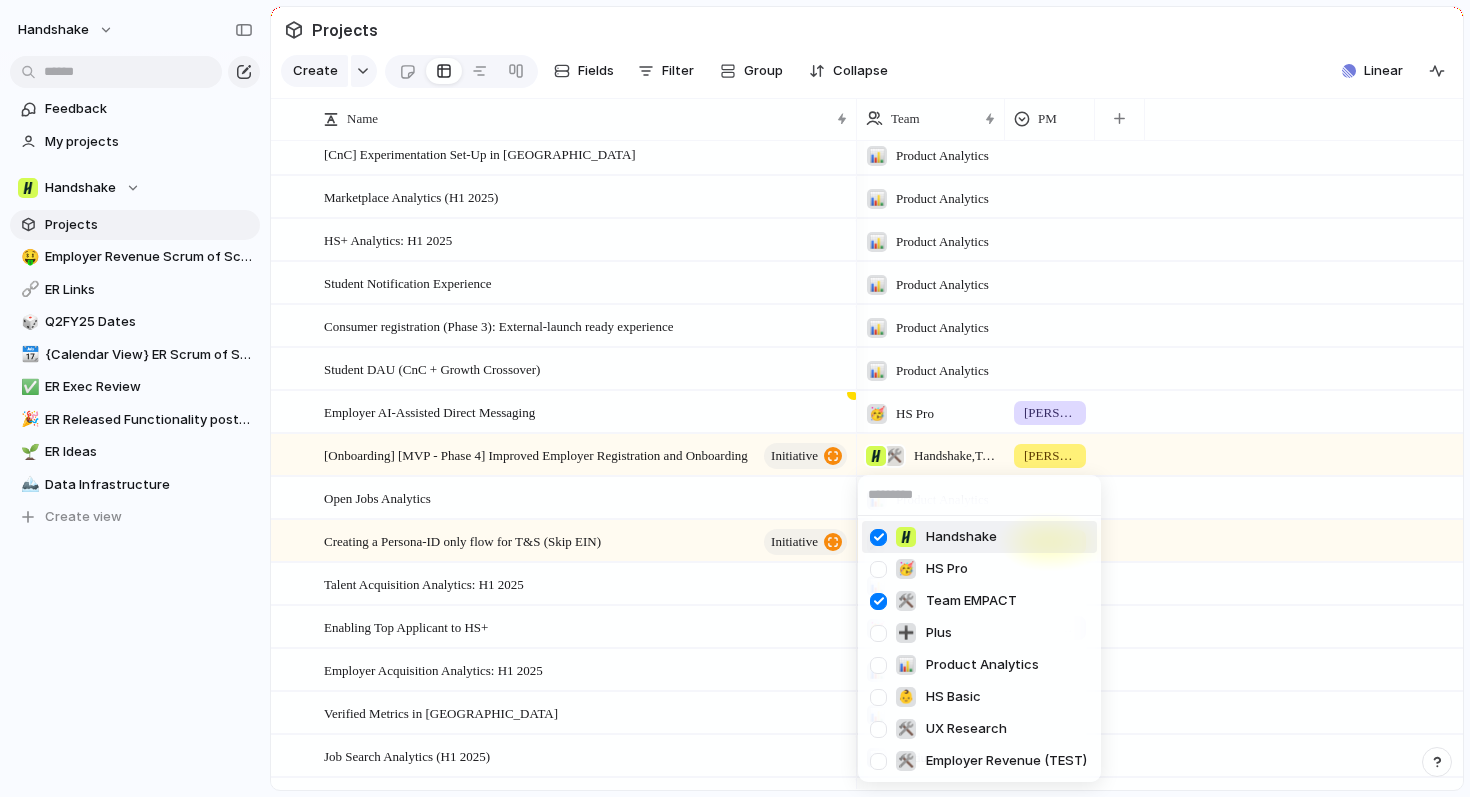 click at bounding box center [878, 537] 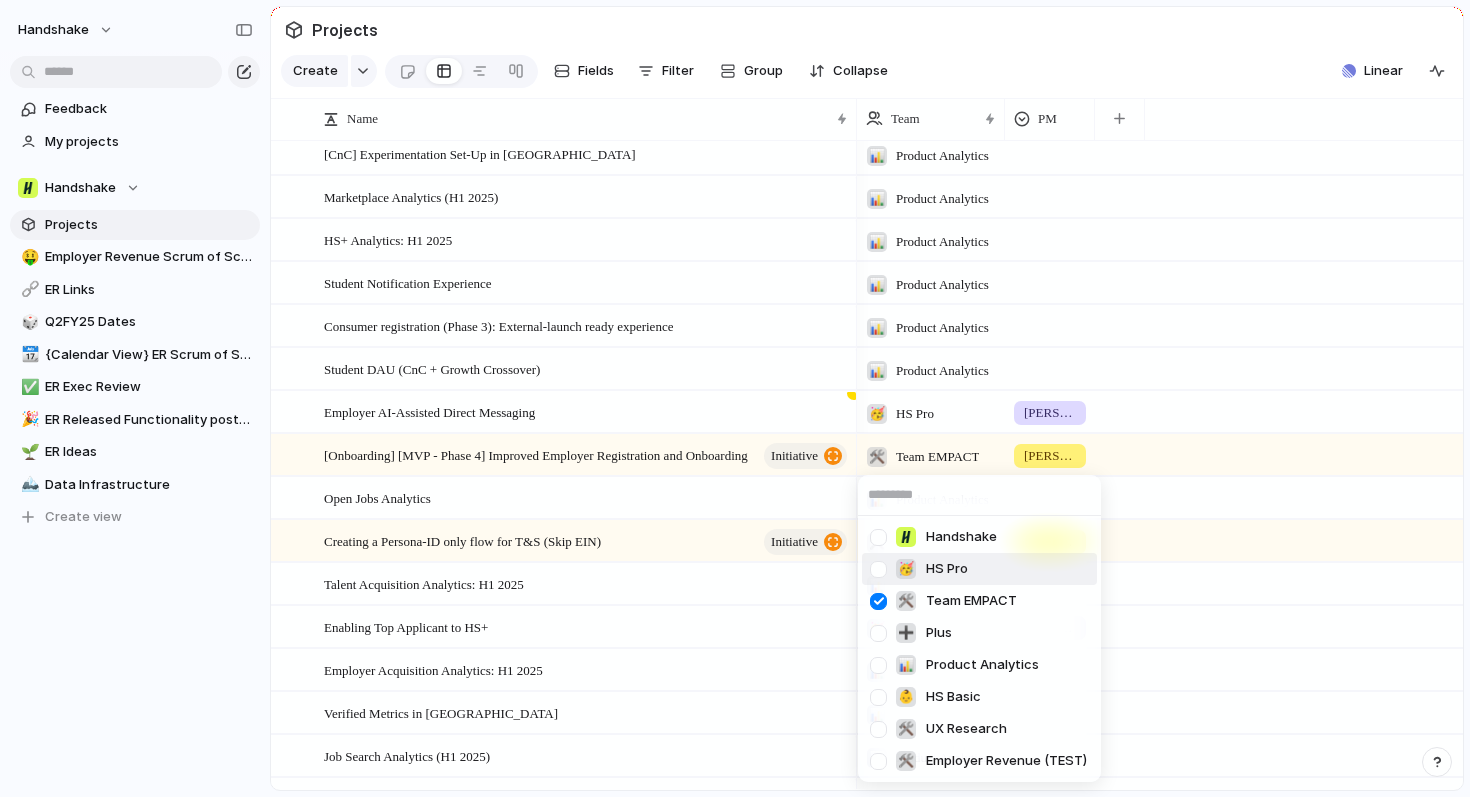 click on "Handshake   🥳 HS Pro   🛠️ Team EMPACT   ➕ Plus   📊 Product Analytics   👶 HS Basic   🛠️ UX Research   🛠️ Employer Revenue (TEST)" at bounding box center [735, 398] 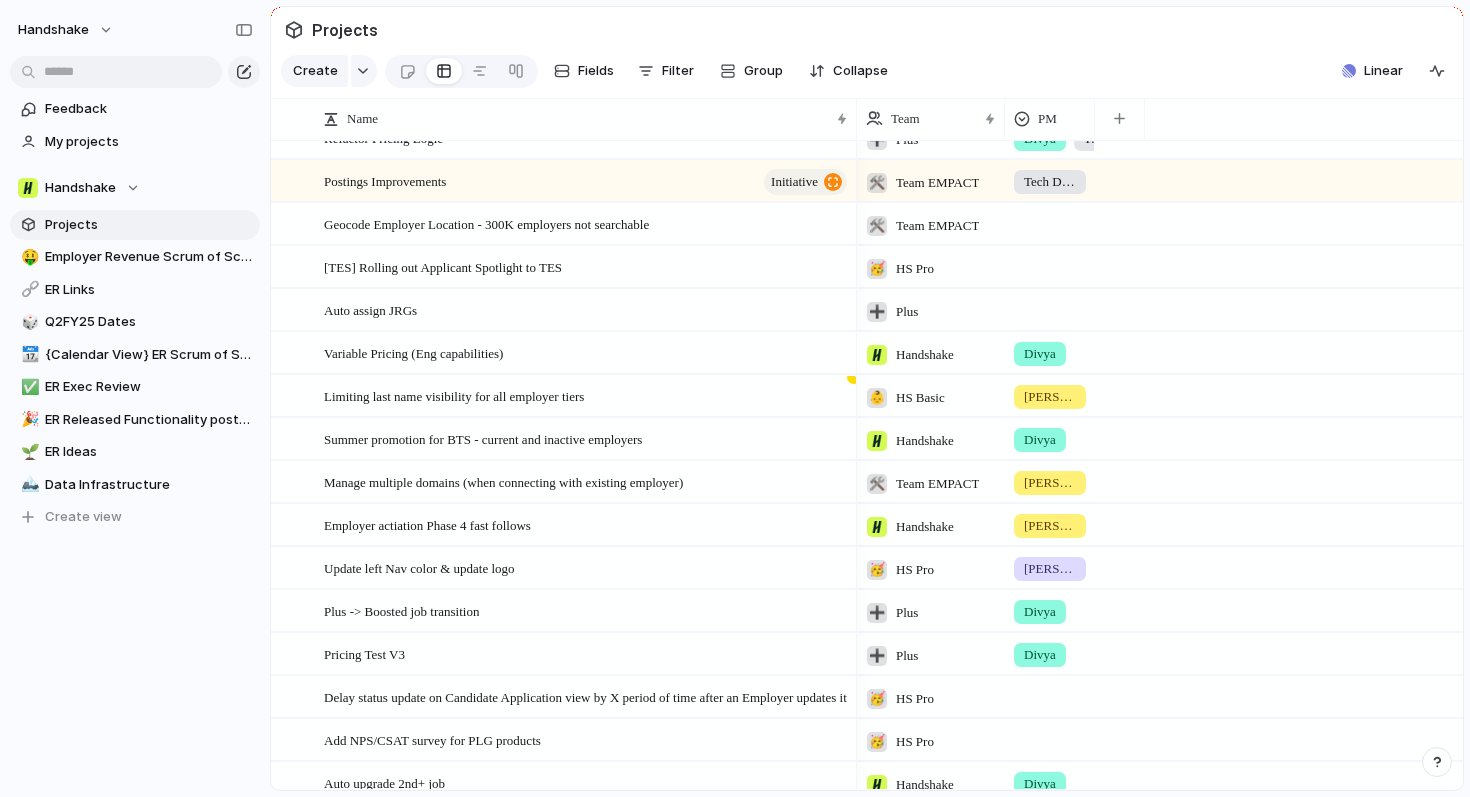 click on "Handshake" at bounding box center [931, 352] 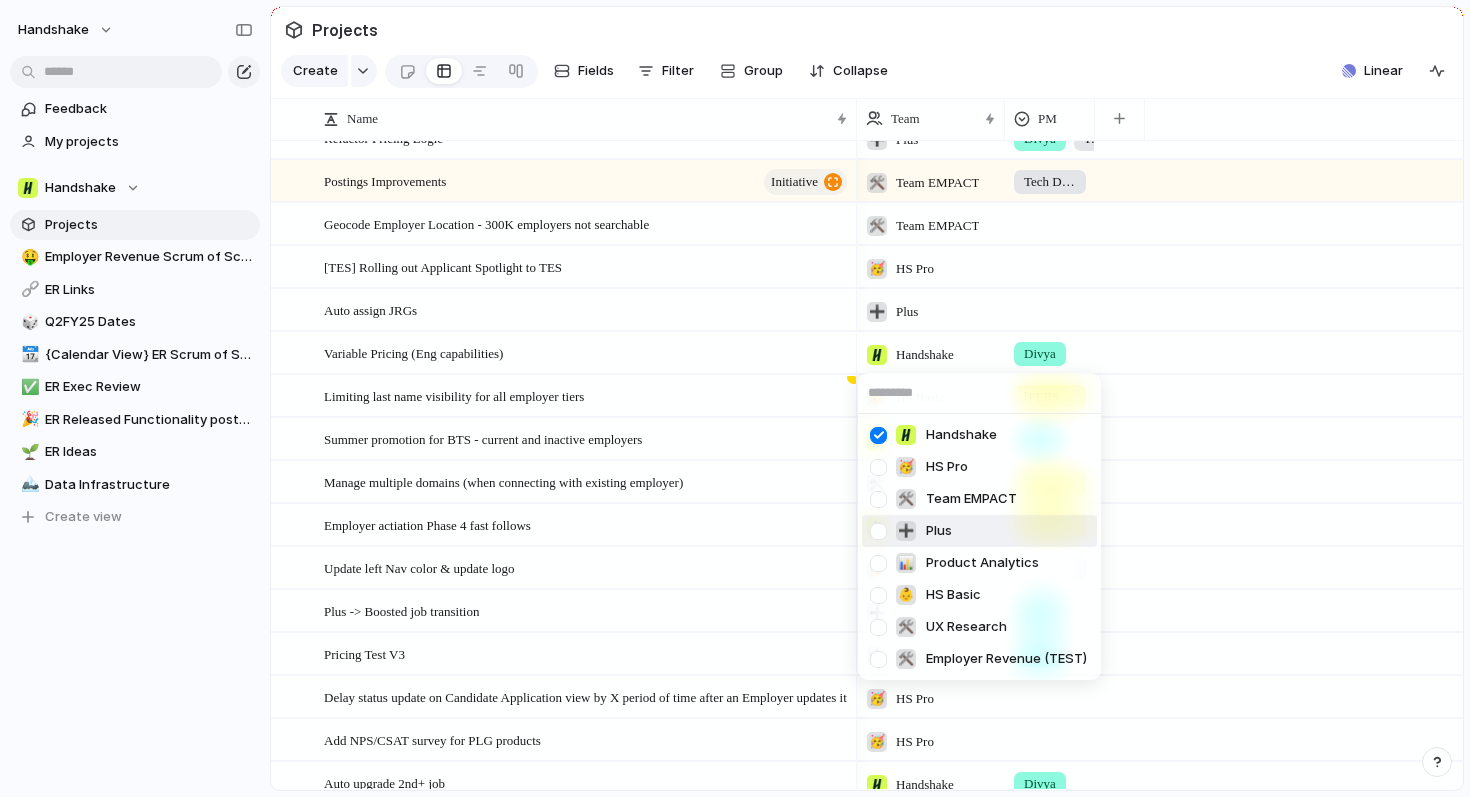 click at bounding box center [878, 531] 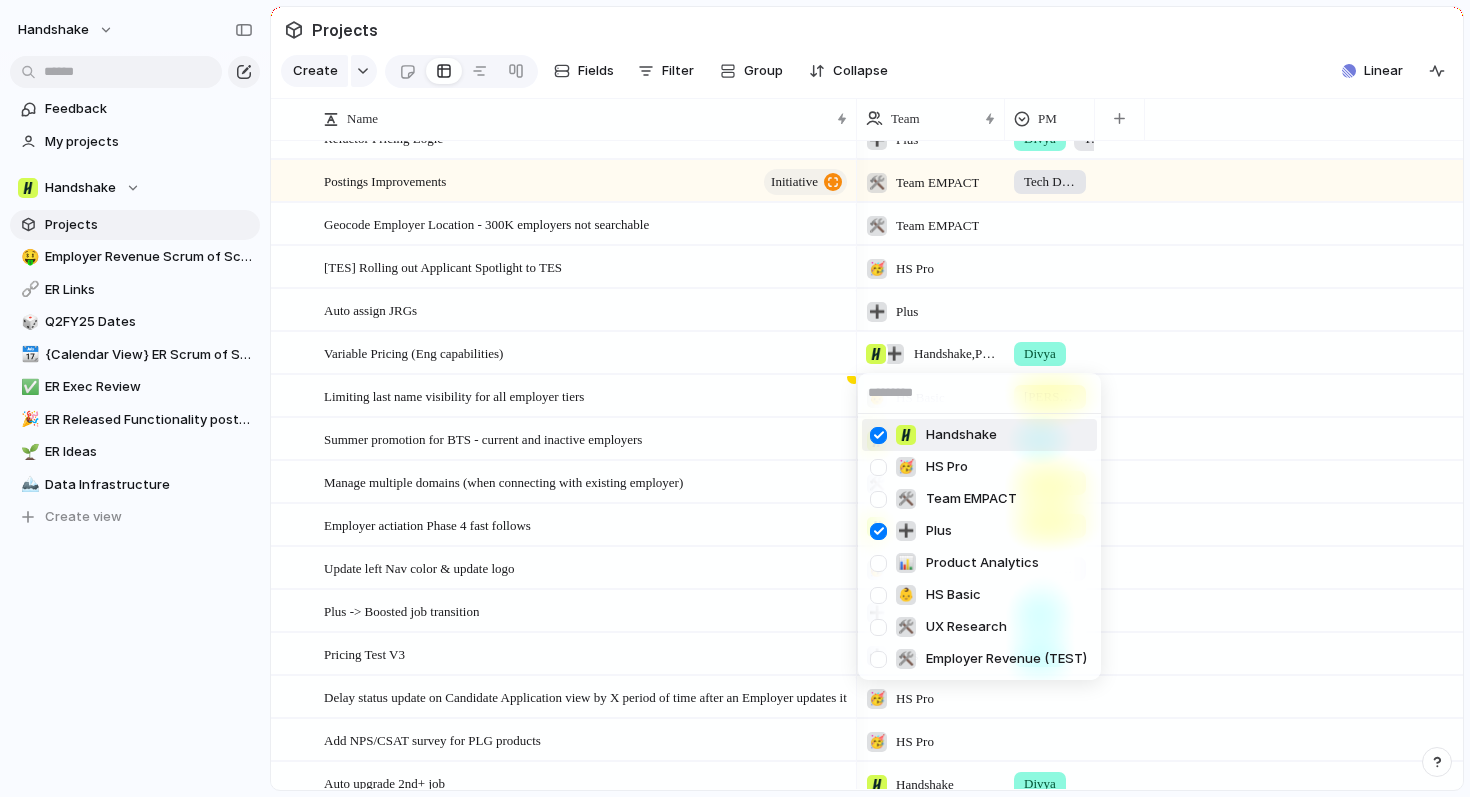click at bounding box center (878, 435) 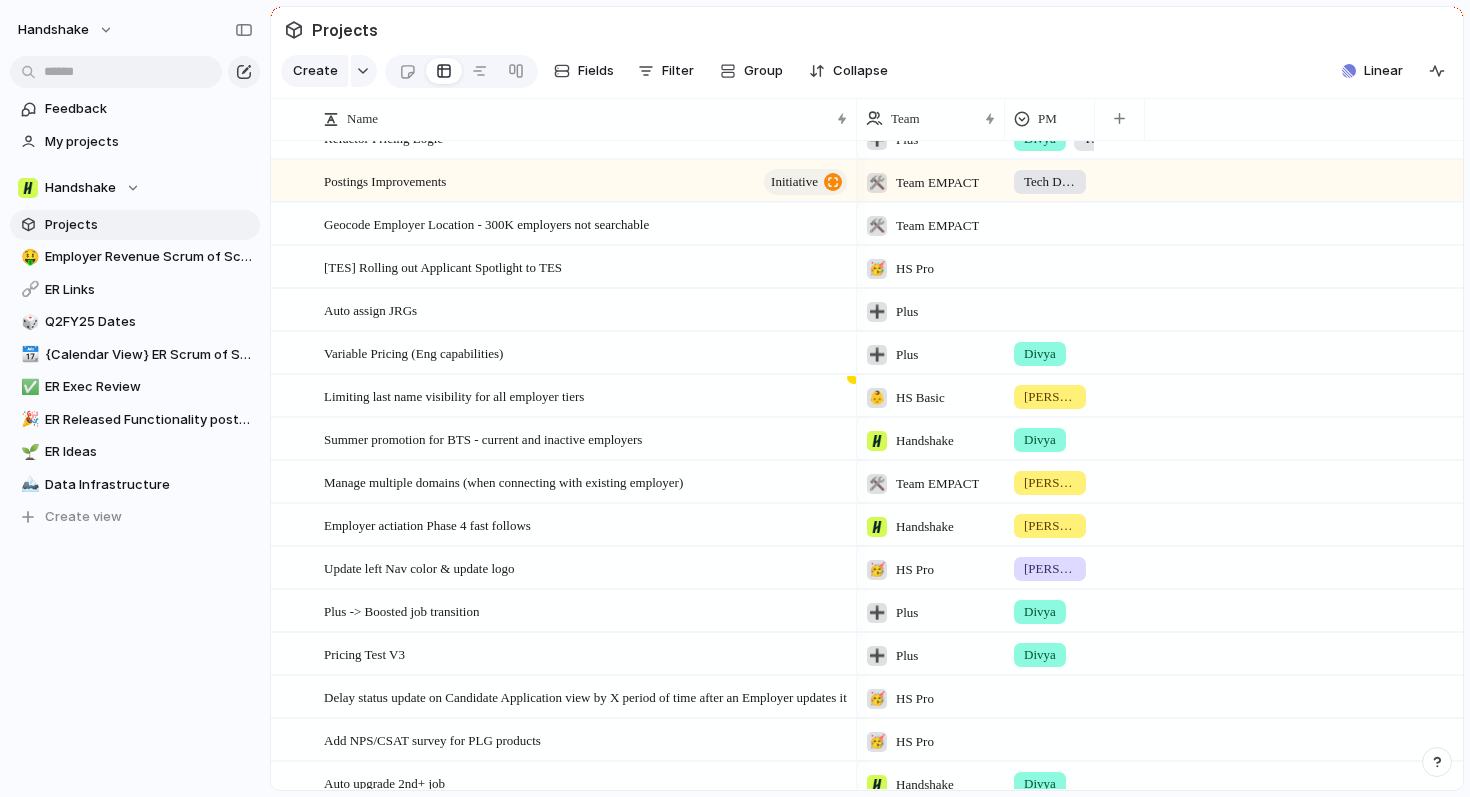 click on "Handshake   🥳 HS Pro   🛠️ Team EMPACT   ➕ Plus   📊 Product Analytics   👶 HS Basic   🛠️ UX Research   🛠️ Employer Revenue (TEST)" at bounding box center (735, 398) 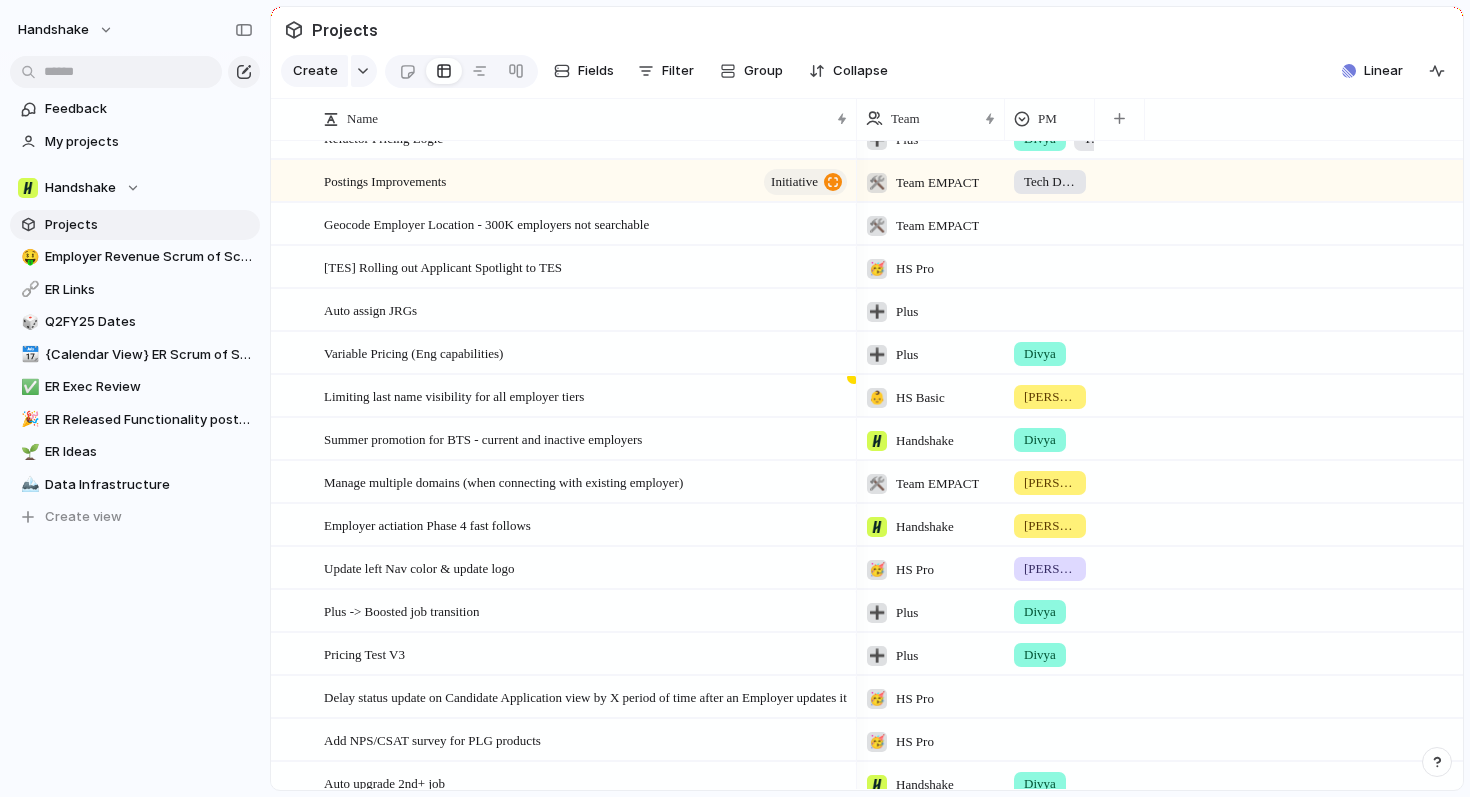 click on "Handshake" at bounding box center [910, 435] 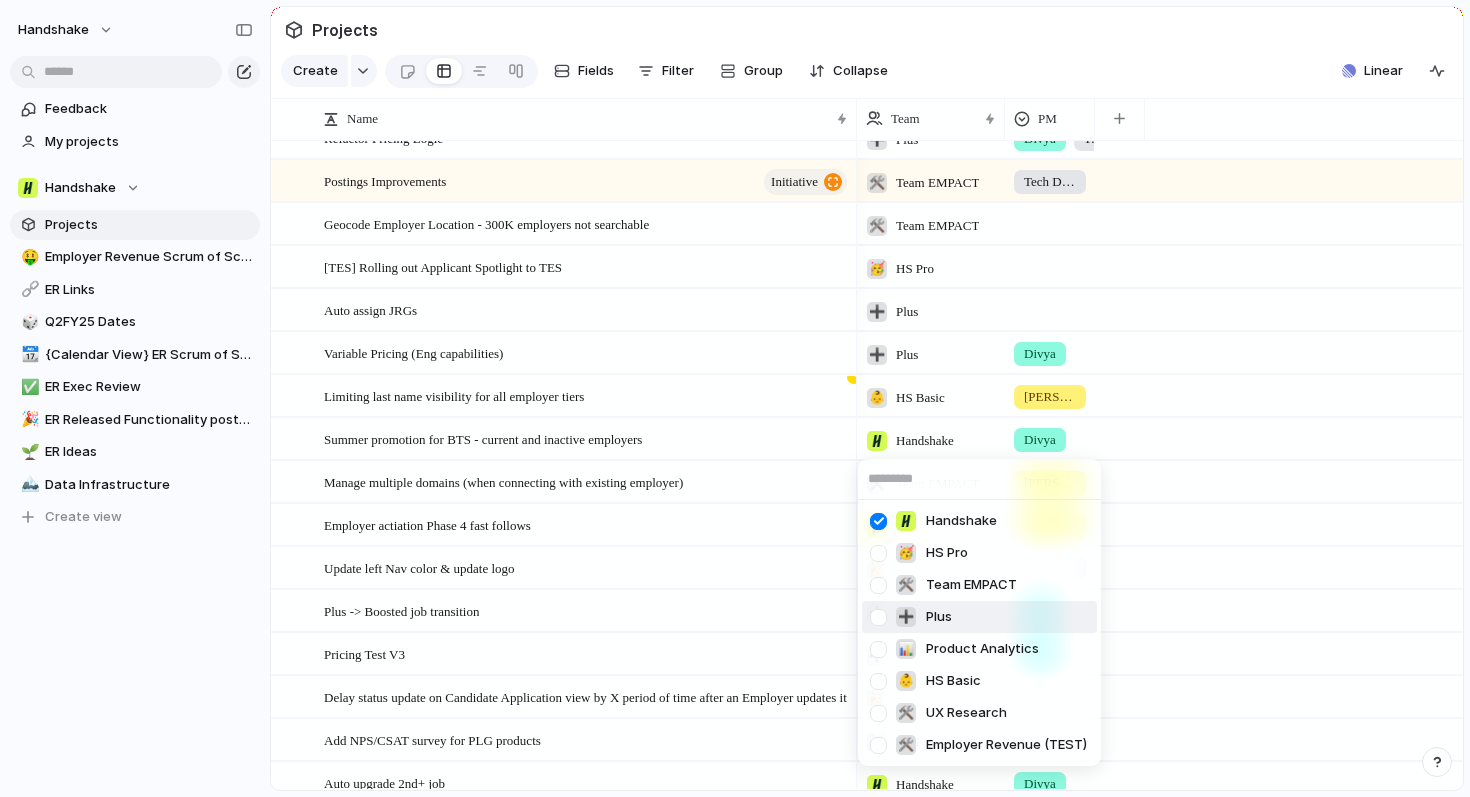 click at bounding box center (878, 617) 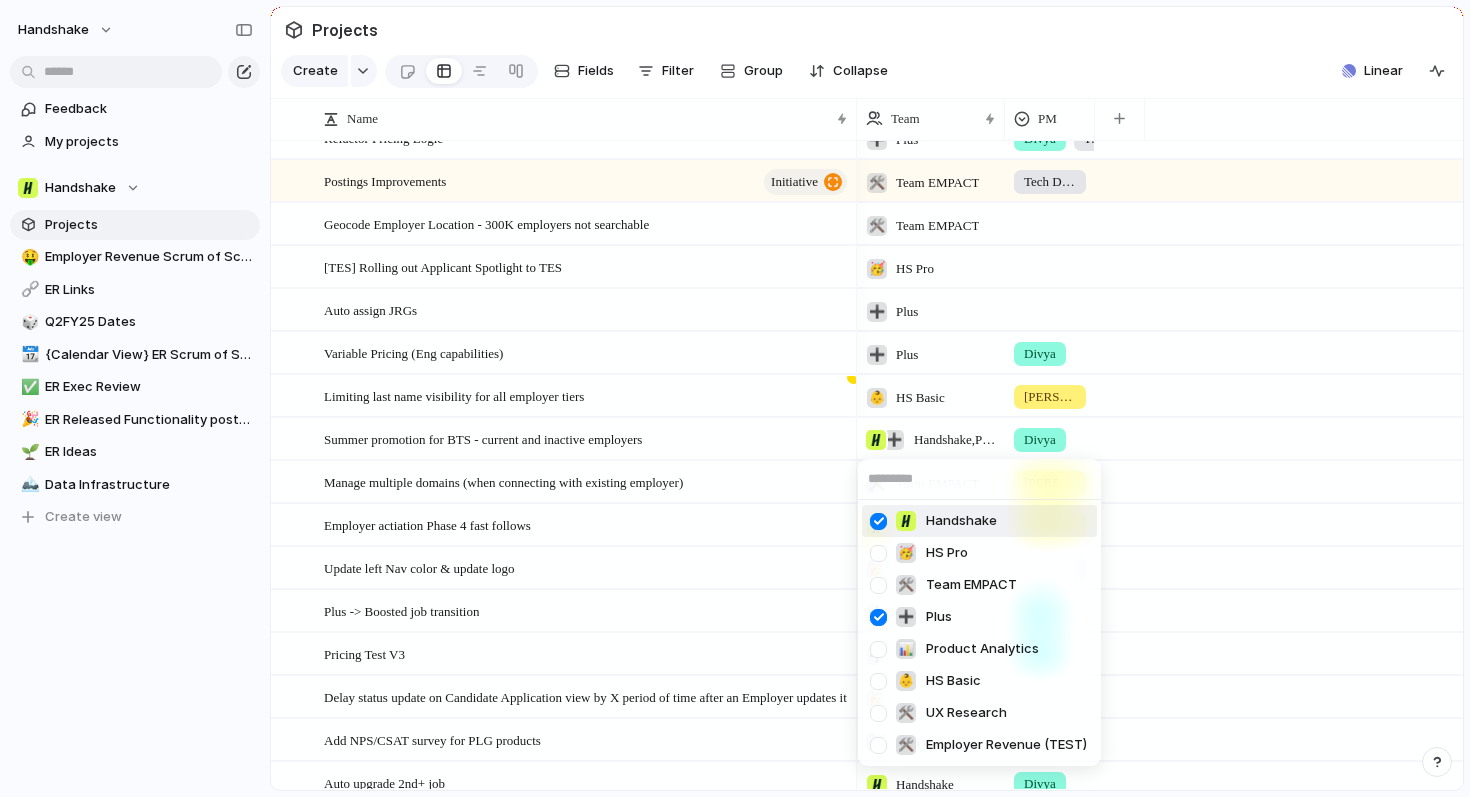 click at bounding box center (878, 521) 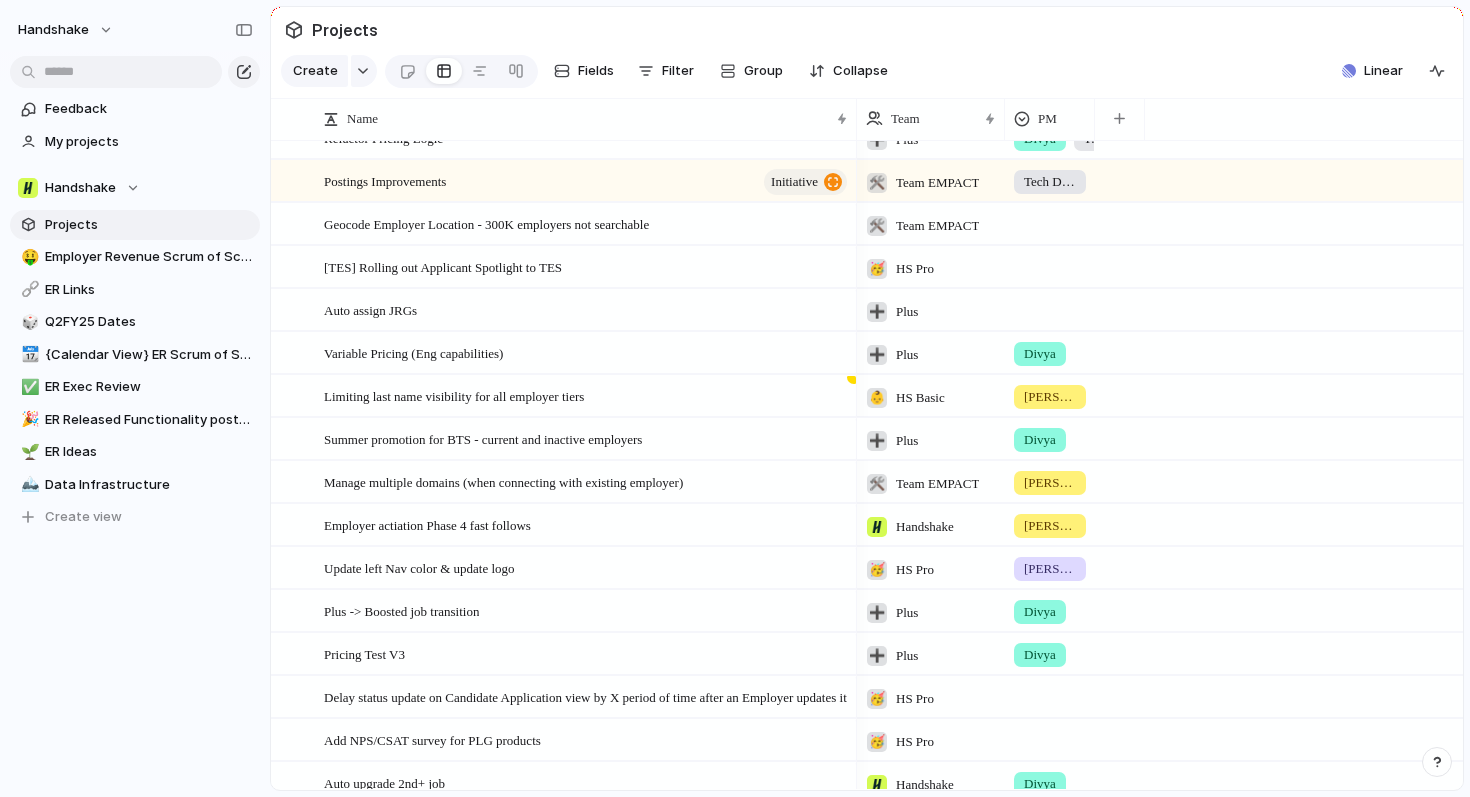 click on "Handshake   🥳 HS Pro   🛠️ Team EMPACT   ➕ Plus   📊 Product Analytics   👶 HS Basic   🛠️ UX Research   🛠️ Employer Revenue (TEST)" at bounding box center [735, 398] 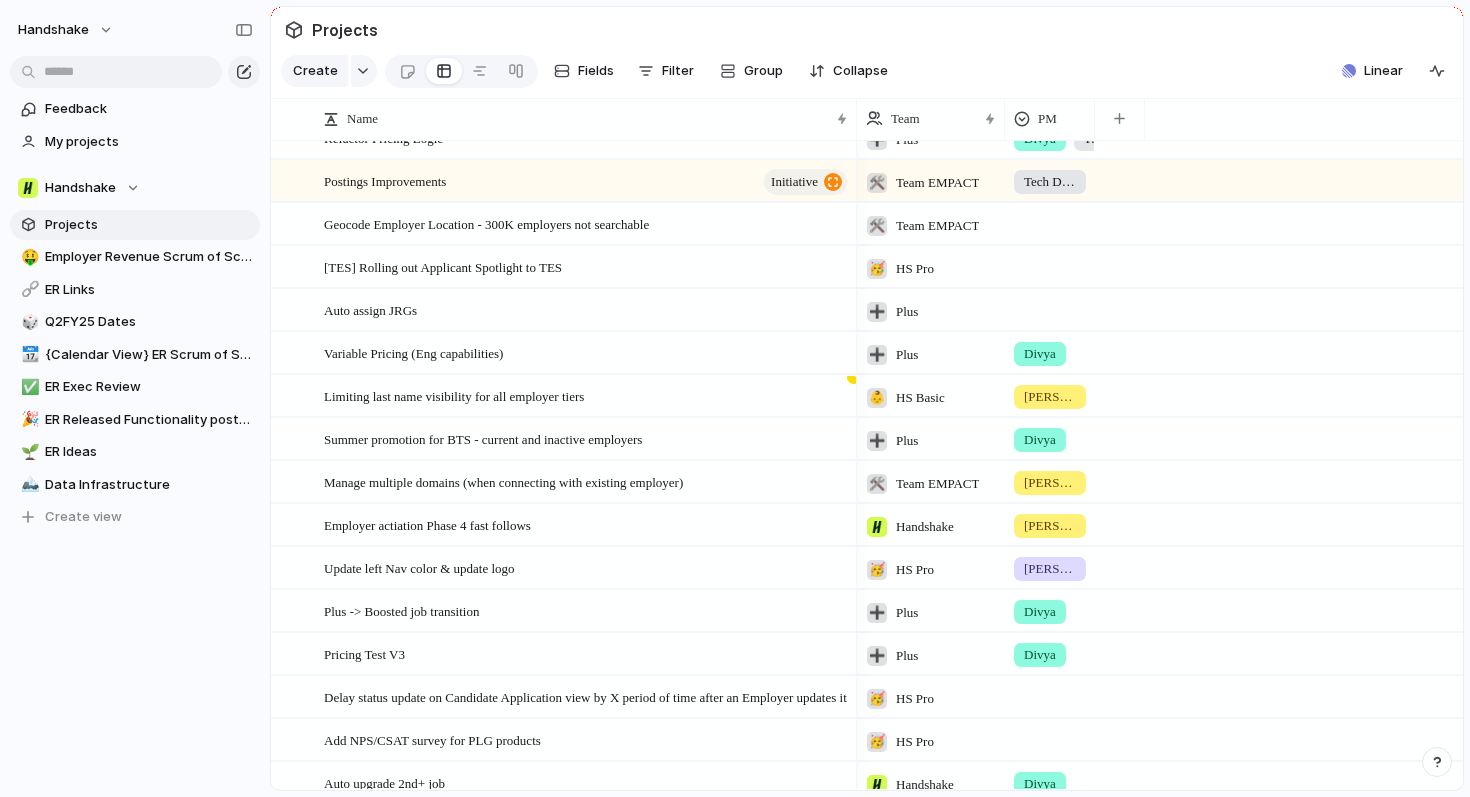 click on "Handshake" at bounding box center (925, 527) 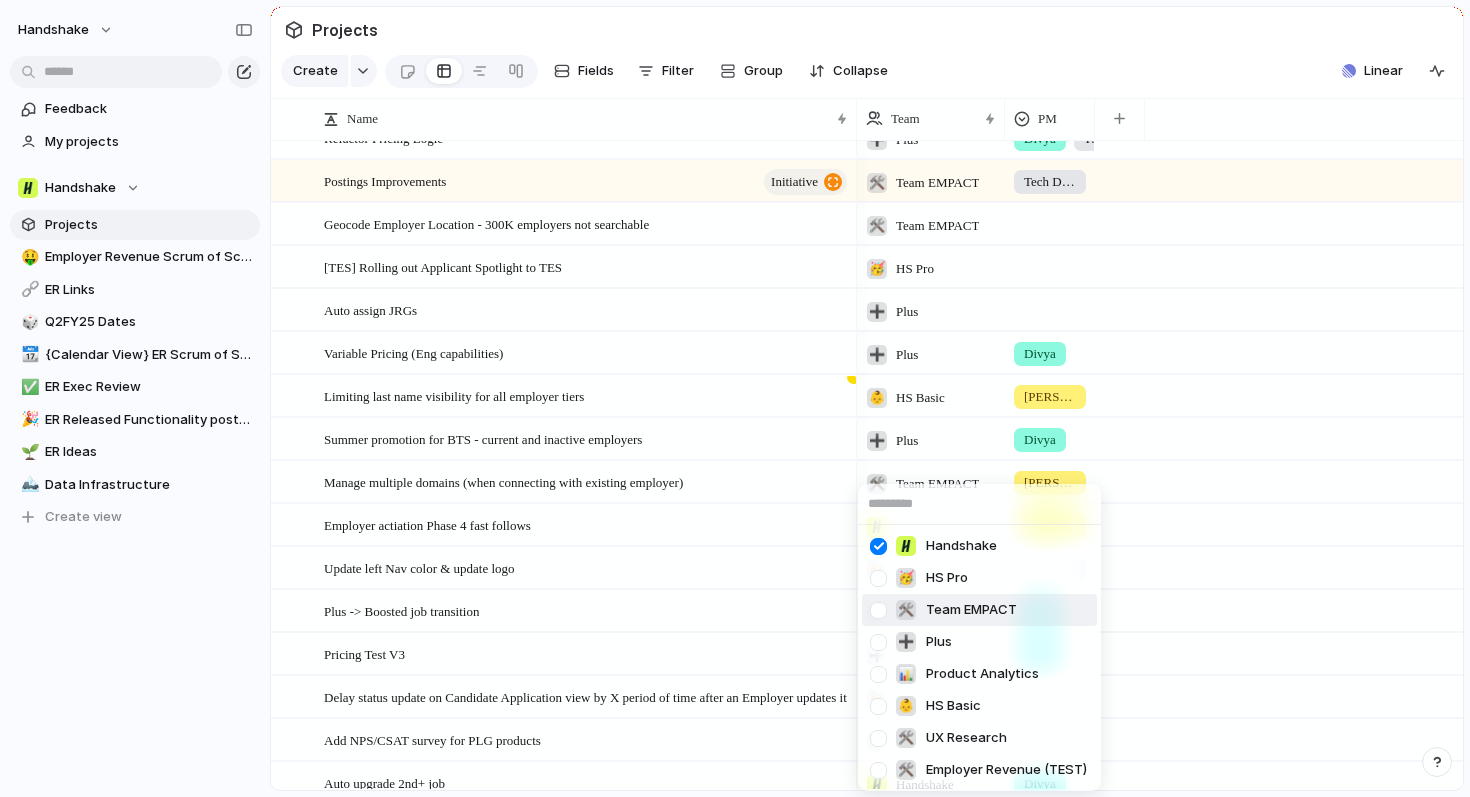 click at bounding box center [878, 610] 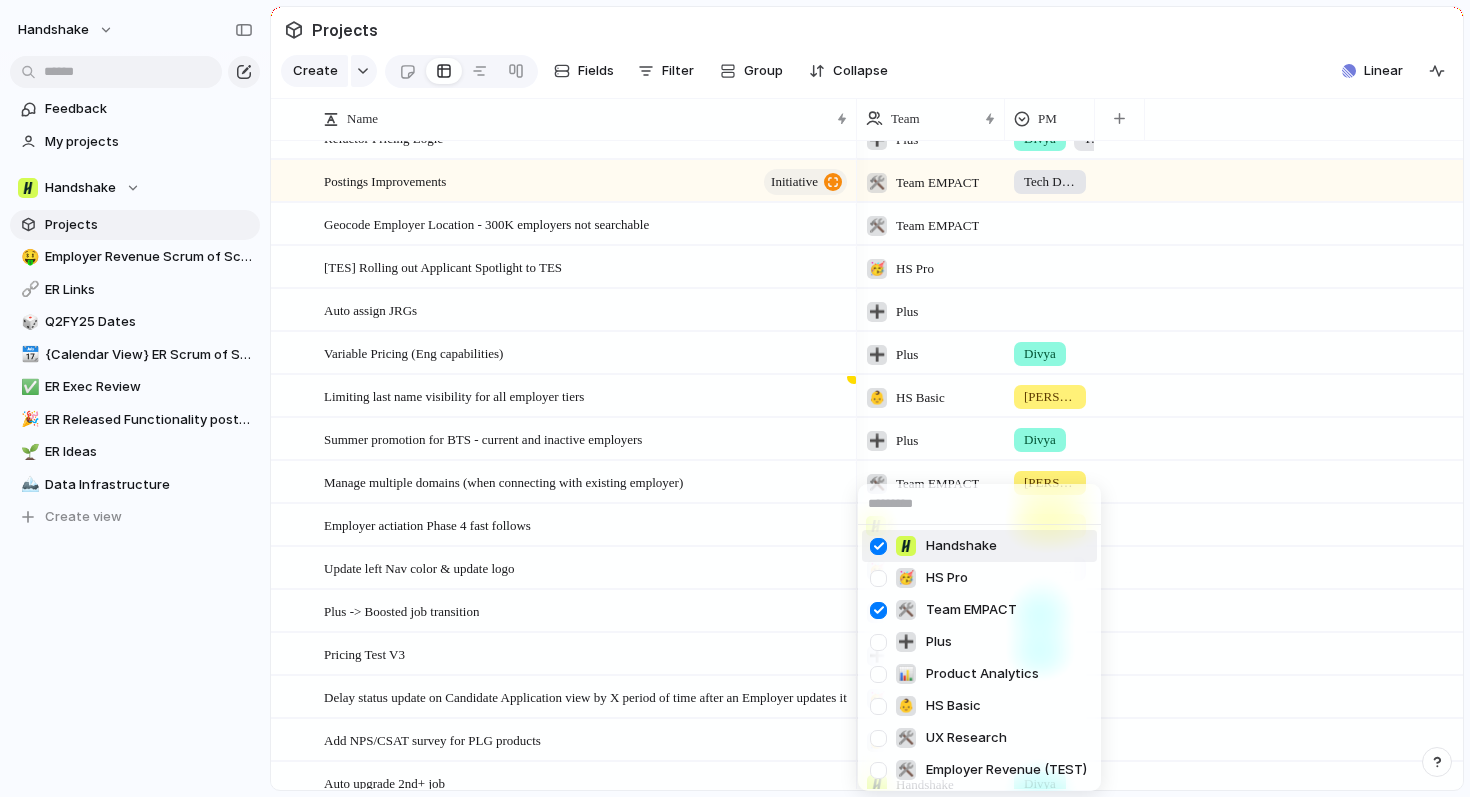 click at bounding box center (878, 546) 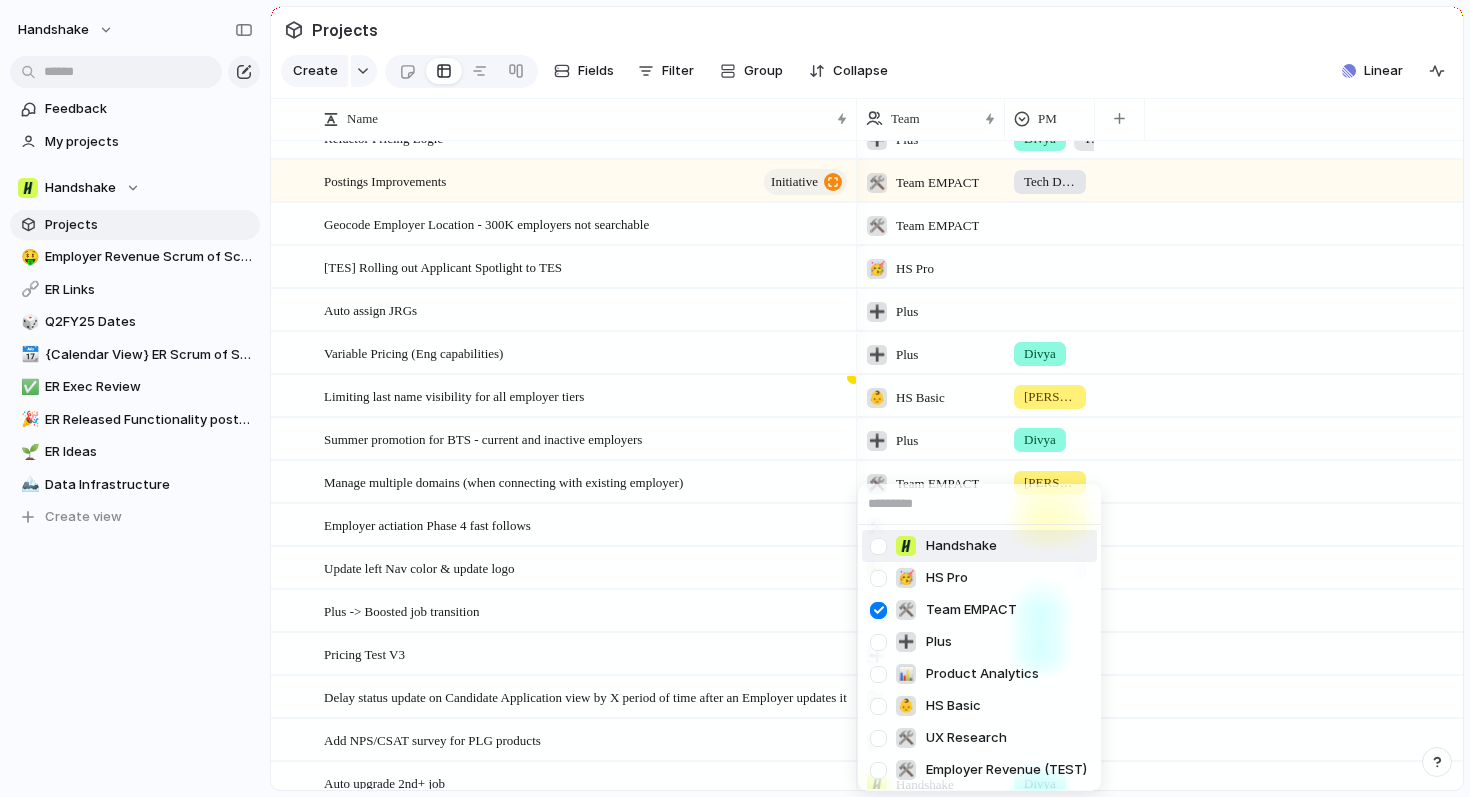 click on "Handshake   🥳 HS Pro   🛠️ Team EMPACT   ➕ Plus   📊 Product Analytics   👶 HS Basic   🛠️ UX Research   🛠️ Employer Revenue (TEST)" at bounding box center (735, 398) 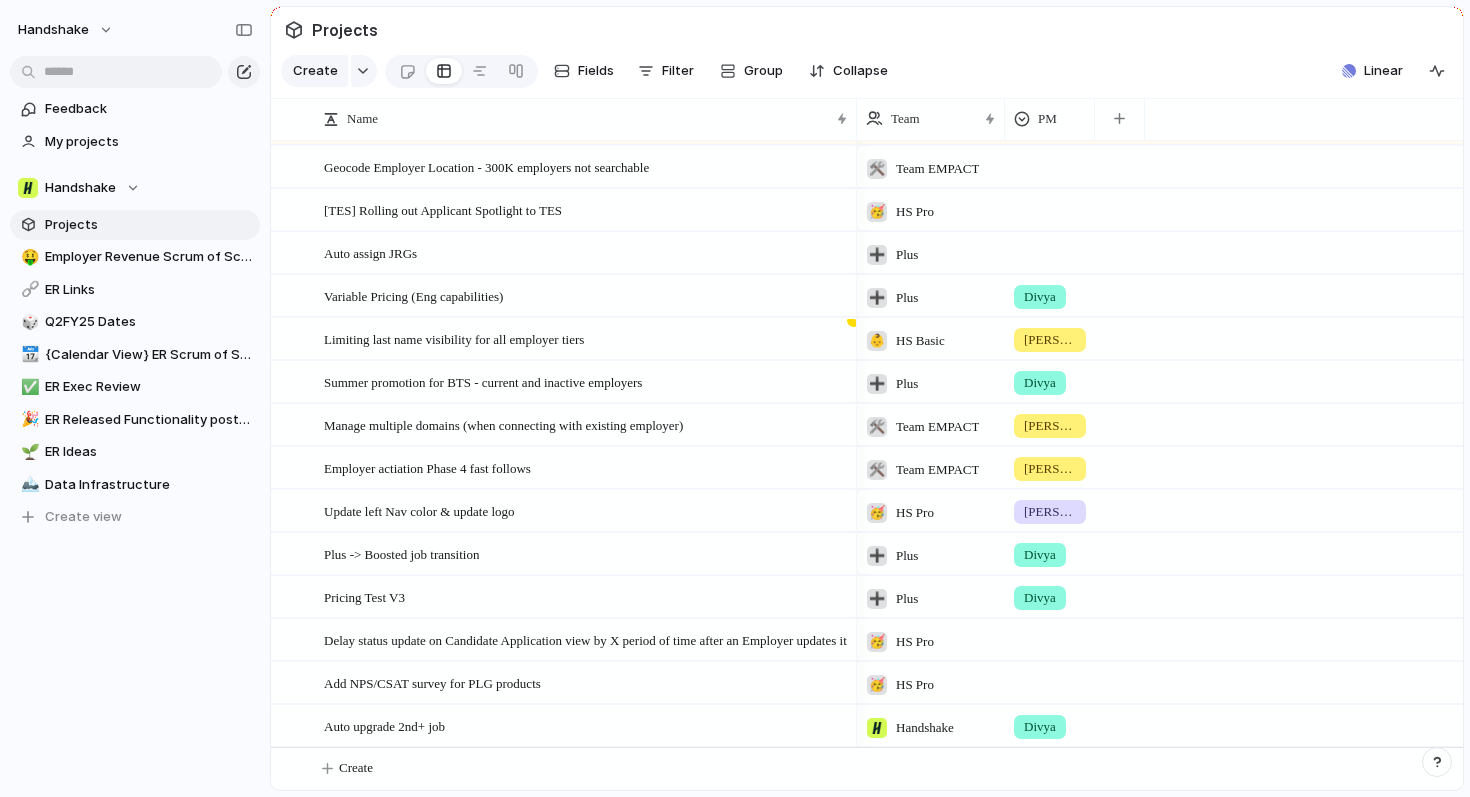 click on "Handshake" at bounding box center [925, 728] 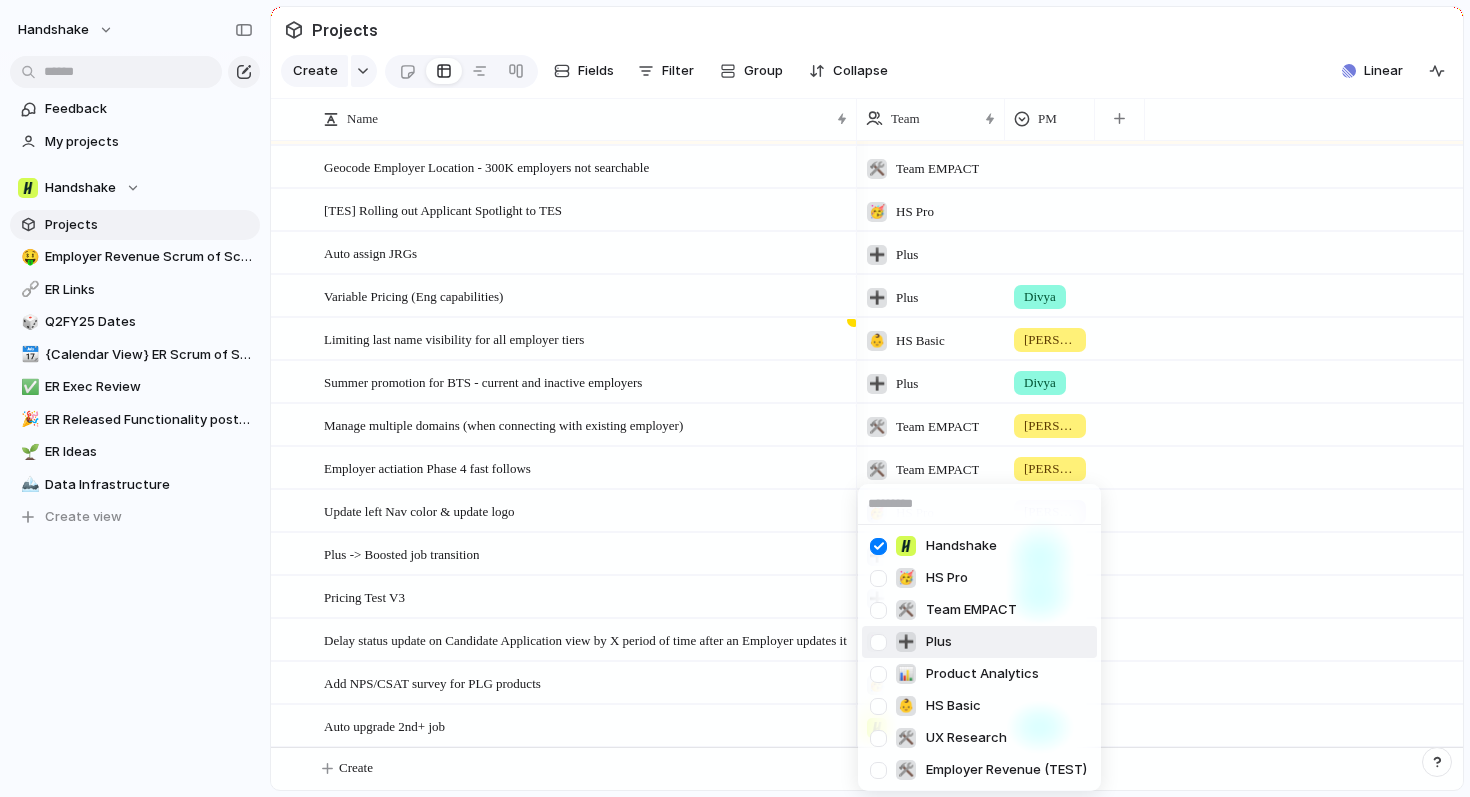 click at bounding box center [878, 642] 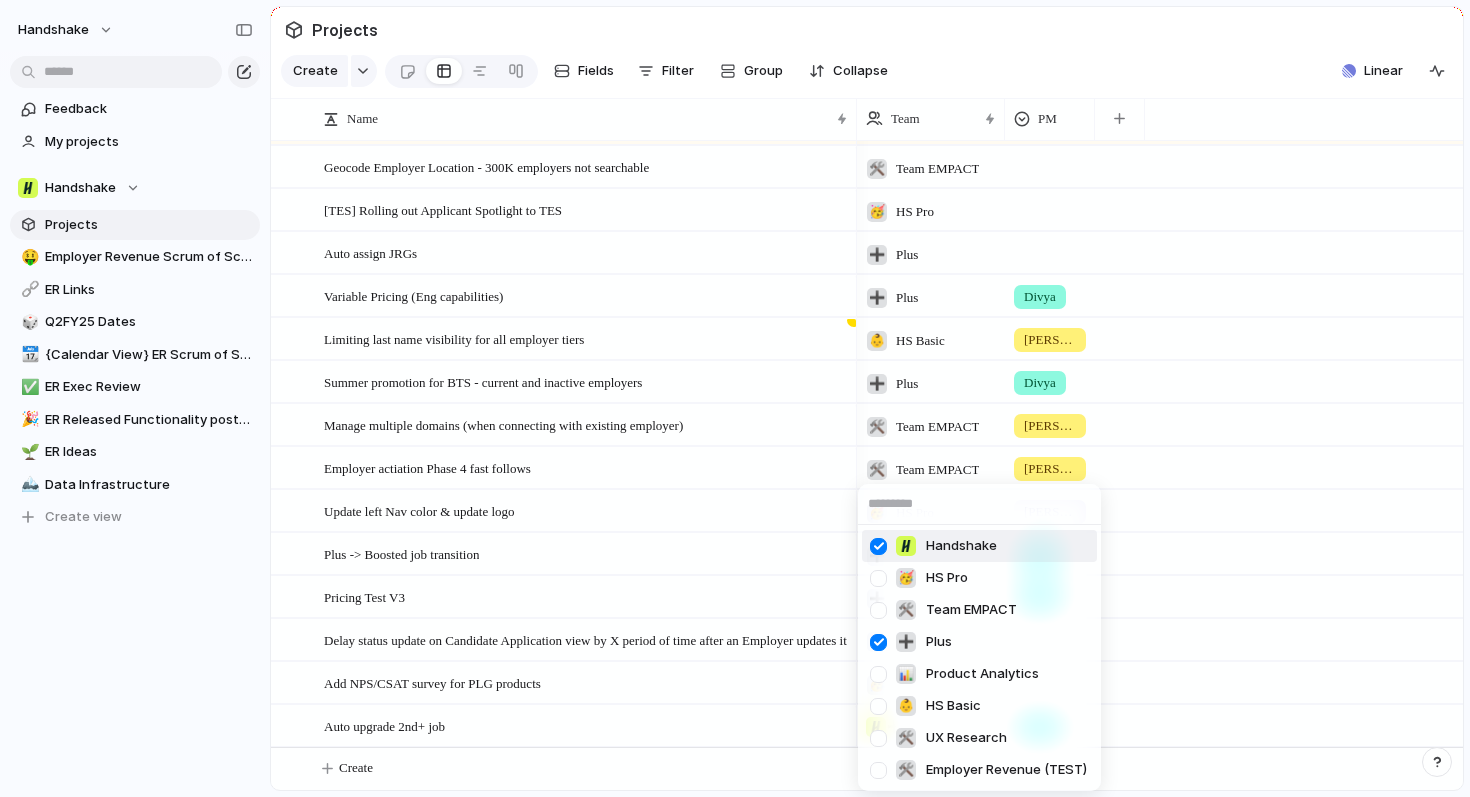 click at bounding box center [878, 546] 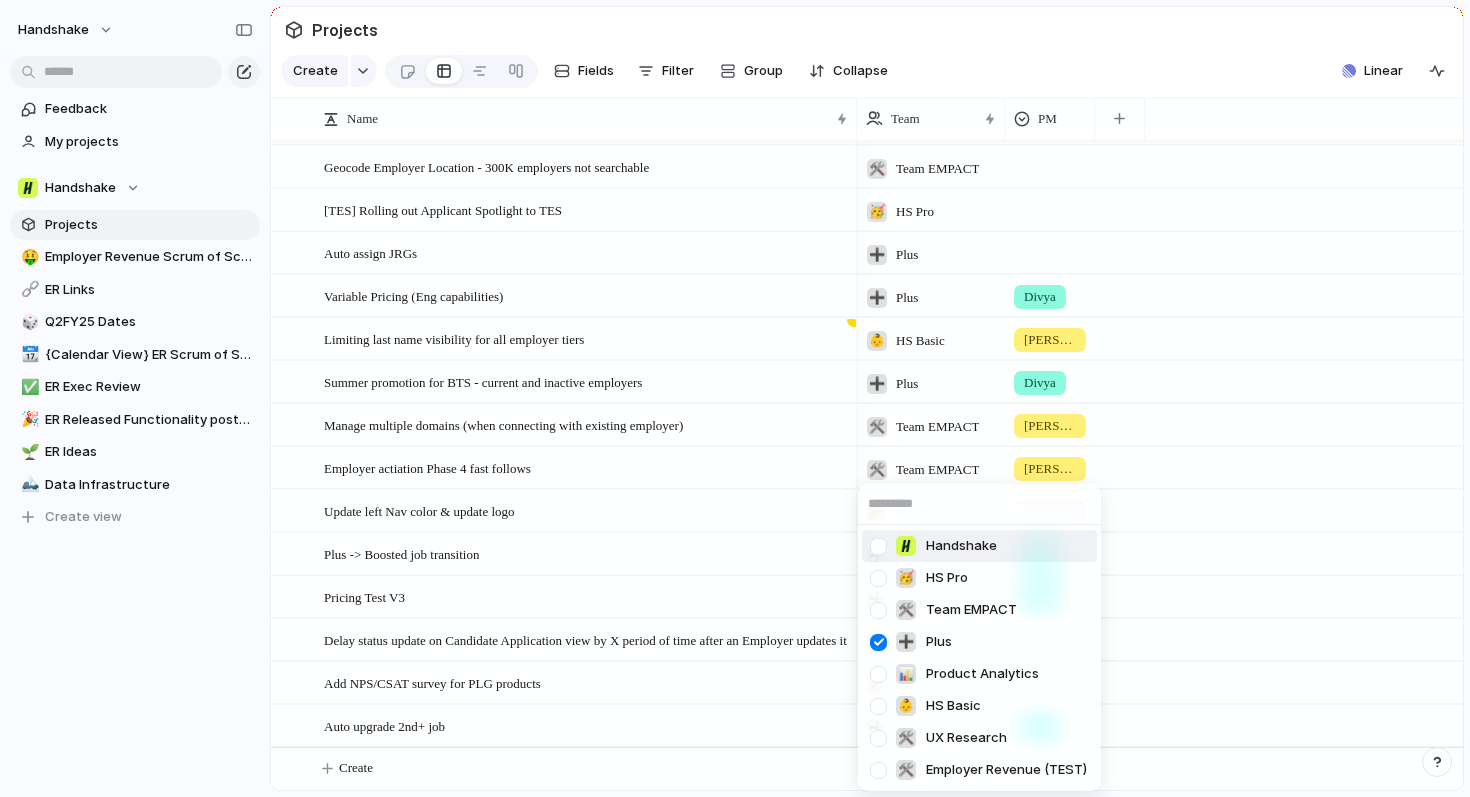 click on "Handshake   🥳 HS Pro   🛠️ Team EMPACT   ➕ Plus   📊 Product Analytics   👶 HS Basic   🛠️ UX Research   🛠️ Employer Revenue (TEST)" at bounding box center (735, 398) 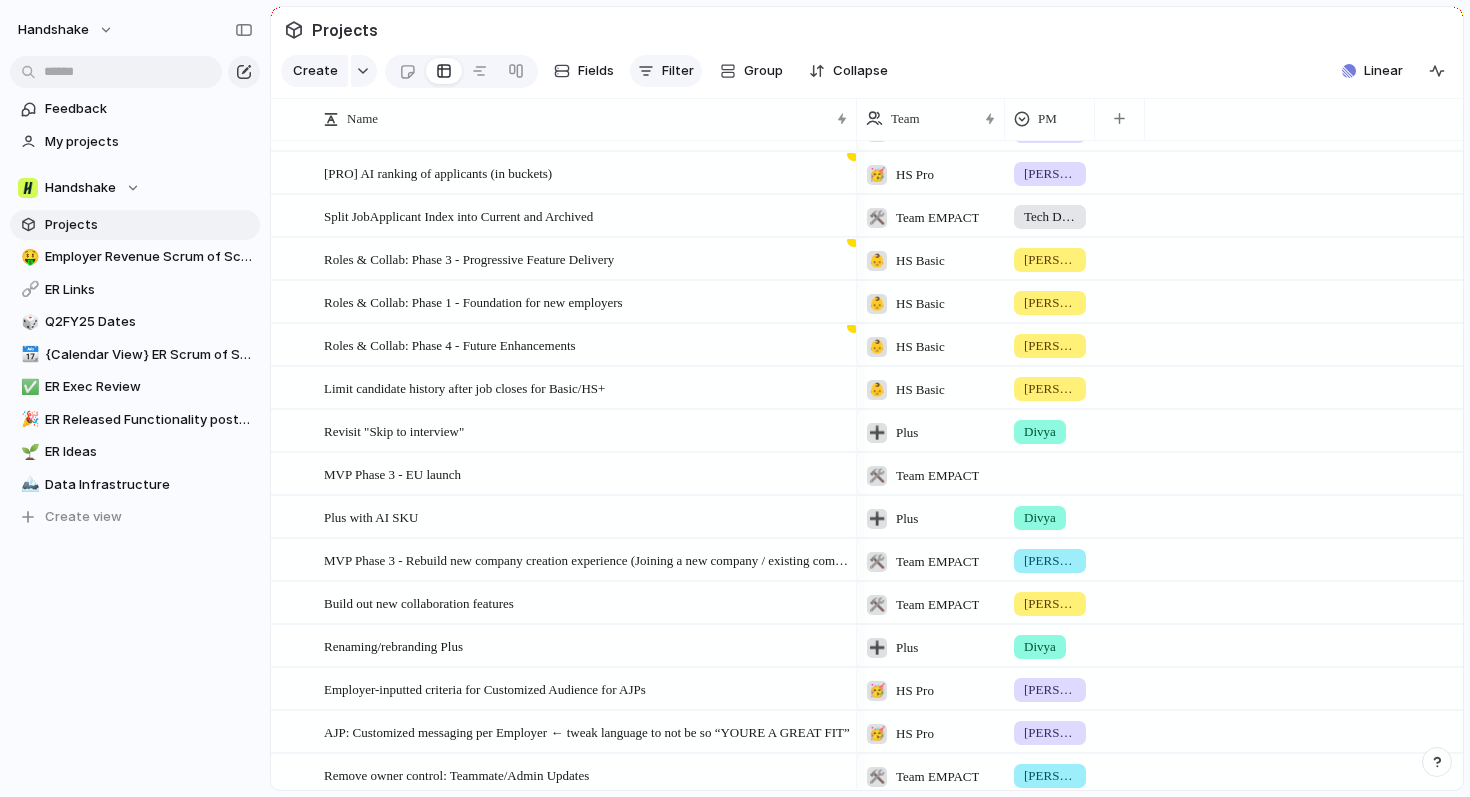 click on "Filter" at bounding box center [678, 71] 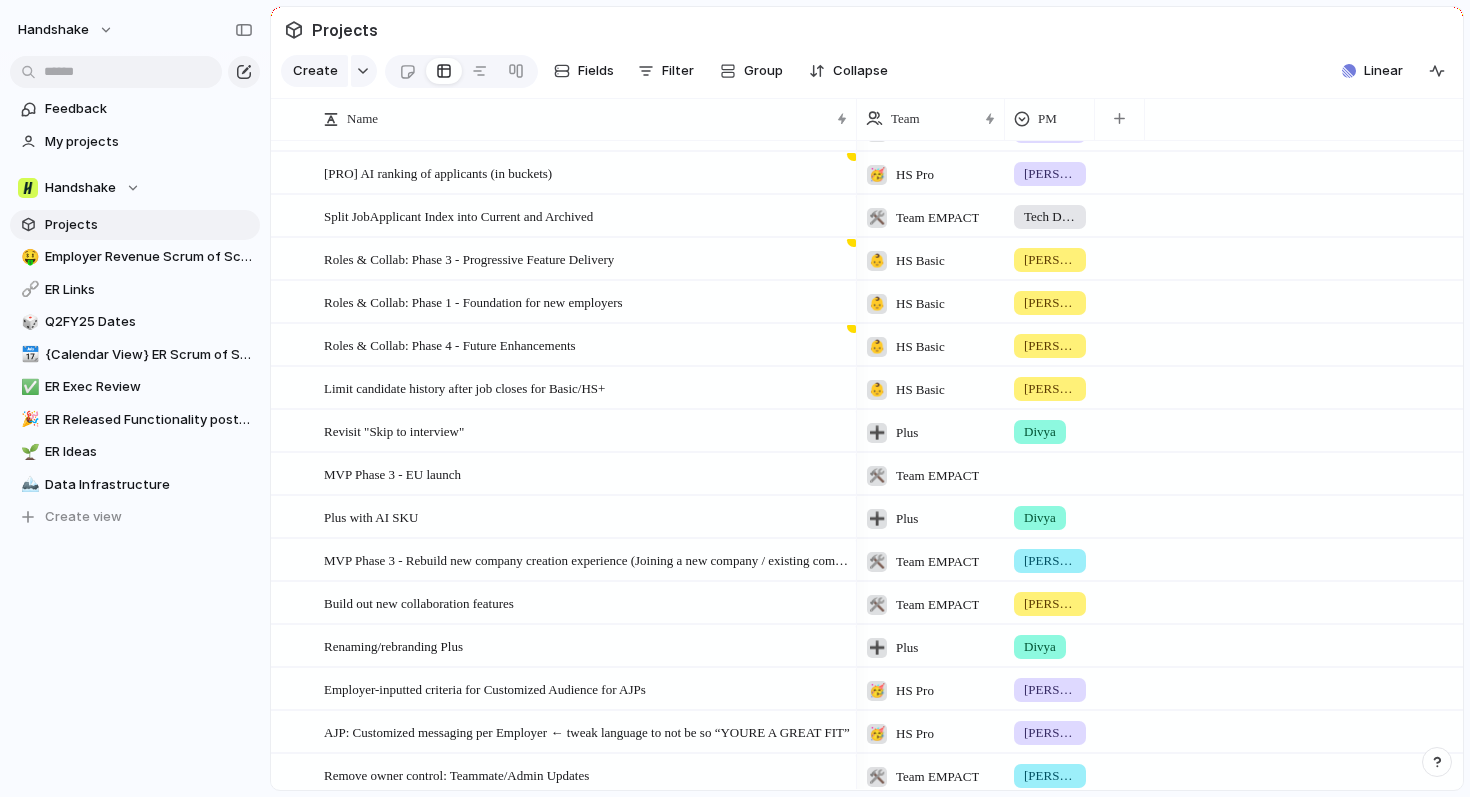 click on "Product Launch Risk Type   Identify Exec Review   Scope Exec Review   Engineering Team   Ideate & Iterate Exec Review   Build Exec Review   Eng Estimate for 1   Description   Target date   Start date   Relative Business Impact   Dev Effort   Design Finalized?             Owner   Team   Priority   Design Estimate   Quarter   Hypothesis   Design Start Date   Design End Date   Eng End Date   DRI   Customer   Select   PM   Status   Theme   Eng Spike   PRD Finalized?   Post-Job Creation Design Sprint   Est. for Max # Eng             Lead   SDLC Stage   Objective   Initiatives   PRD Complete Date   Roll out type   Experiment End Date   Designer   Type   Parent             Created by   Created at   Last changed" at bounding box center (735, 398) 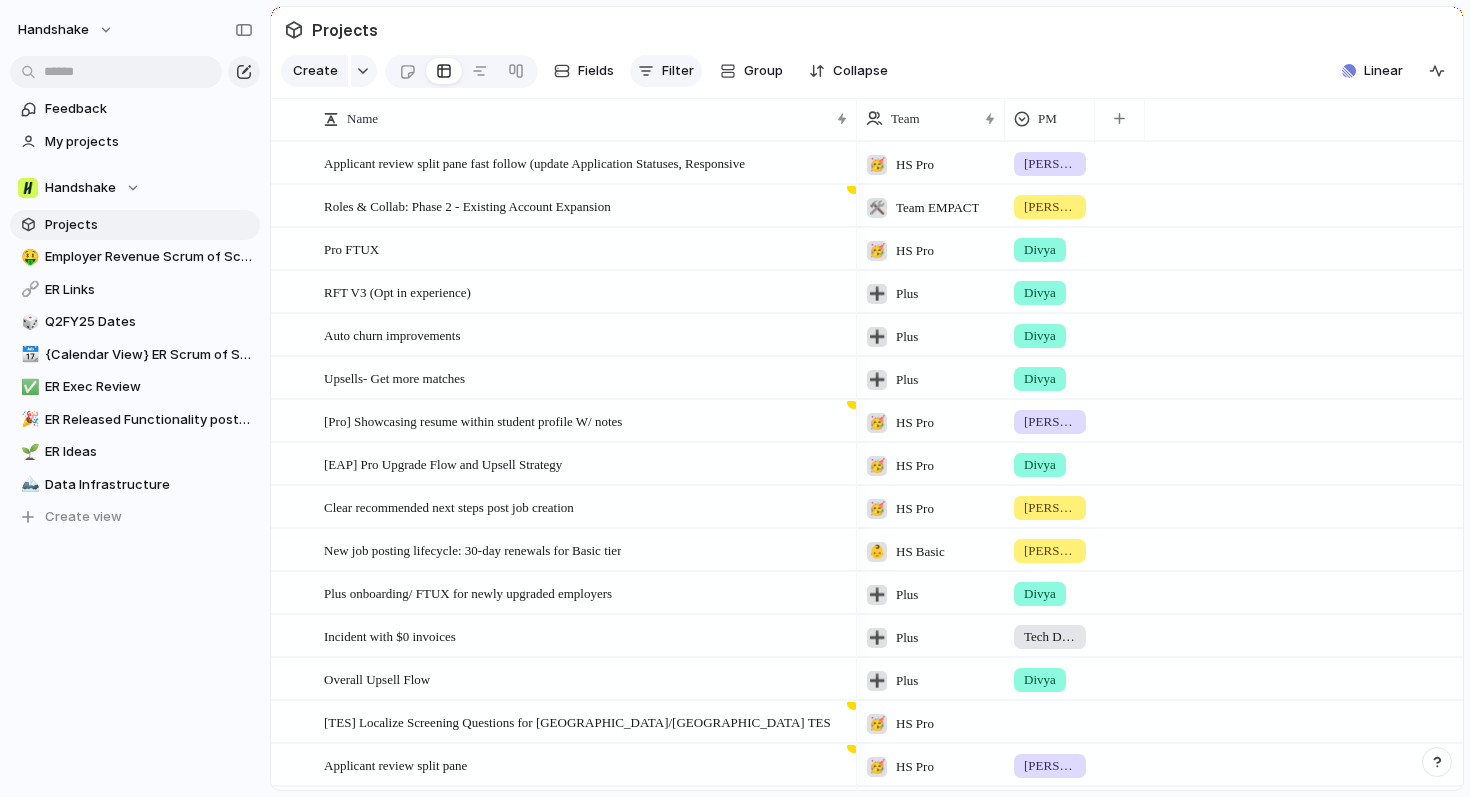 click on "Filter" at bounding box center [678, 71] 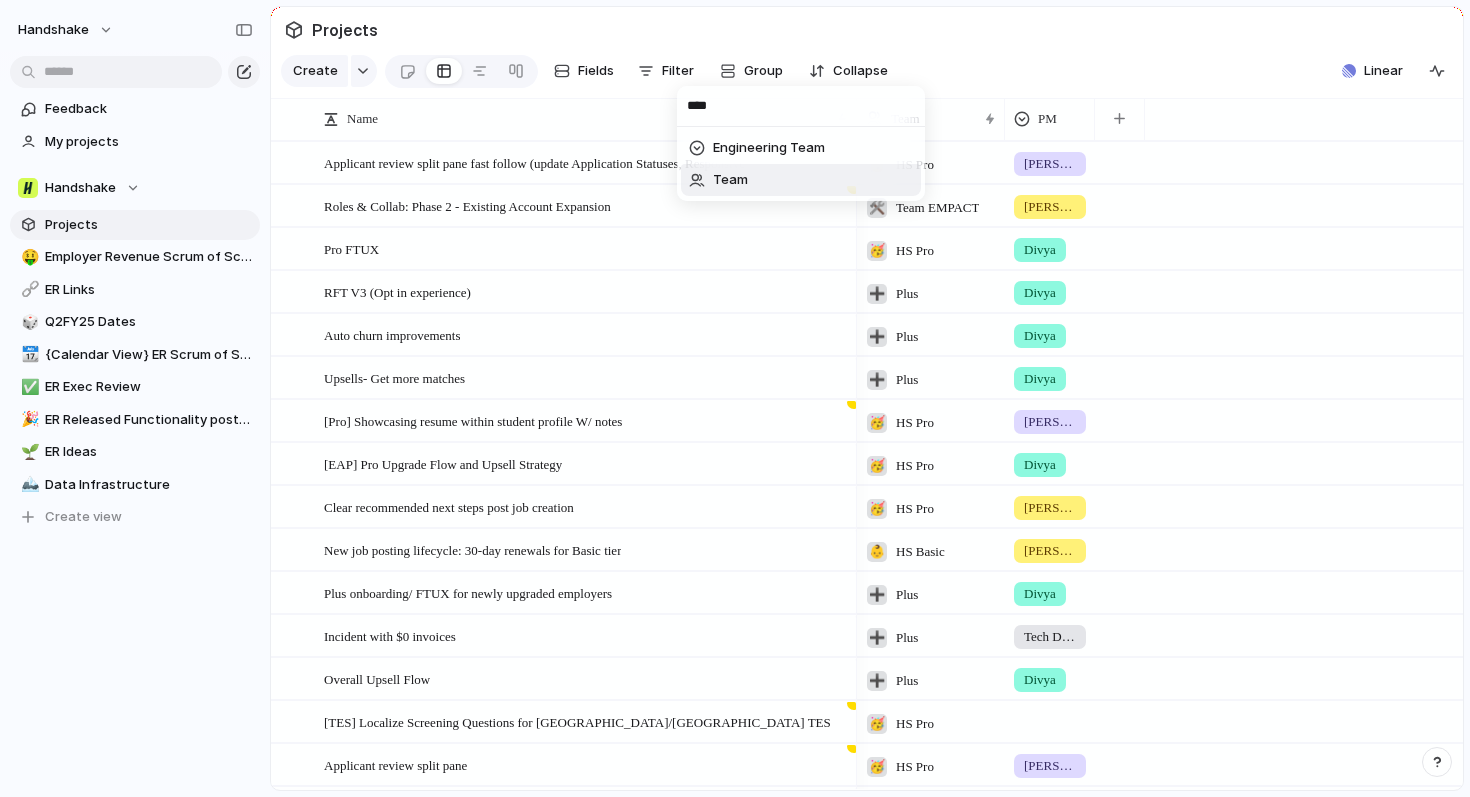 type on "****" 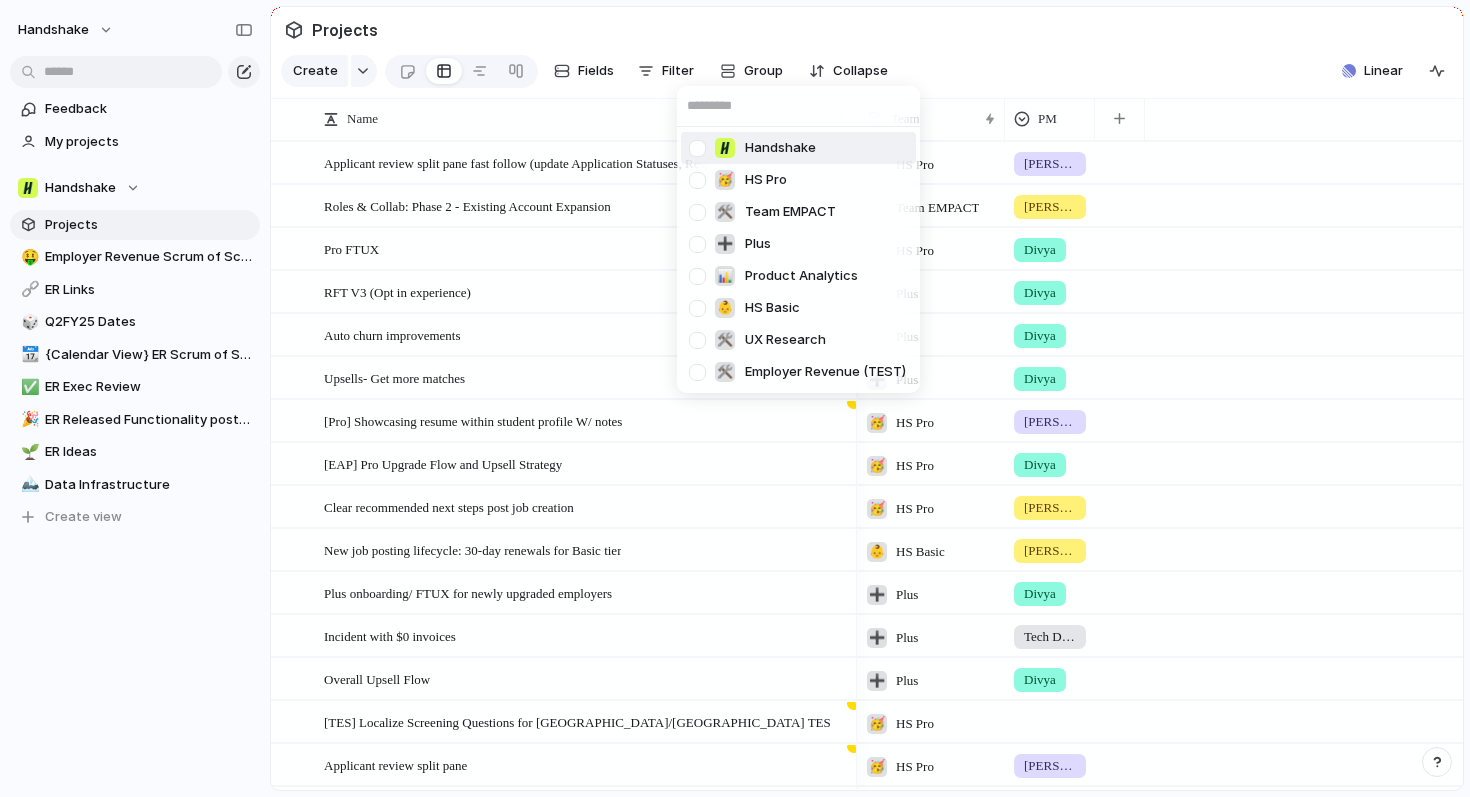 click at bounding box center [697, 148] 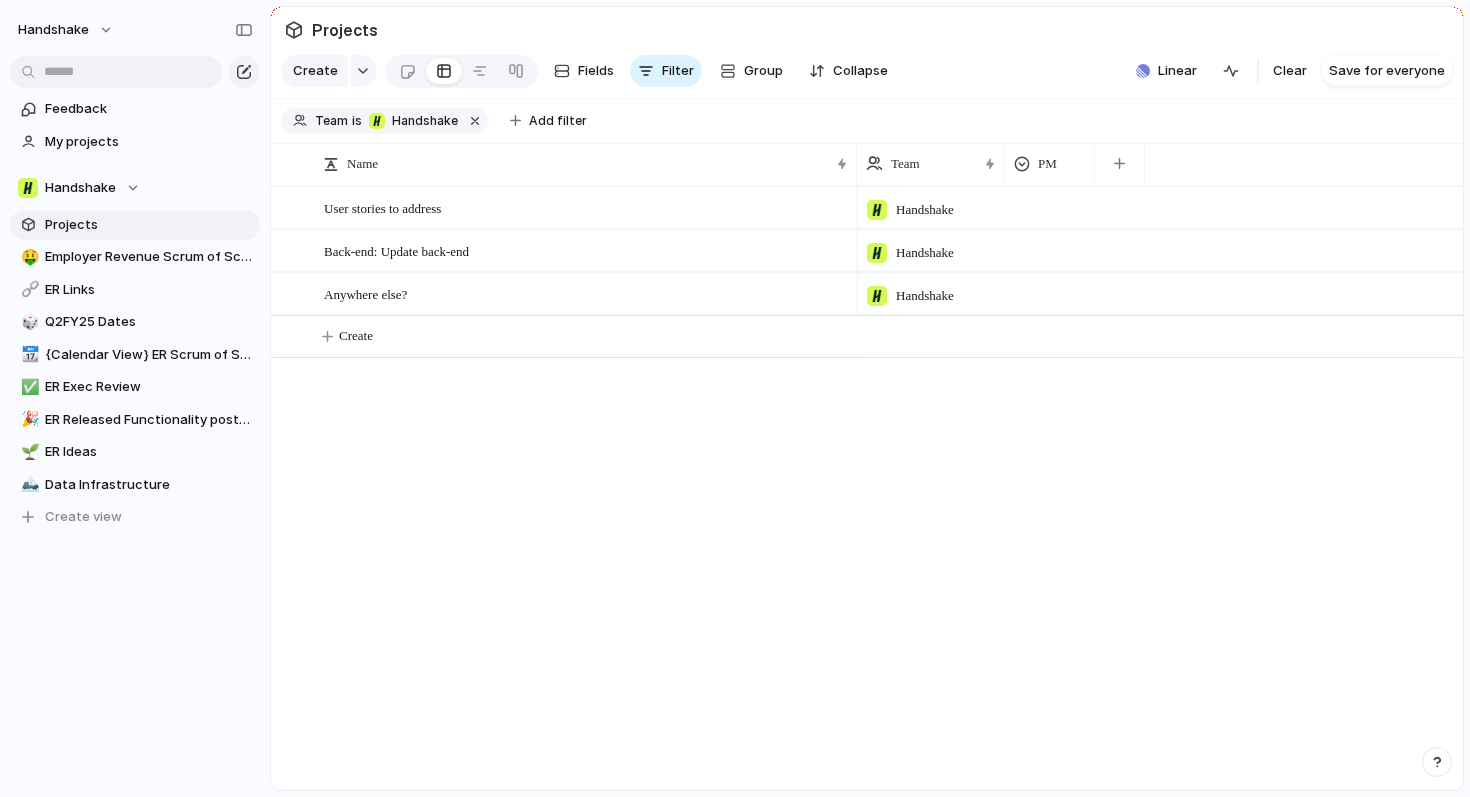click on "Handshake   🥳 HS Pro   🛠️ Team EMPACT   ➕ Plus   📊 Product Analytics   👶 HS Basic   🛠️ UX Research   🛠️ Employer Revenue (TEST)" at bounding box center [735, 398] 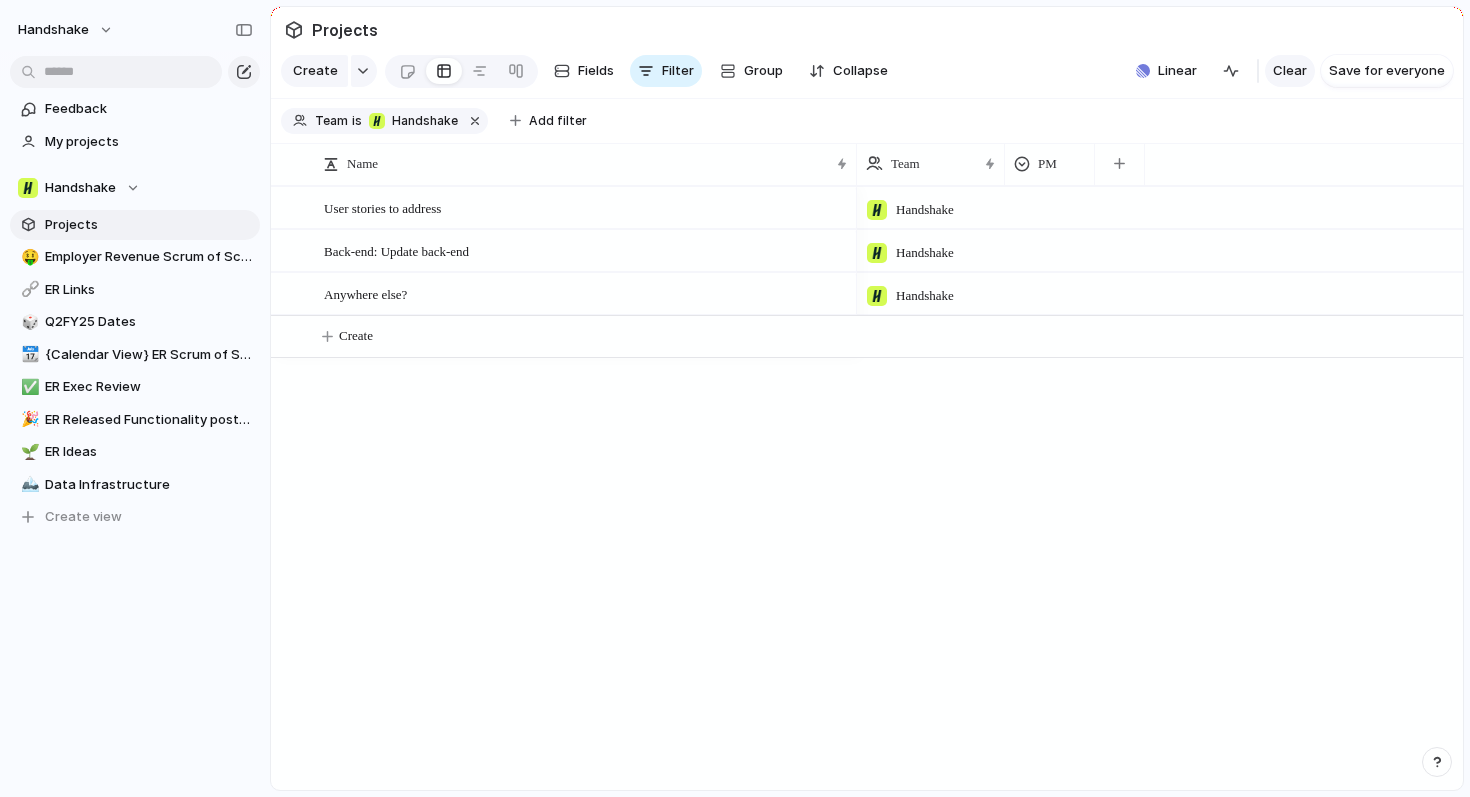 click on "Clear" at bounding box center (1290, 71) 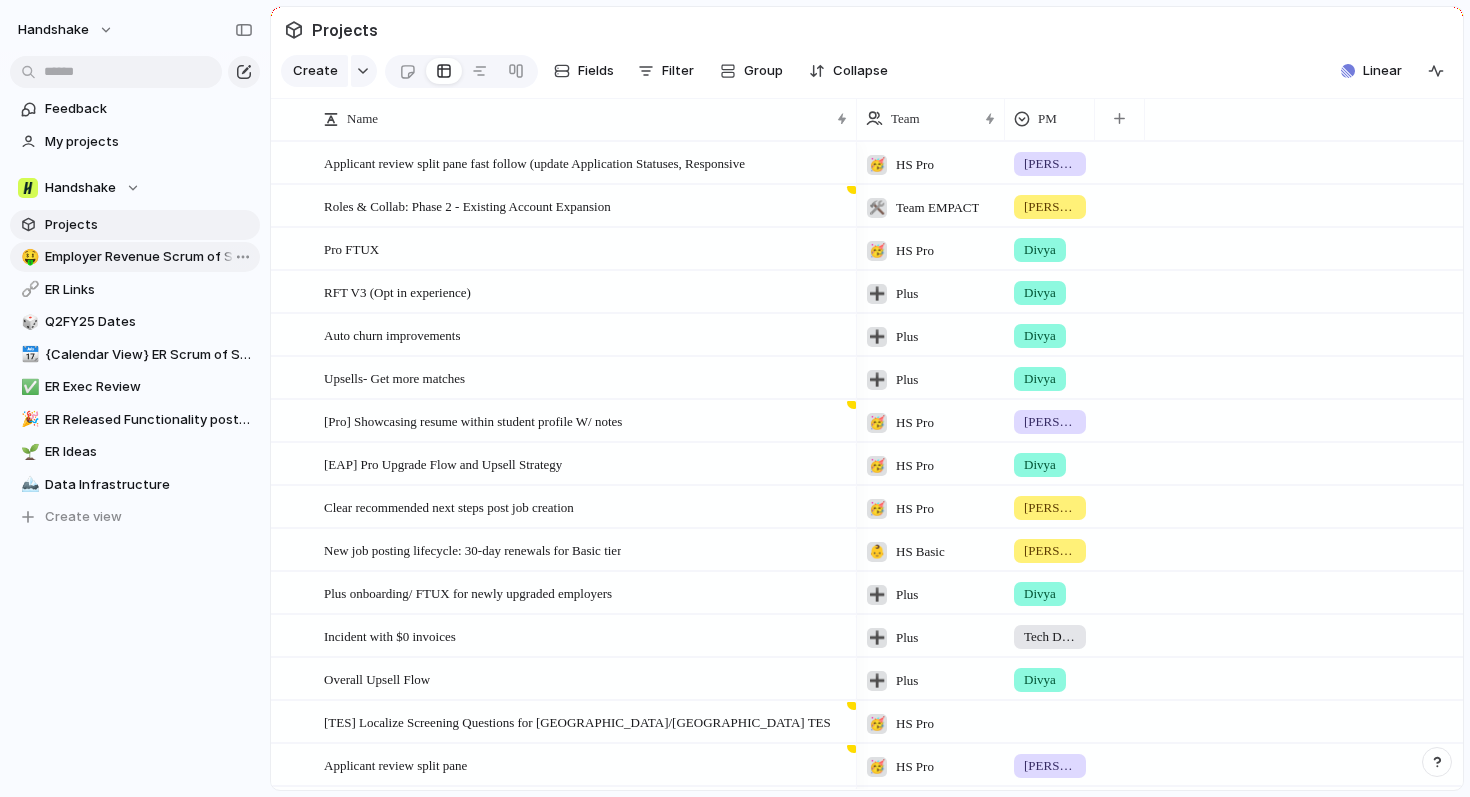 click on "Employer Revenue Scrum of Scrum" at bounding box center (149, 257) 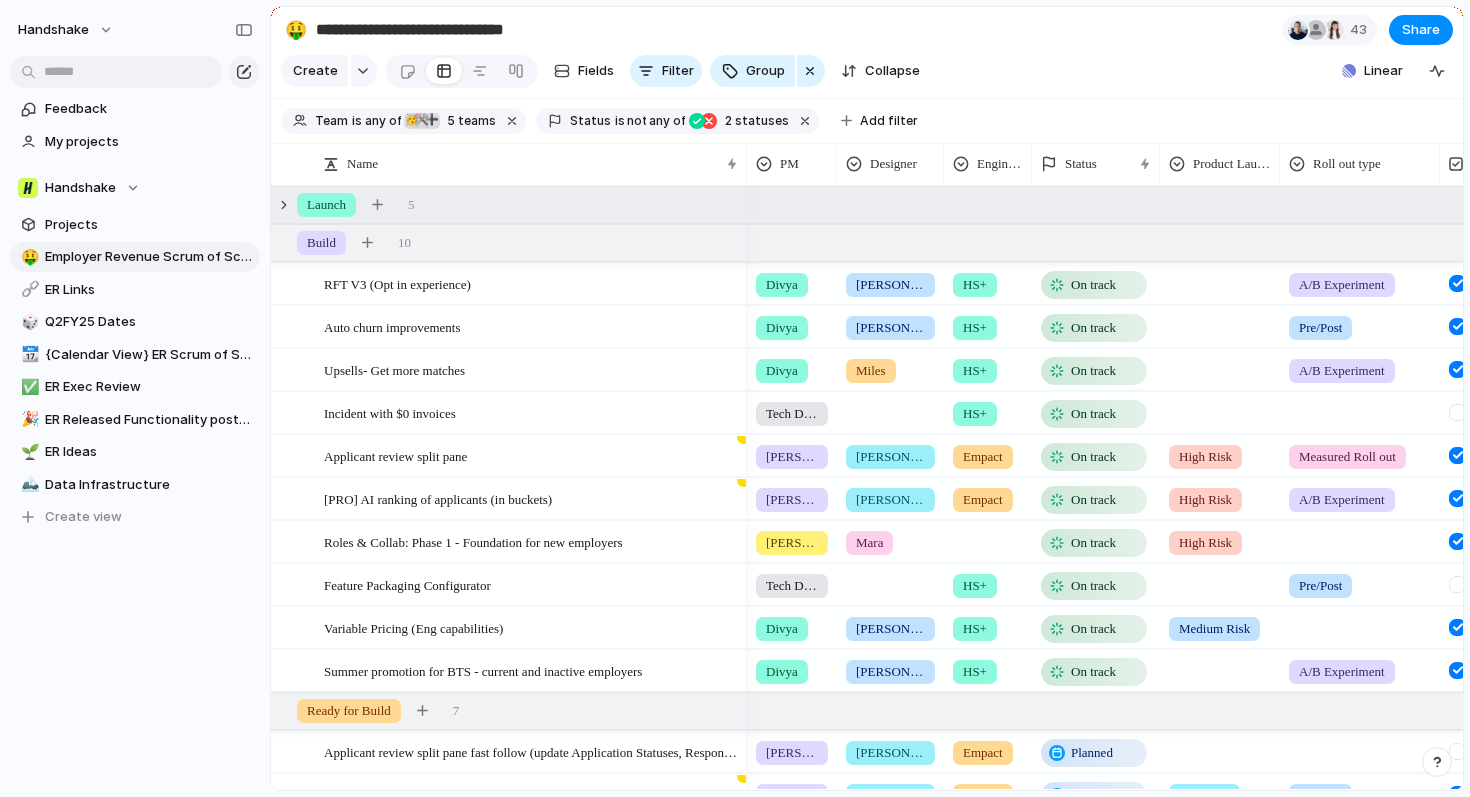 click on "Launch 5" at bounding box center [869, 205] 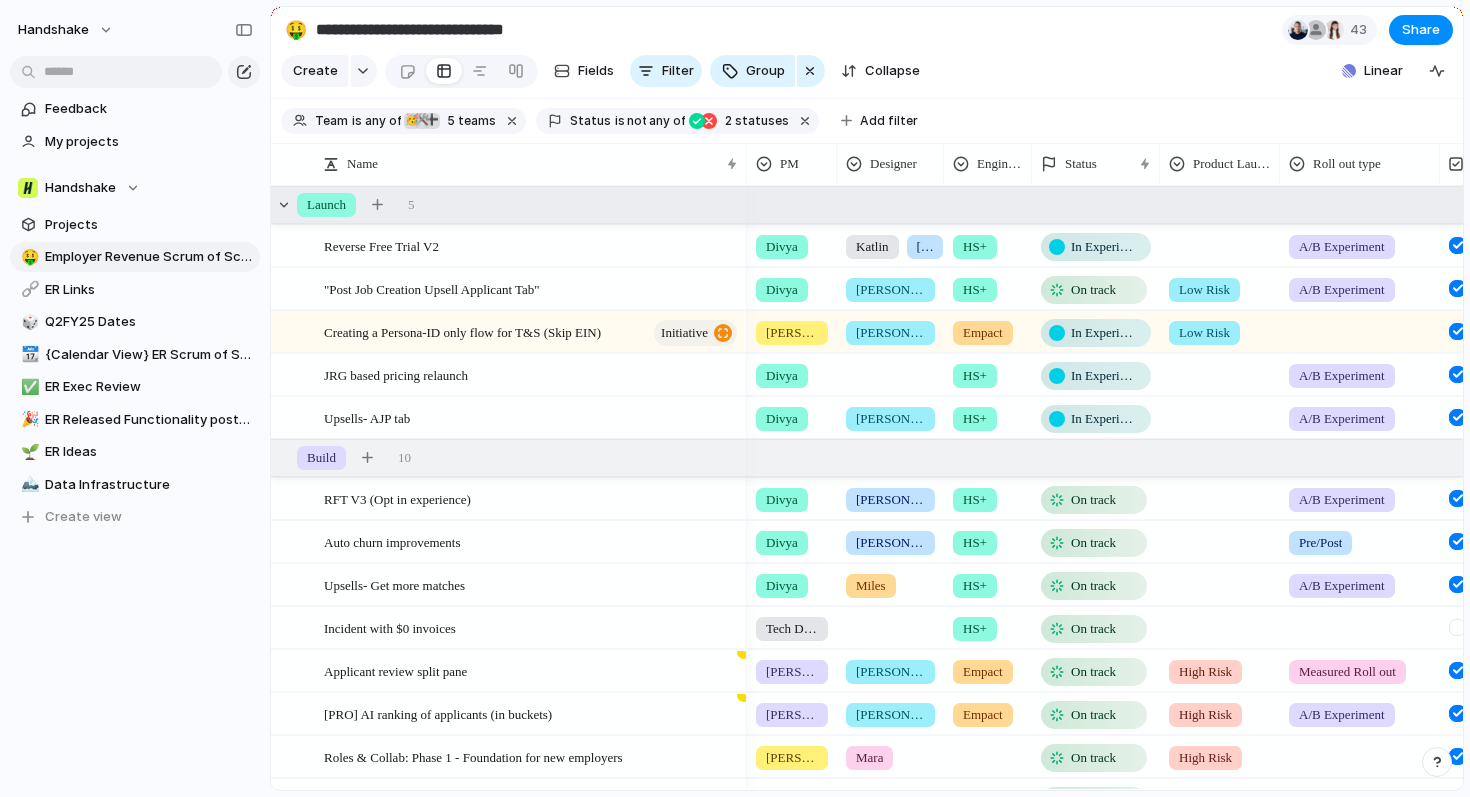 click on "Launch 5" at bounding box center [869, 205] 